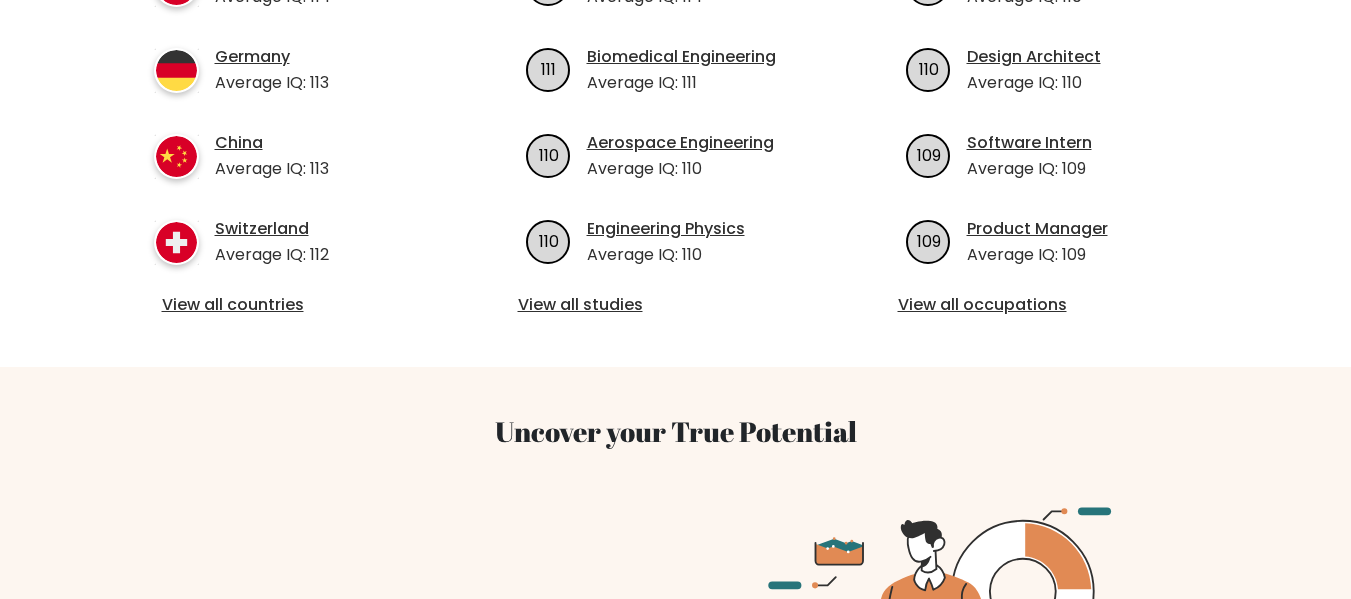 scroll, scrollTop: 900, scrollLeft: 0, axis: vertical 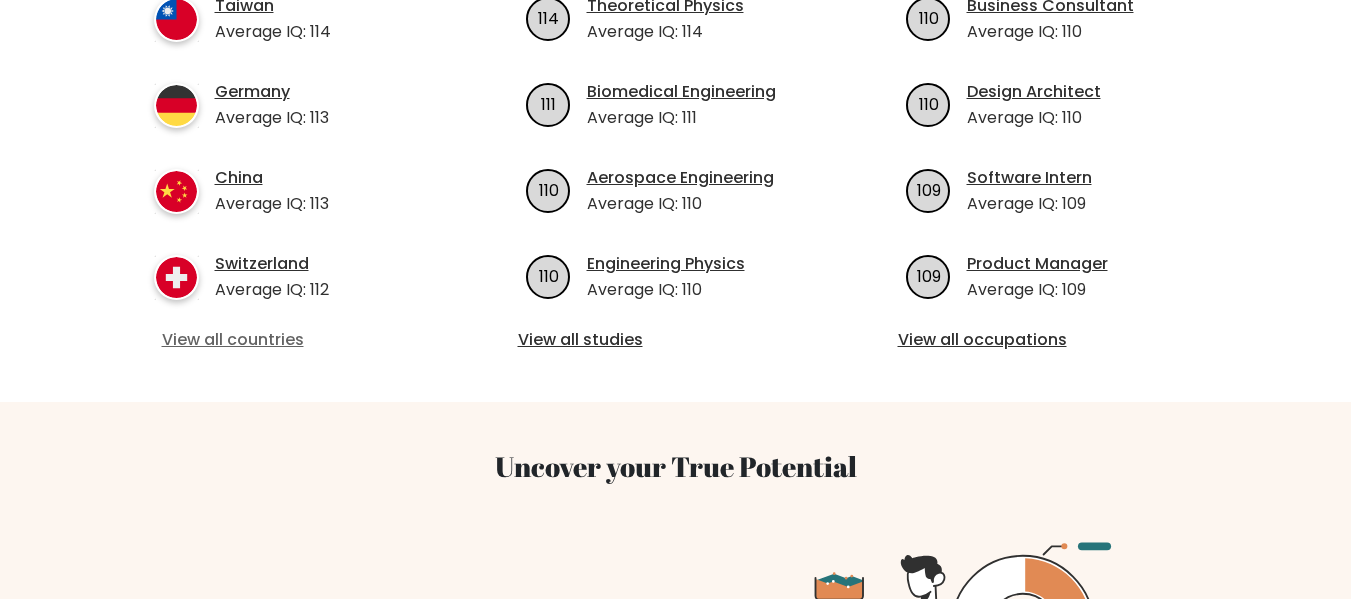 click on "View all countries" at bounding box center (296, 340) 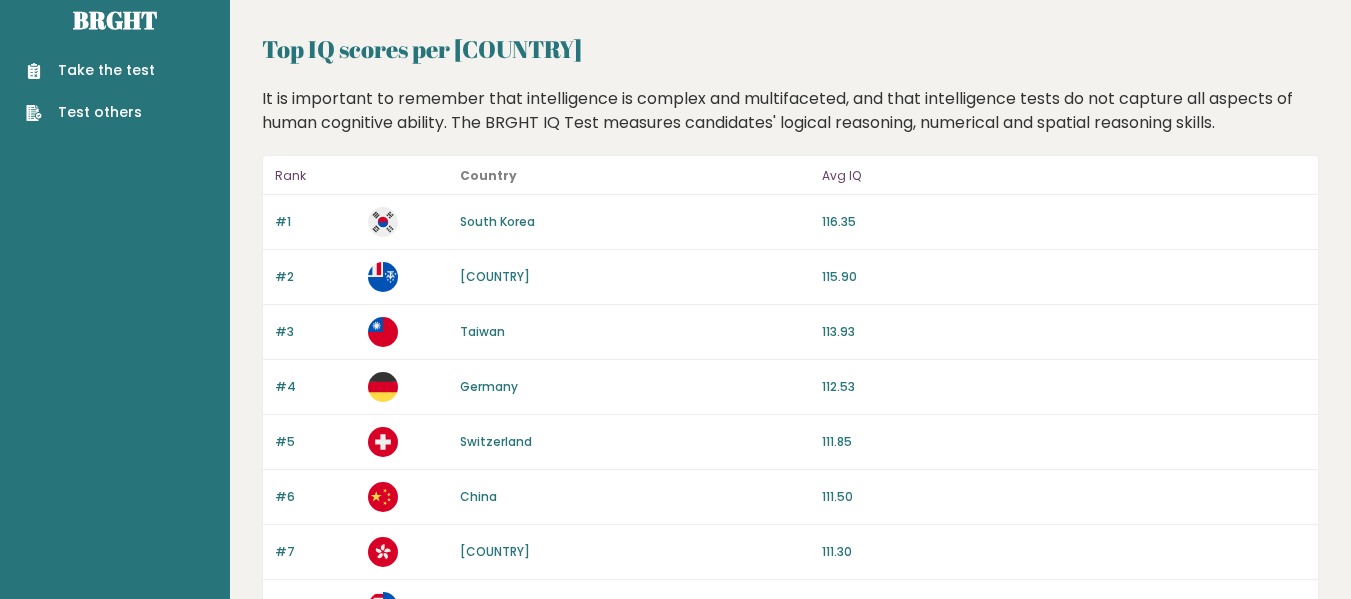 scroll, scrollTop: 0, scrollLeft: 0, axis: both 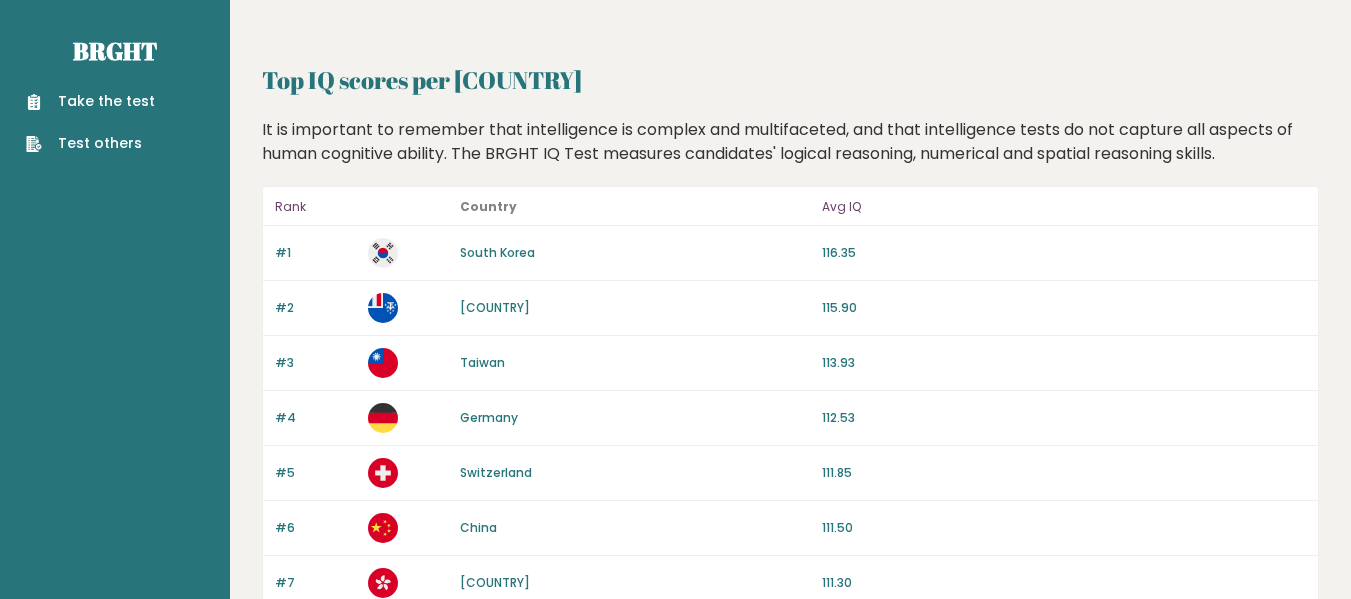 click on "Take the test" at bounding box center [90, 101] 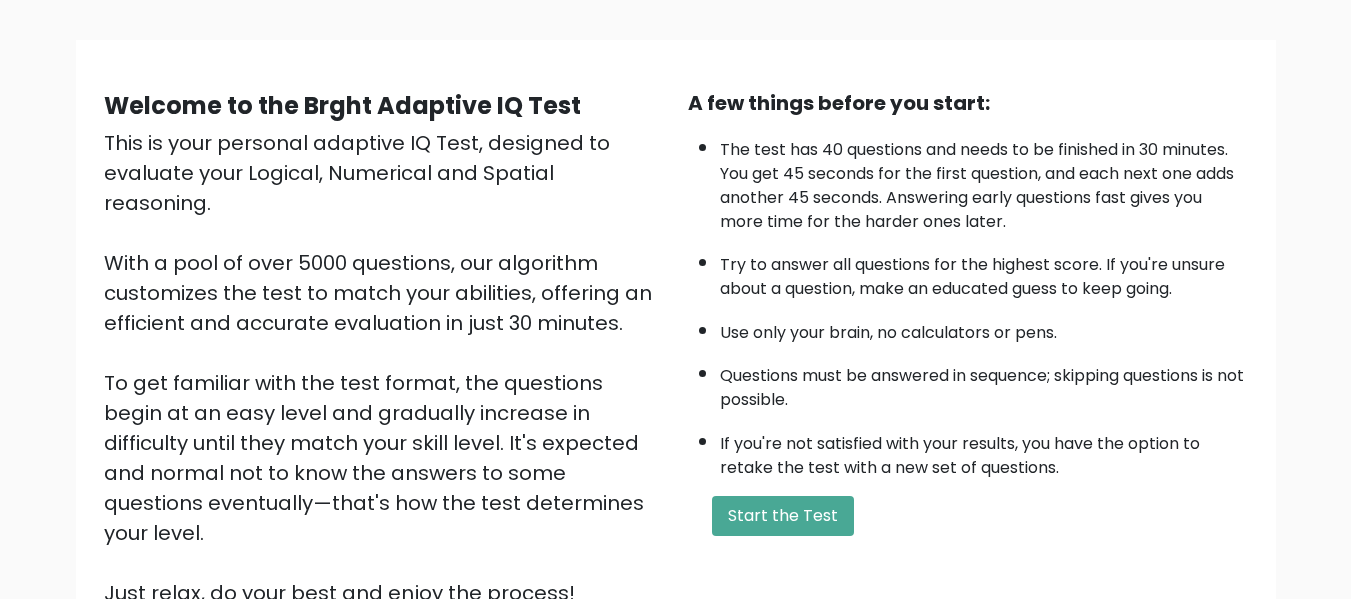 scroll, scrollTop: 317, scrollLeft: 0, axis: vertical 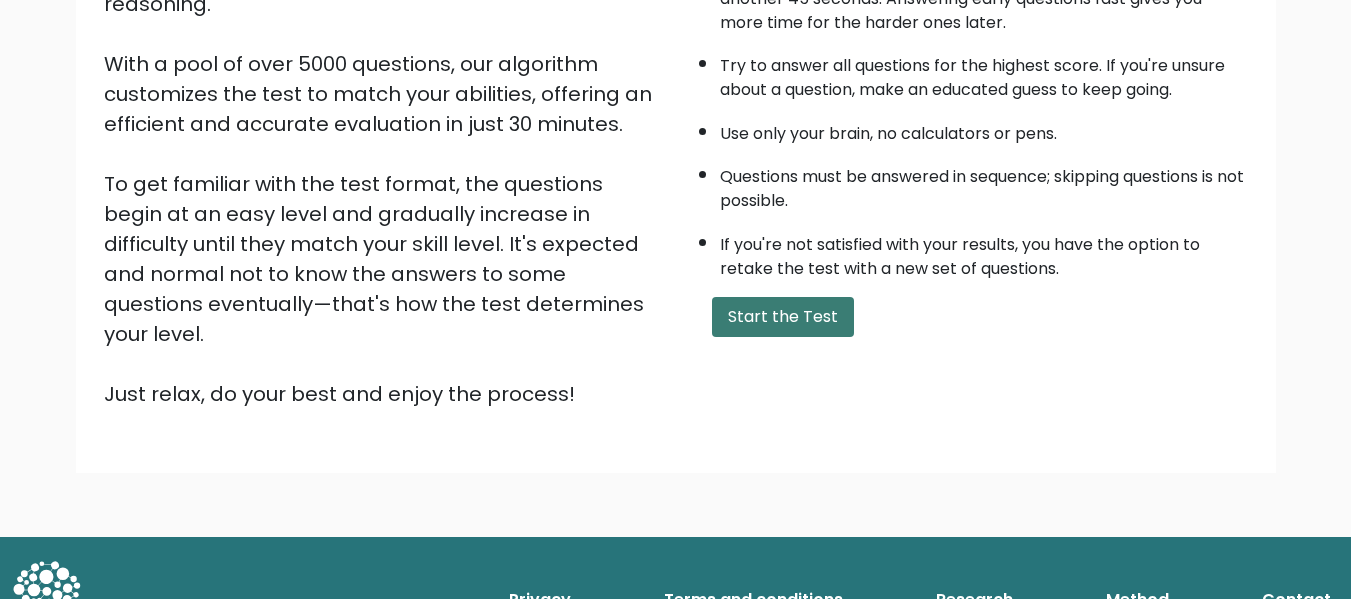 click on "Start the Test" at bounding box center (783, 317) 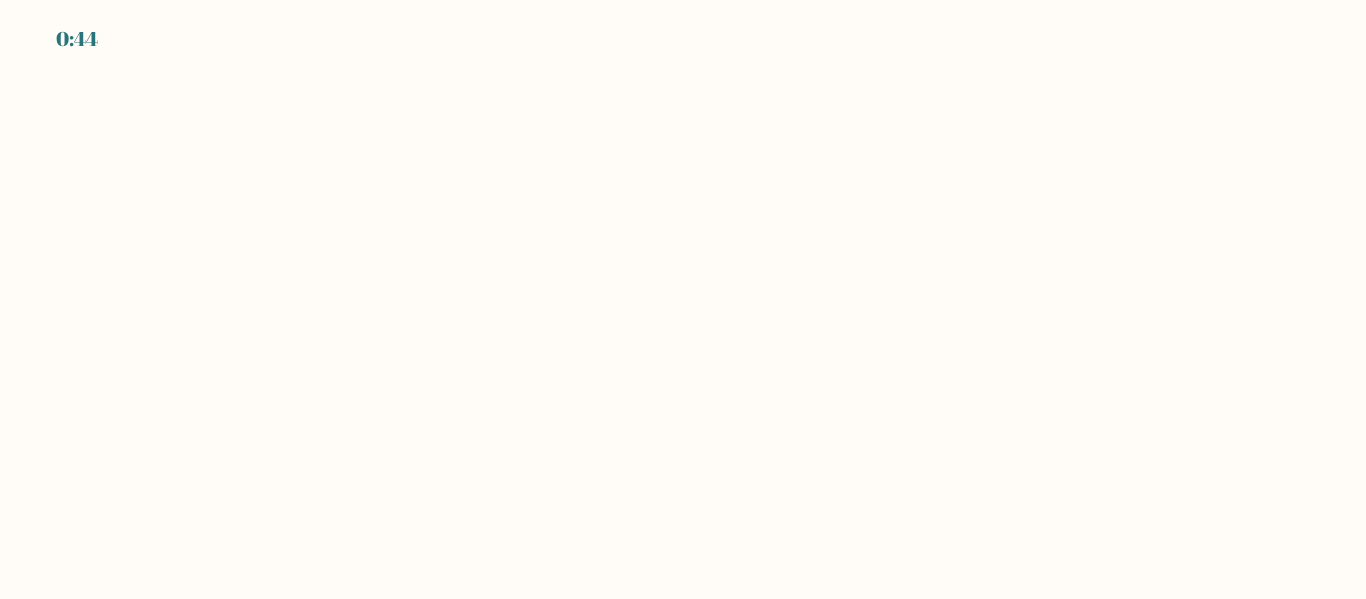 scroll, scrollTop: 0, scrollLeft: 0, axis: both 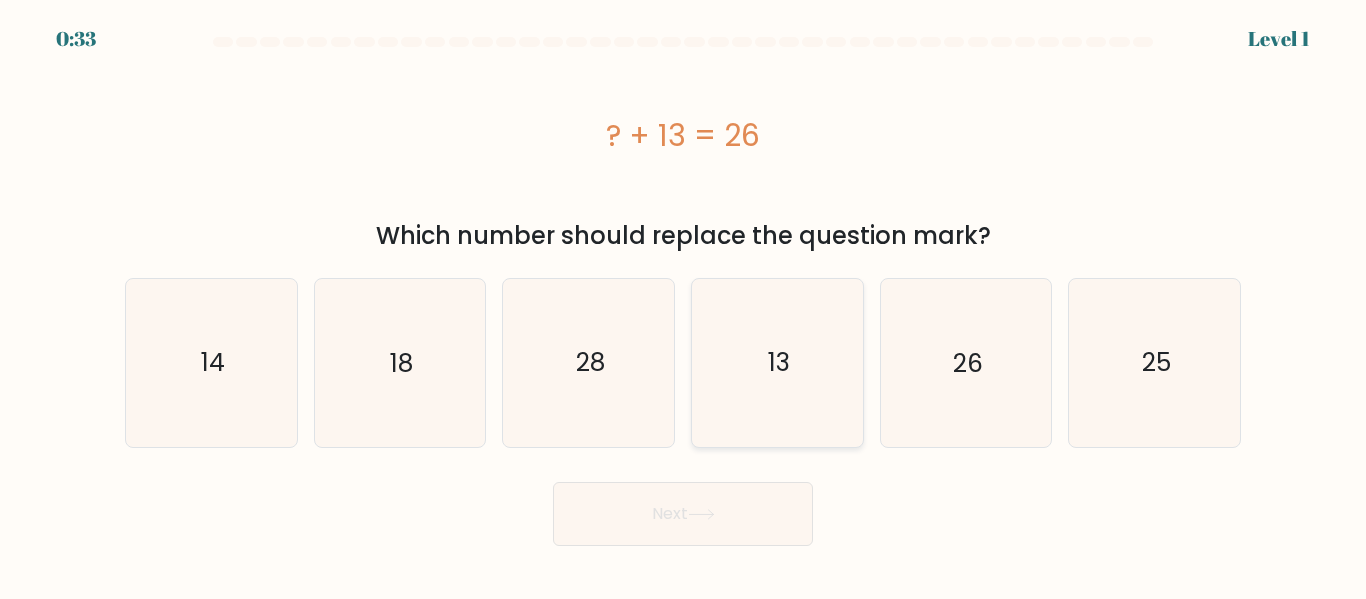 click on "13" at bounding box center (777, 362) 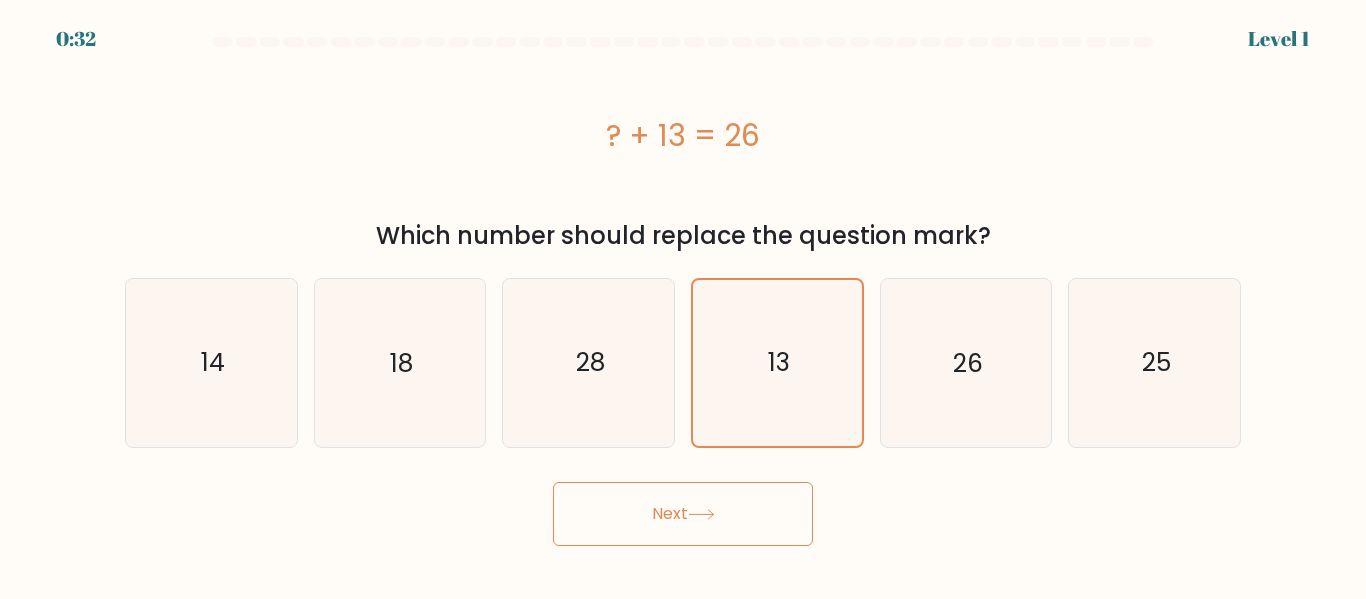 click on "Next" at bounding box center [683, 514] 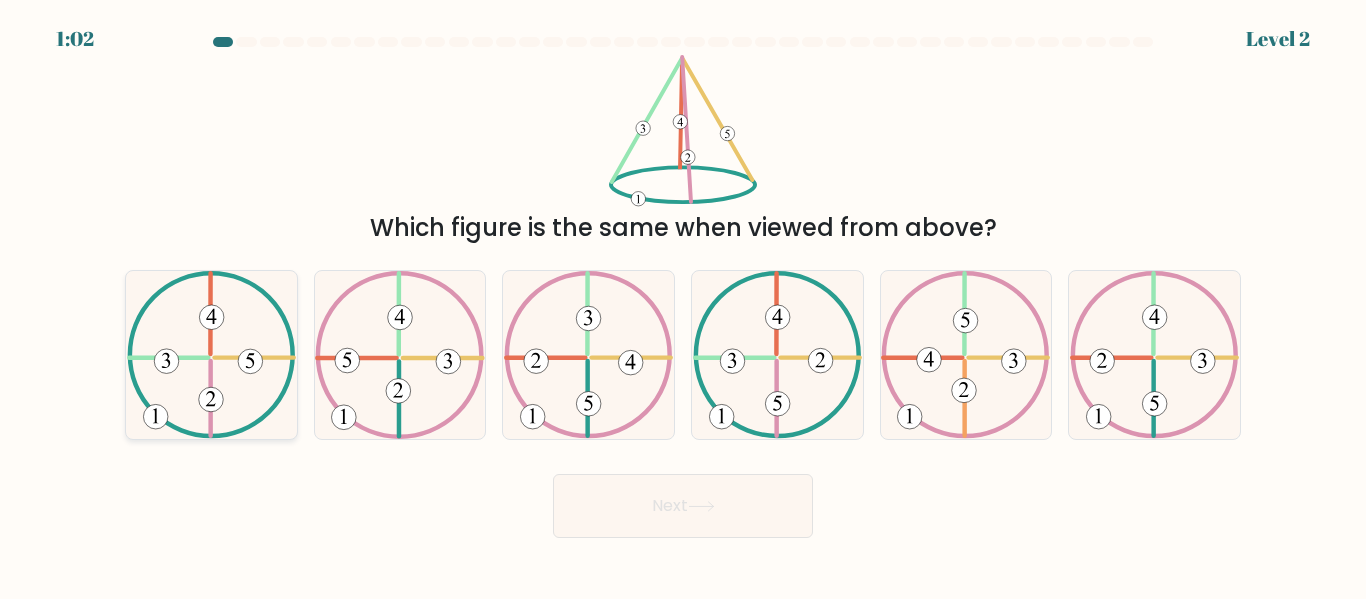 click at bounding box center (211, 400) 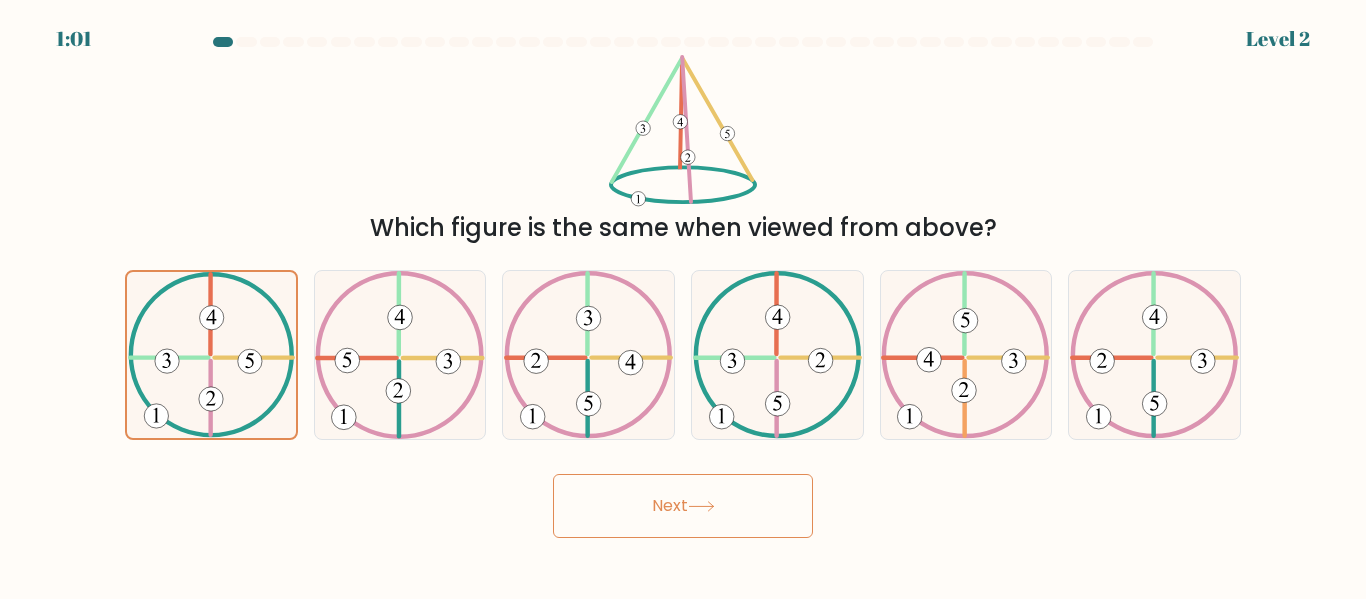click on "1:01
Level 2" at bounding box center (683, 299) 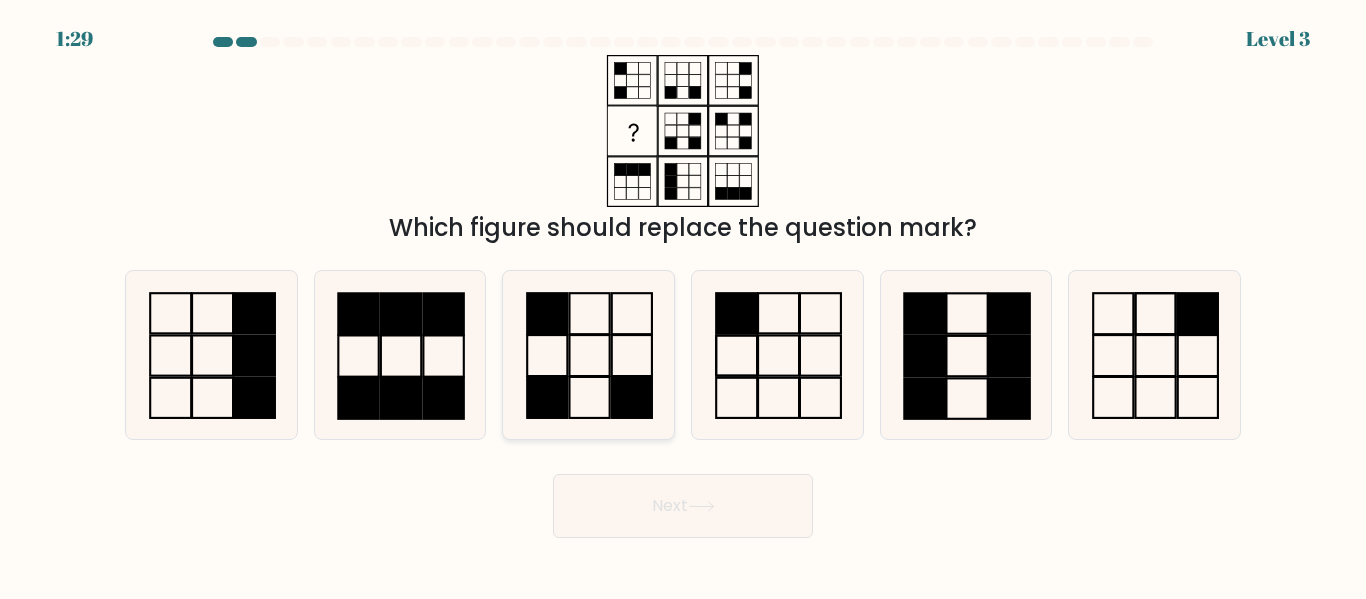 click at bounding box center [632, 356] 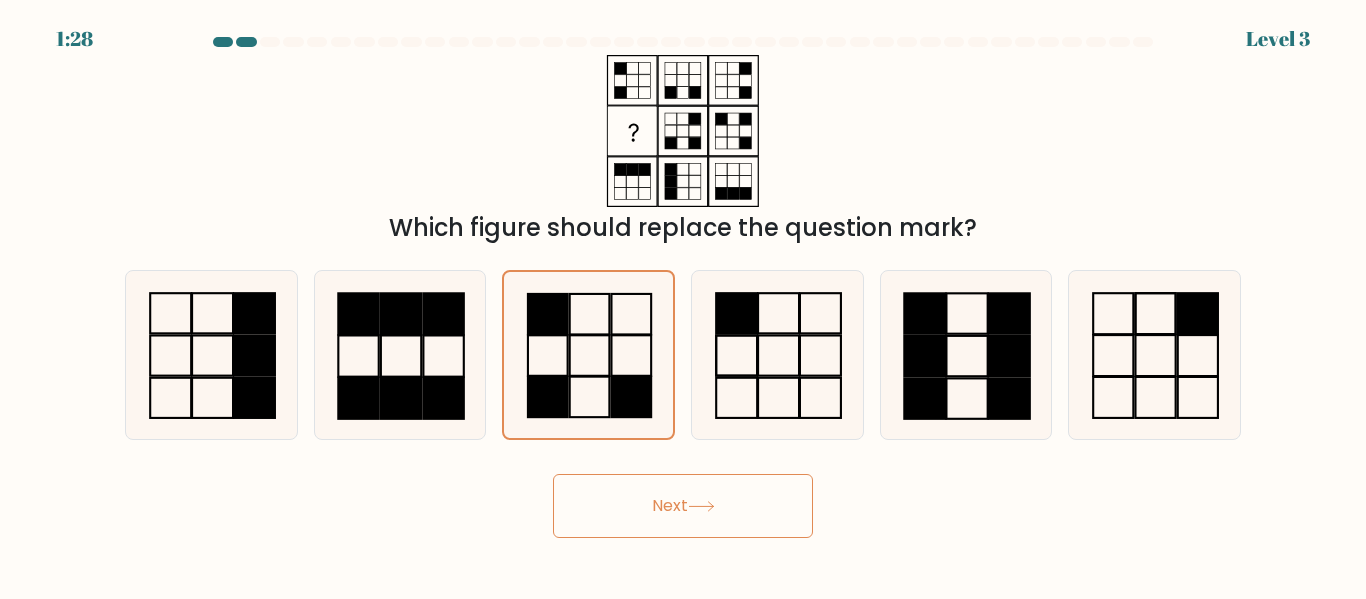 click on "Next" at bounding box center [683, 506] 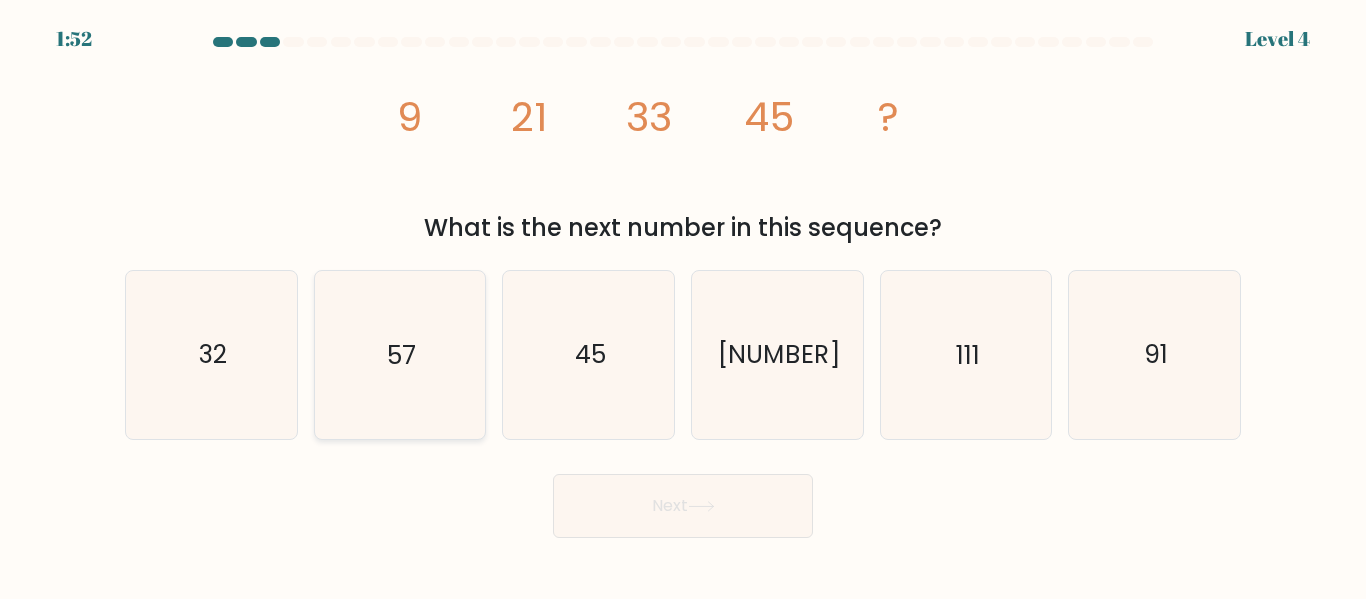 click on "57" at bounding box center (399, 354) 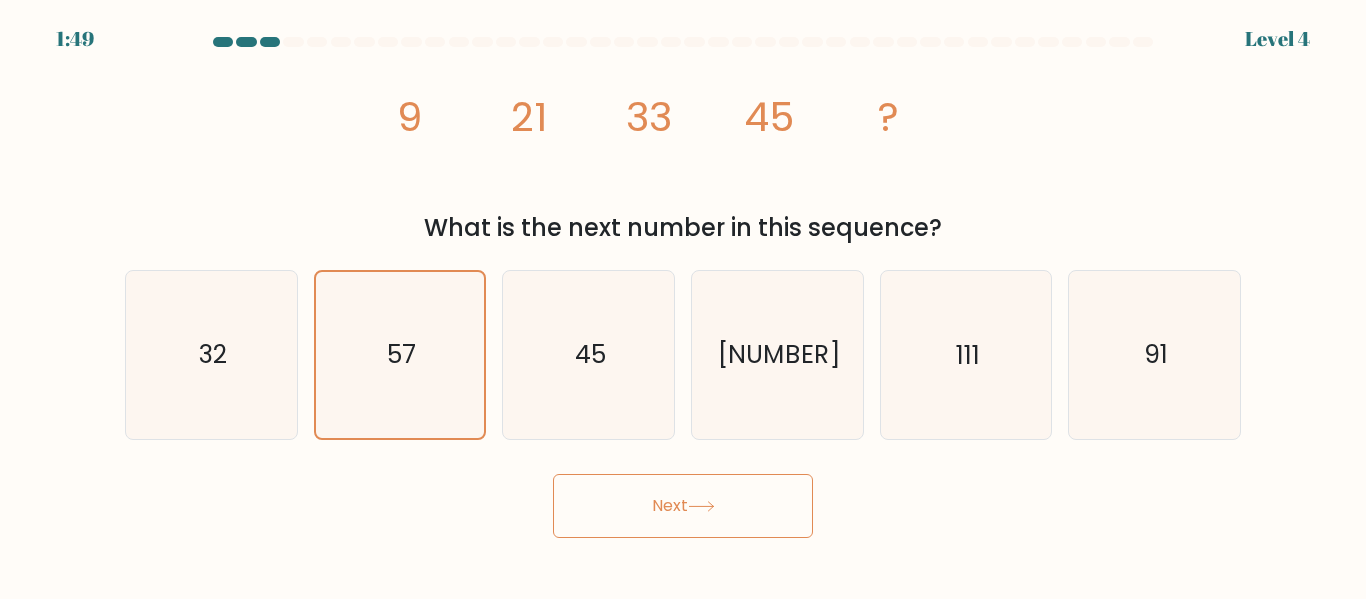 click on "Next" at bounding box center (683, 506) 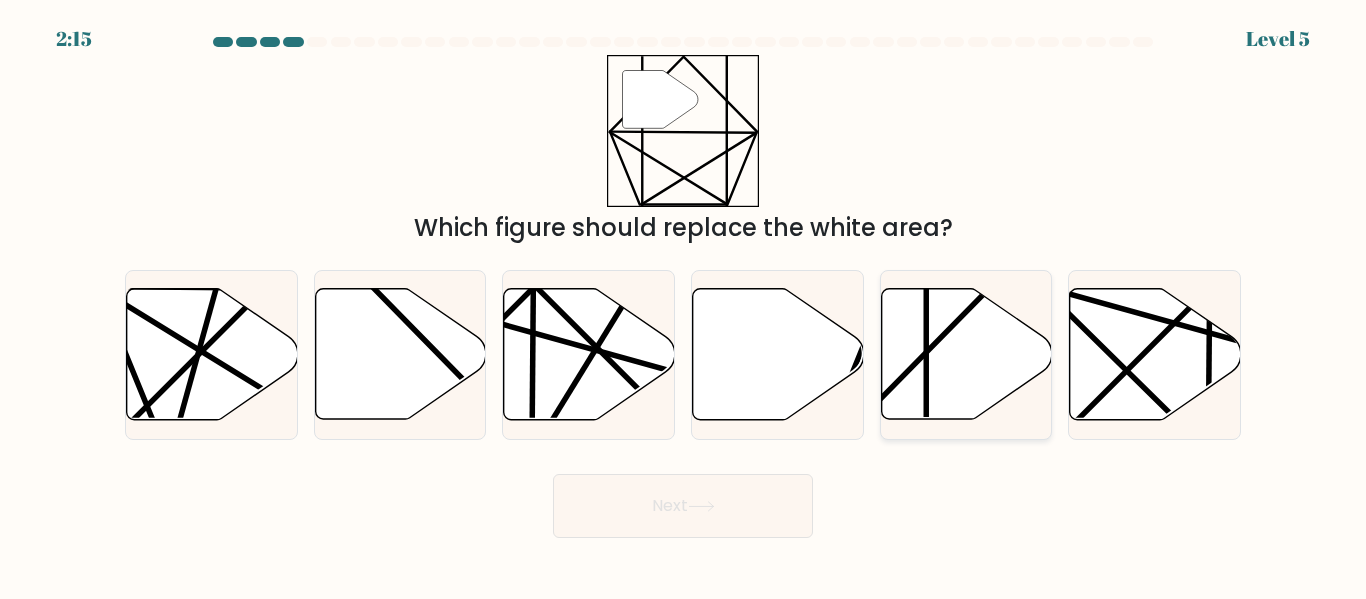 click at bounding box center (966, 354) 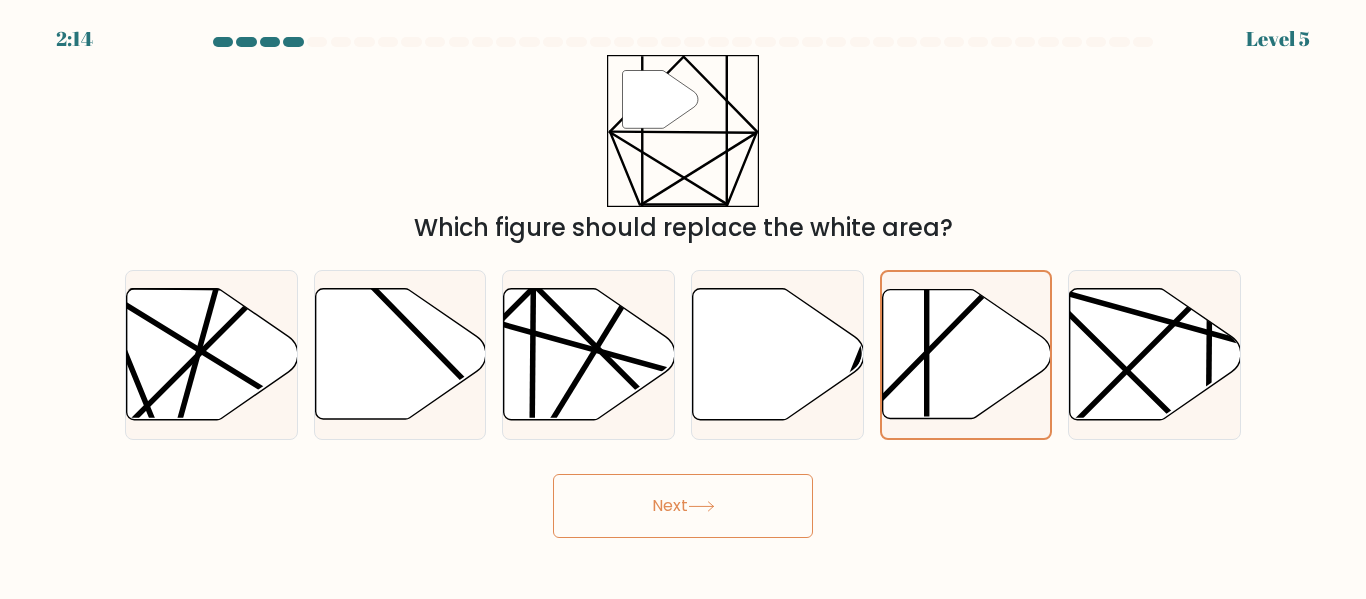 click on "Next" at bounding box center [683, 506] 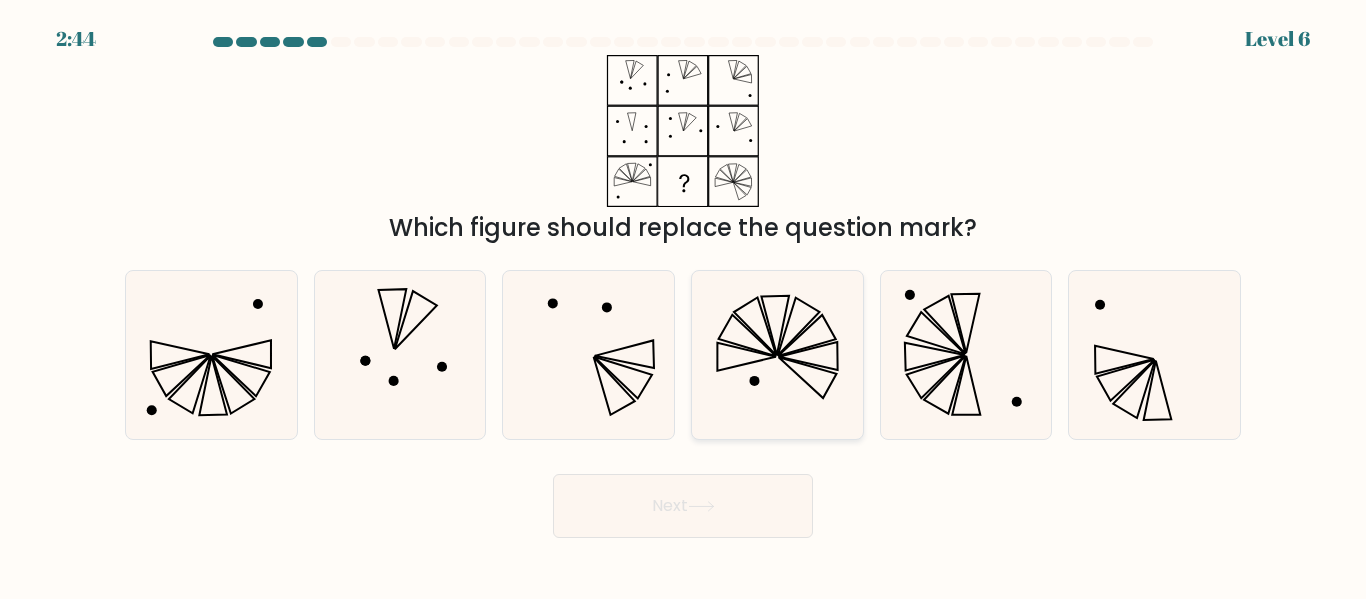 click at bounding box center (777, 354) 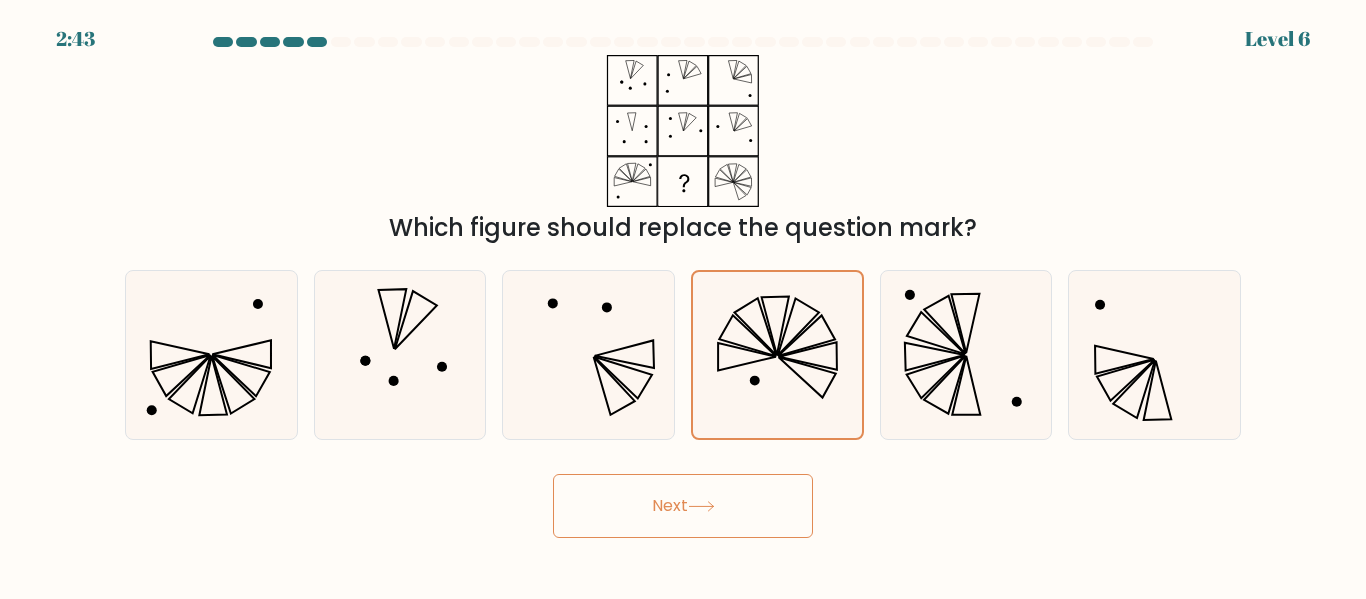 click on "Next" at bounding box center (683, 506) 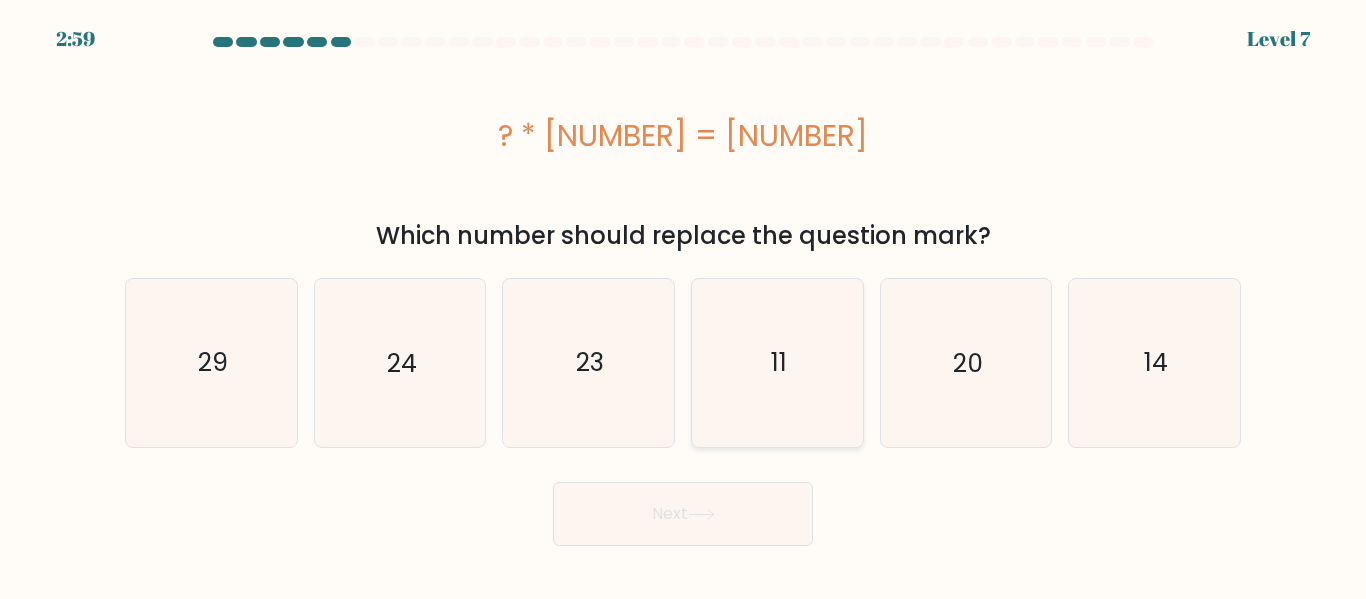 click on "11" at bounding box center [777, 362] 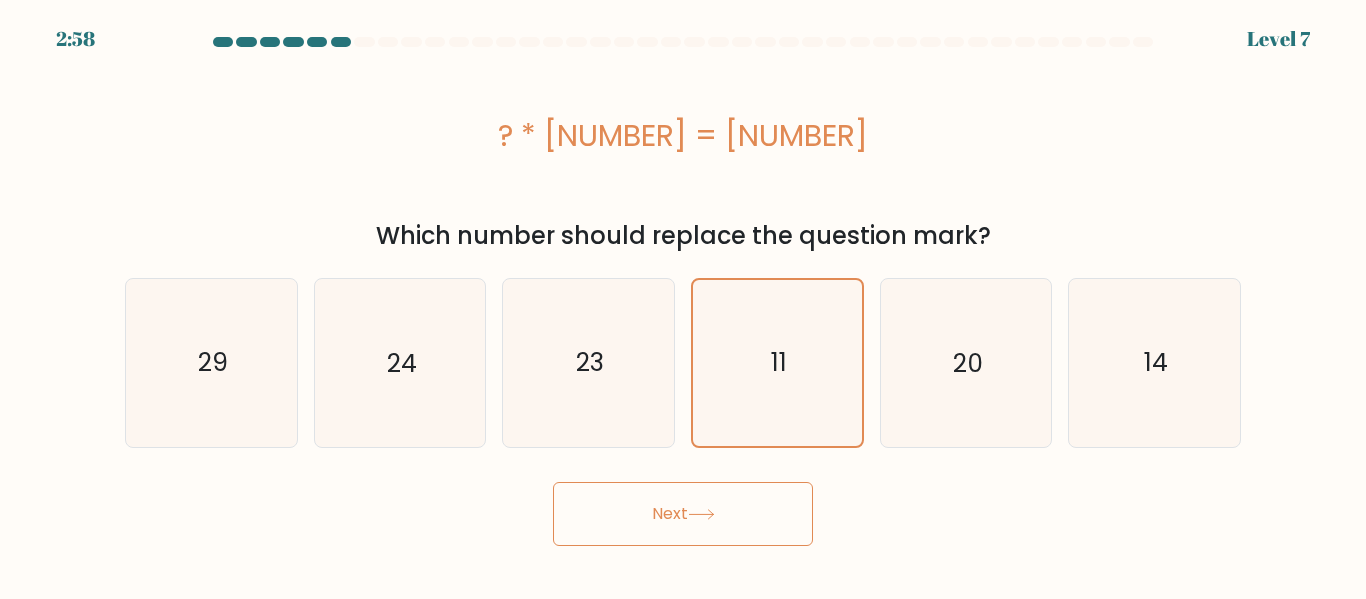 click on "Next" at bounding box center (683, 514) 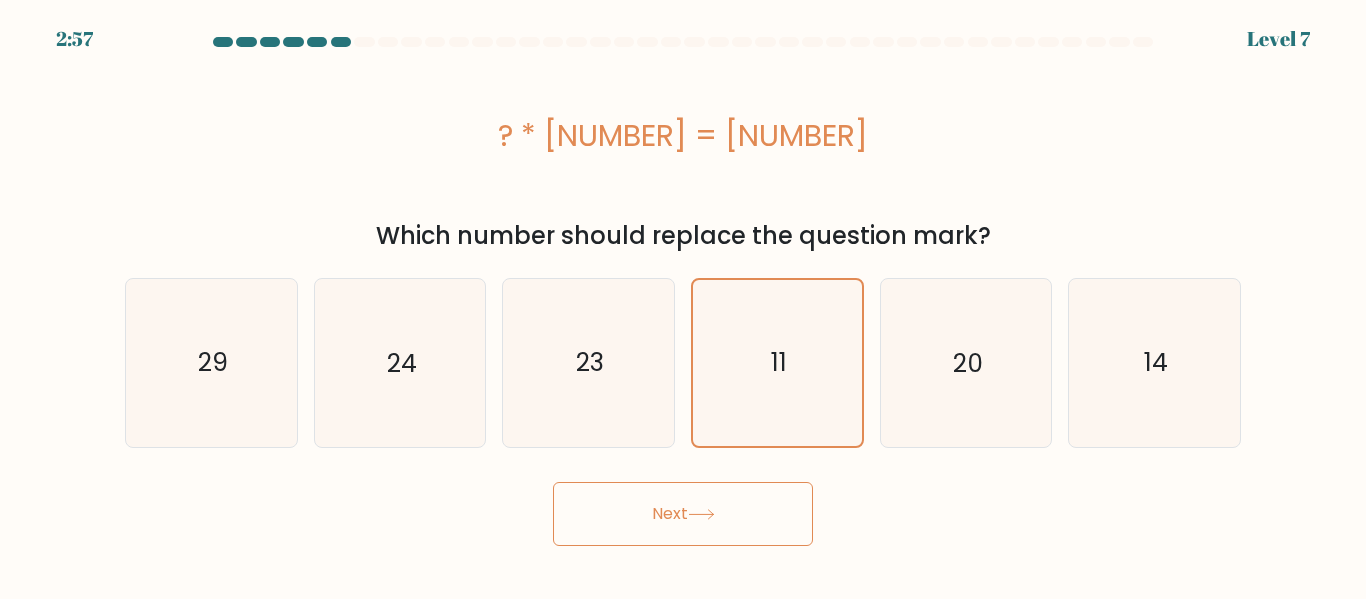 click on "Next" at bounding box center [683, 514] 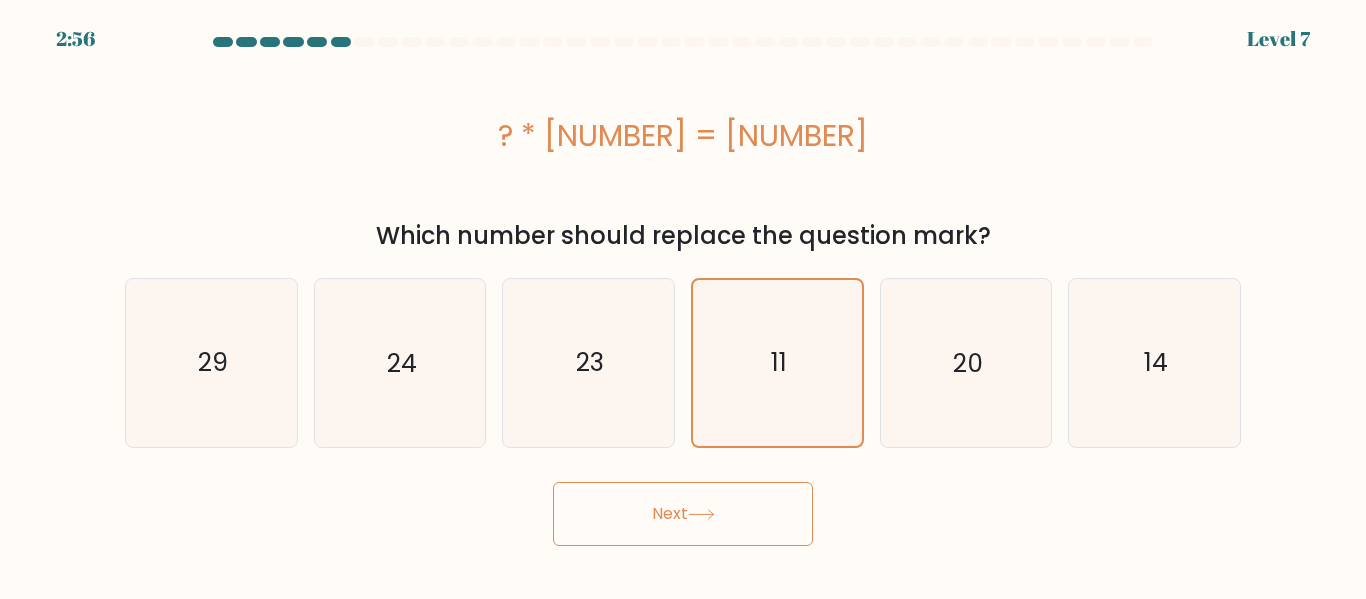 click on "Next" at bounding box center [683, 514] 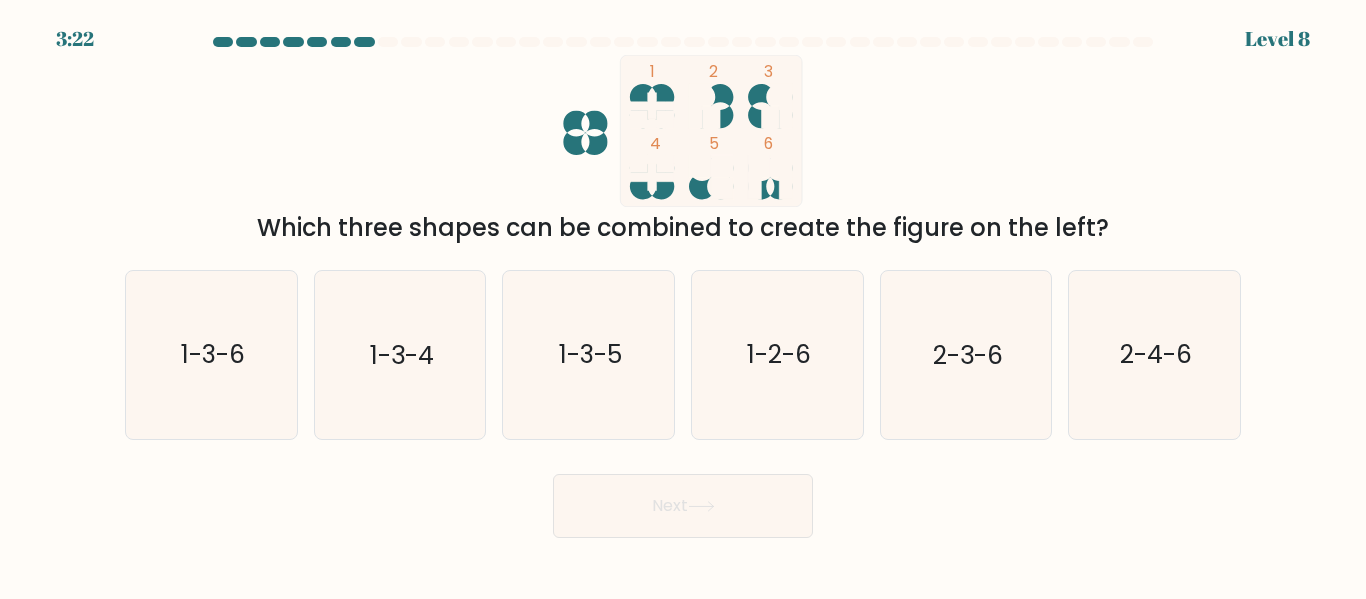 drag, startPoint x: 761, startPoint y: 104, endPoint x: 711, endPoint y: 98, distance: 50.358715 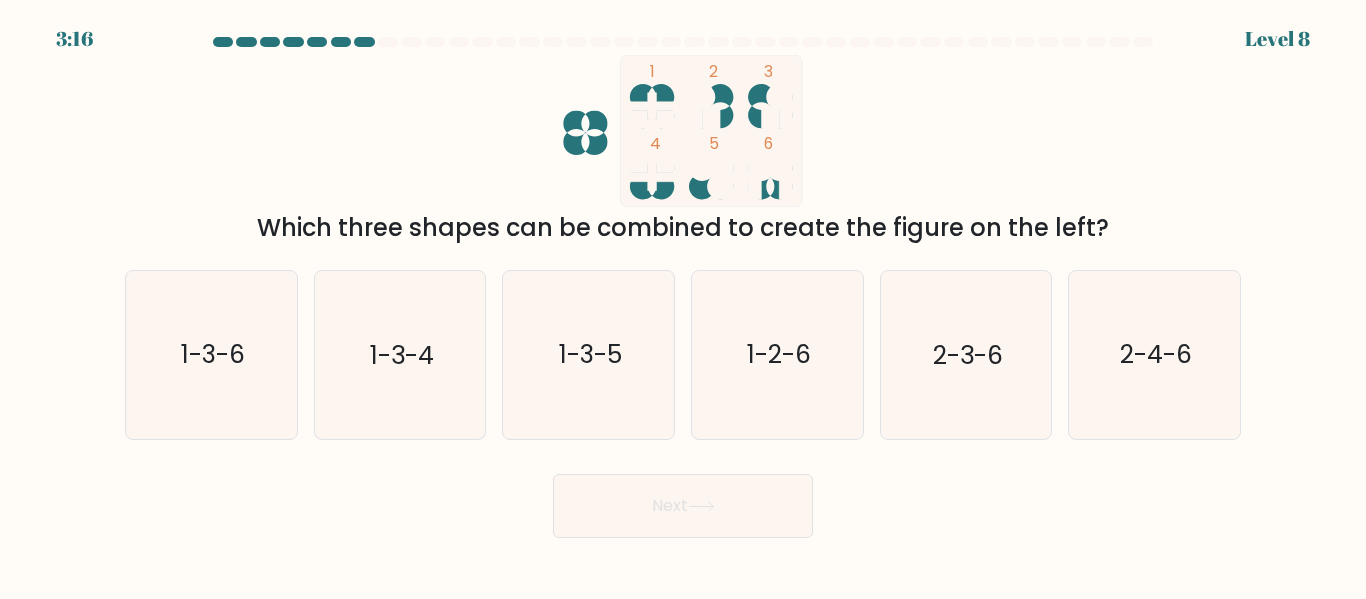 click at bounding box center [585, 133] 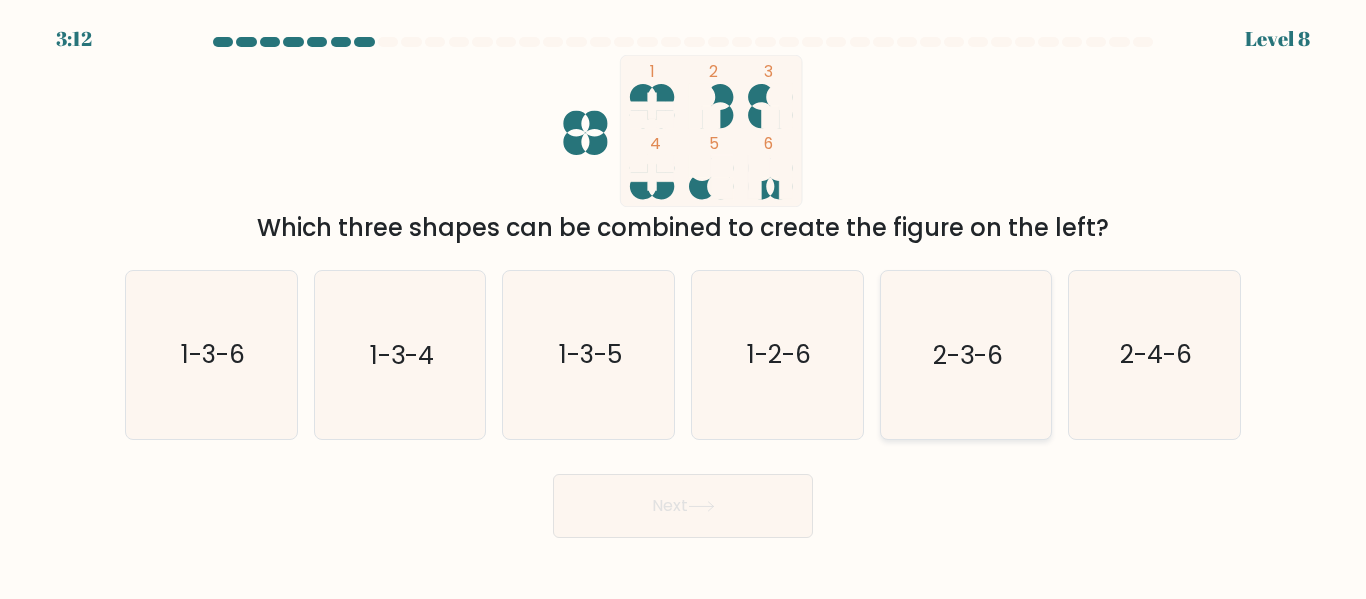 click on "2-3-6" at bounding box center [965, 354] 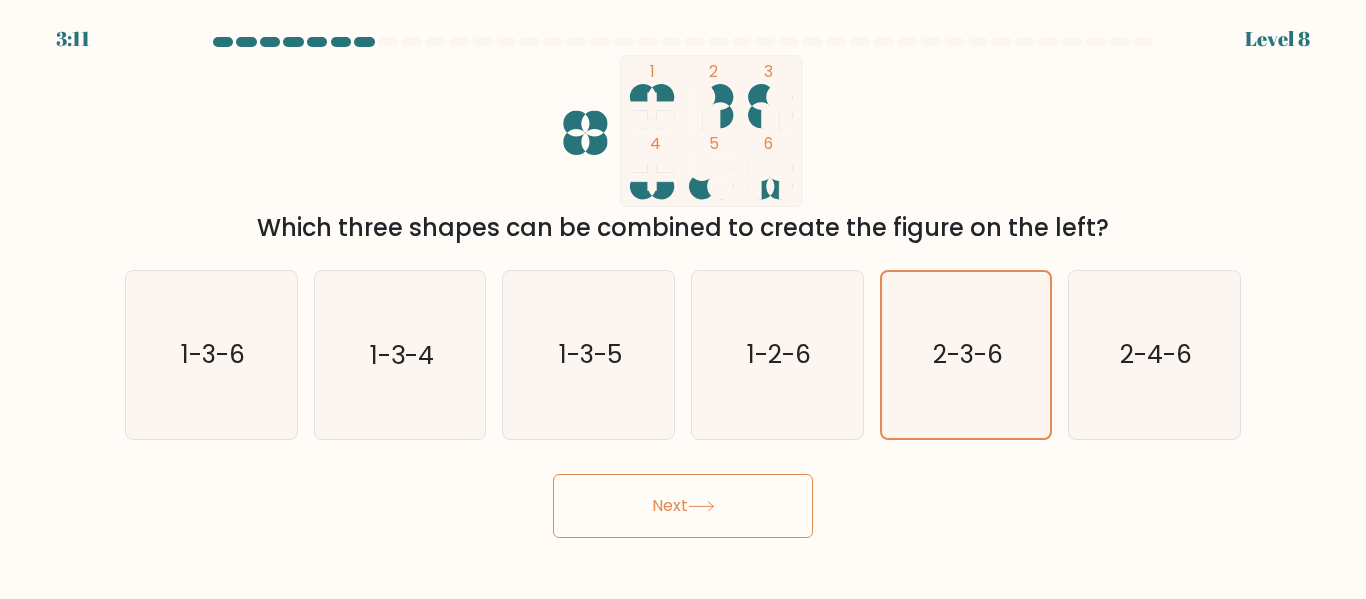 click on "Next" at bounding box center (683, 506) 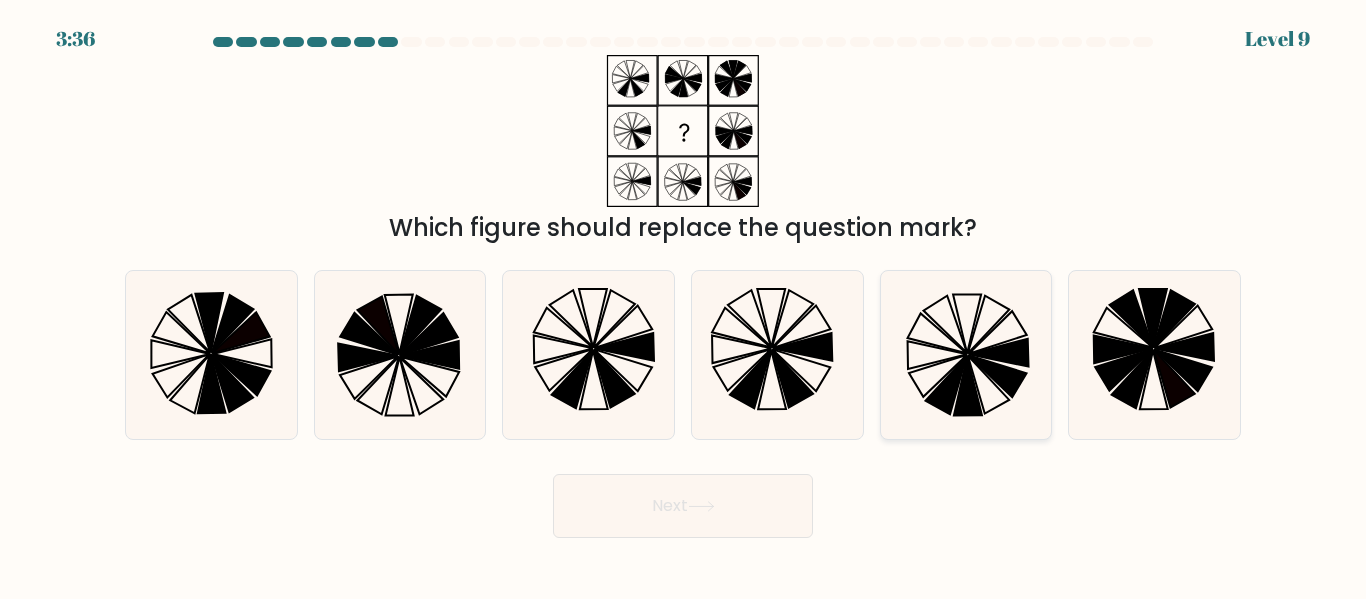 click at bounding box center [997, 376] 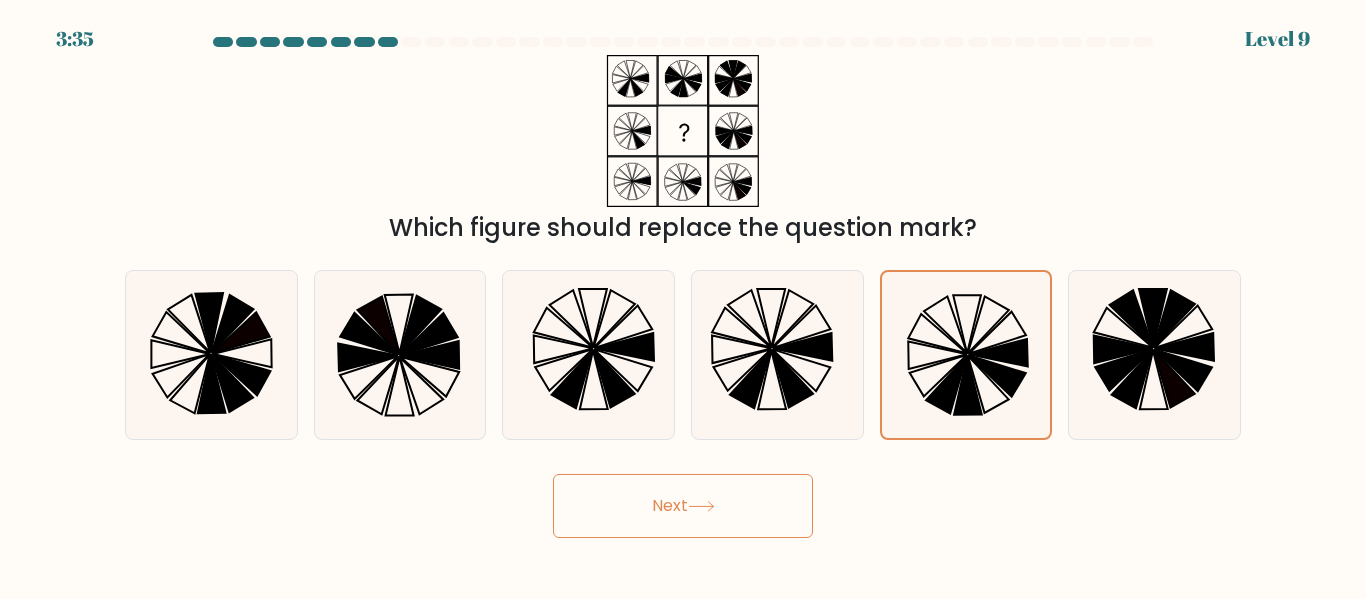 click on "Next" at bounding box center (683, 506) 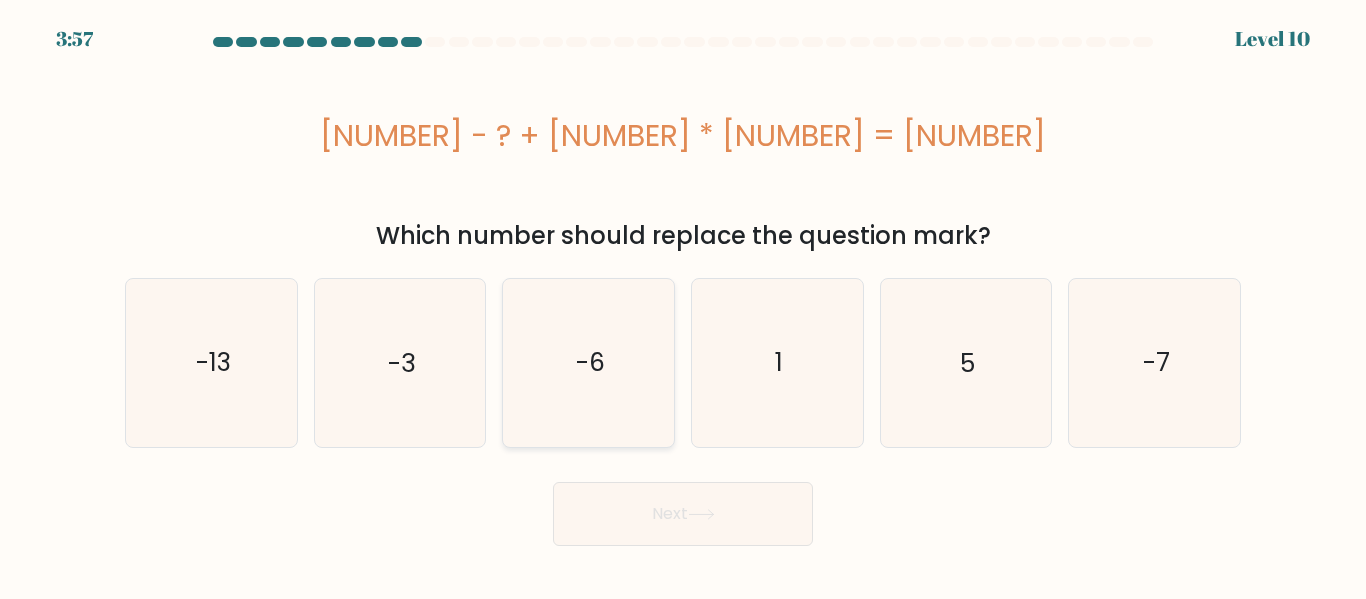 click on "-6" at bounding box center [588, 362] 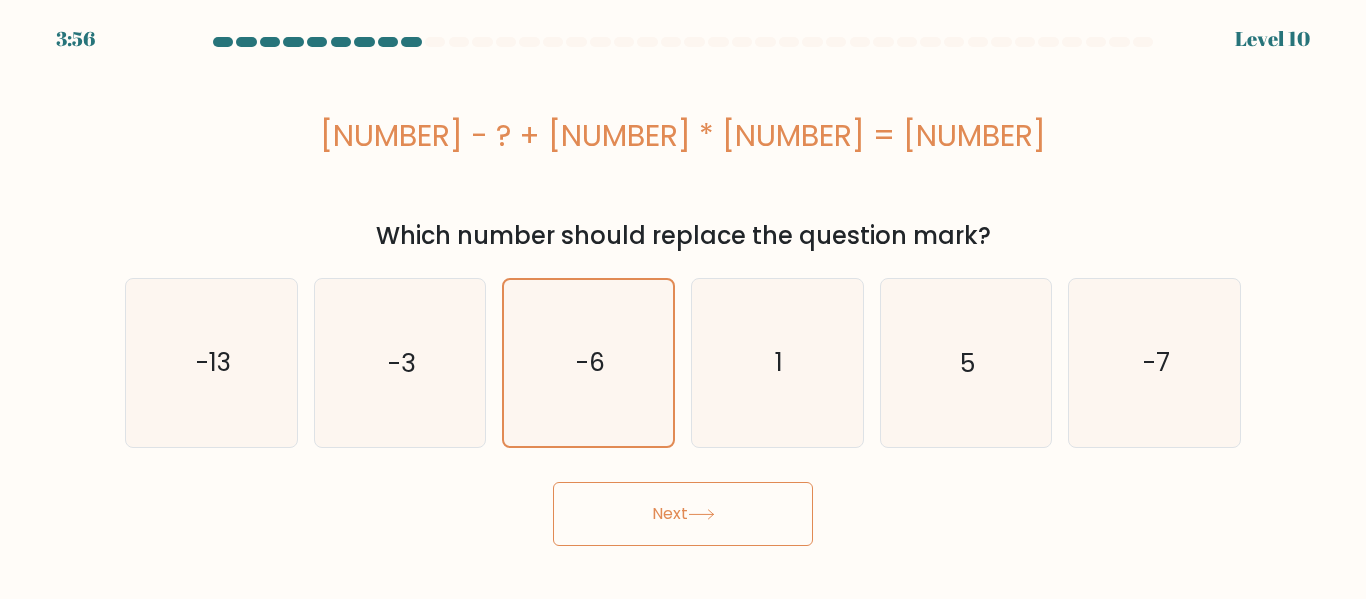click on "Next" at bounding box center [683, 514] 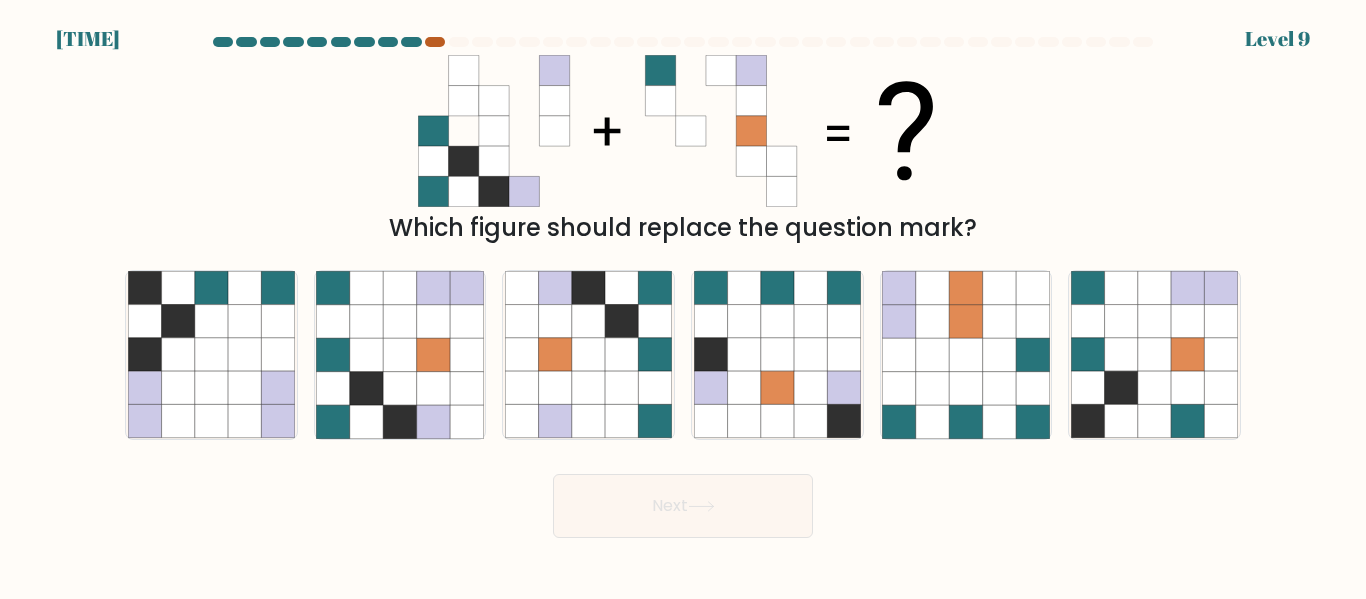 click at bounding box center (435, 42) 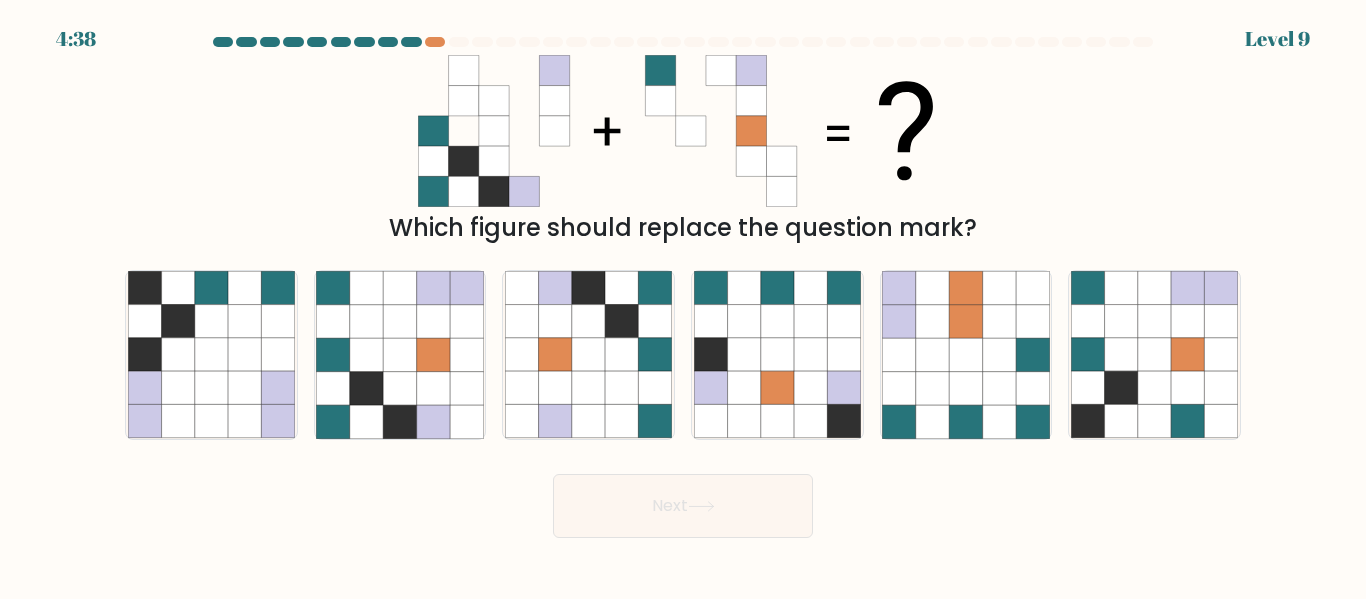 click at bounding box center (411, 42) 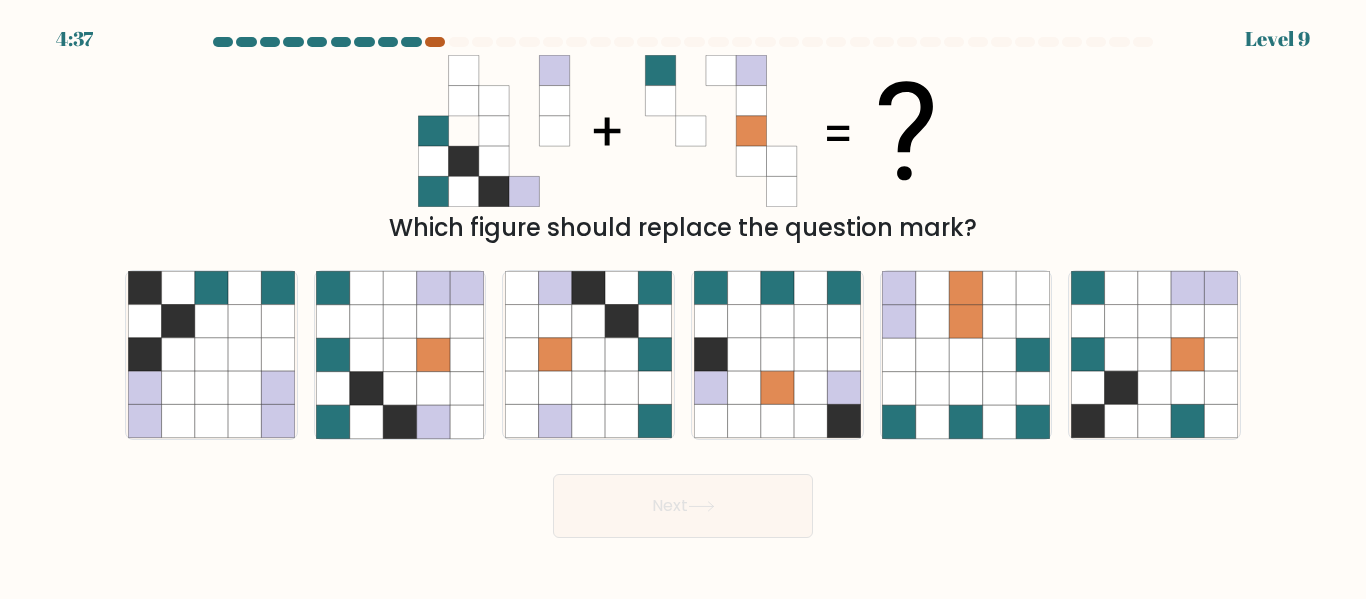 click at bounding box center [435, 42] 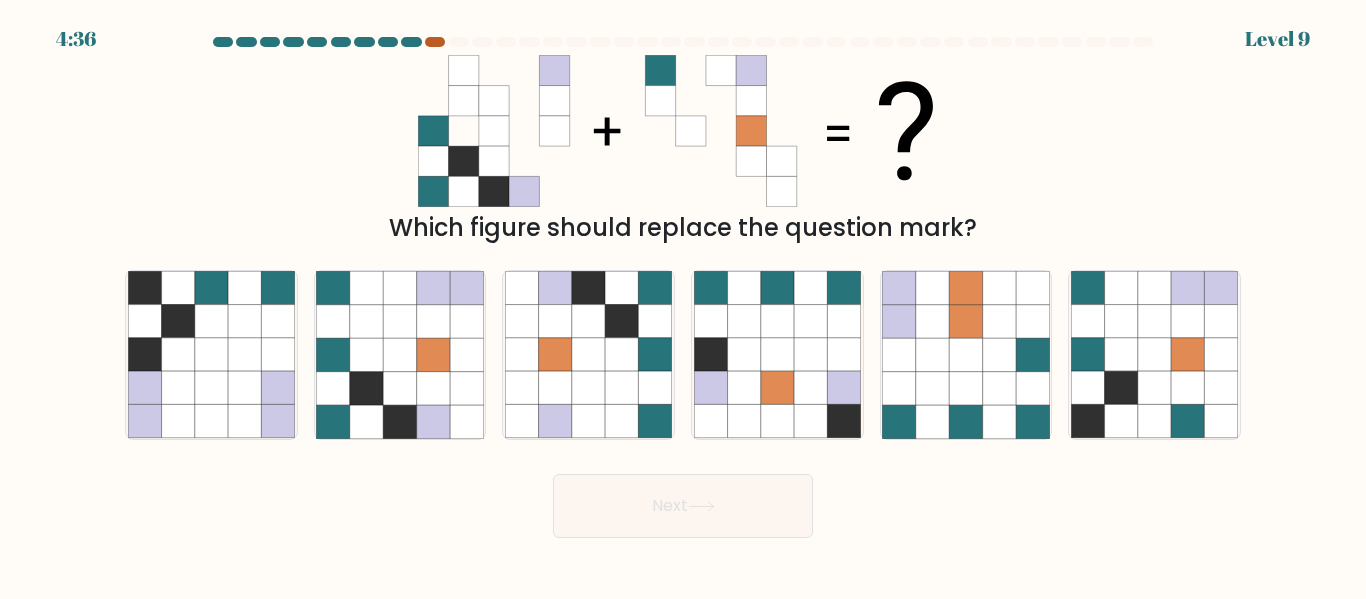 click at bounding box center [435, 42] 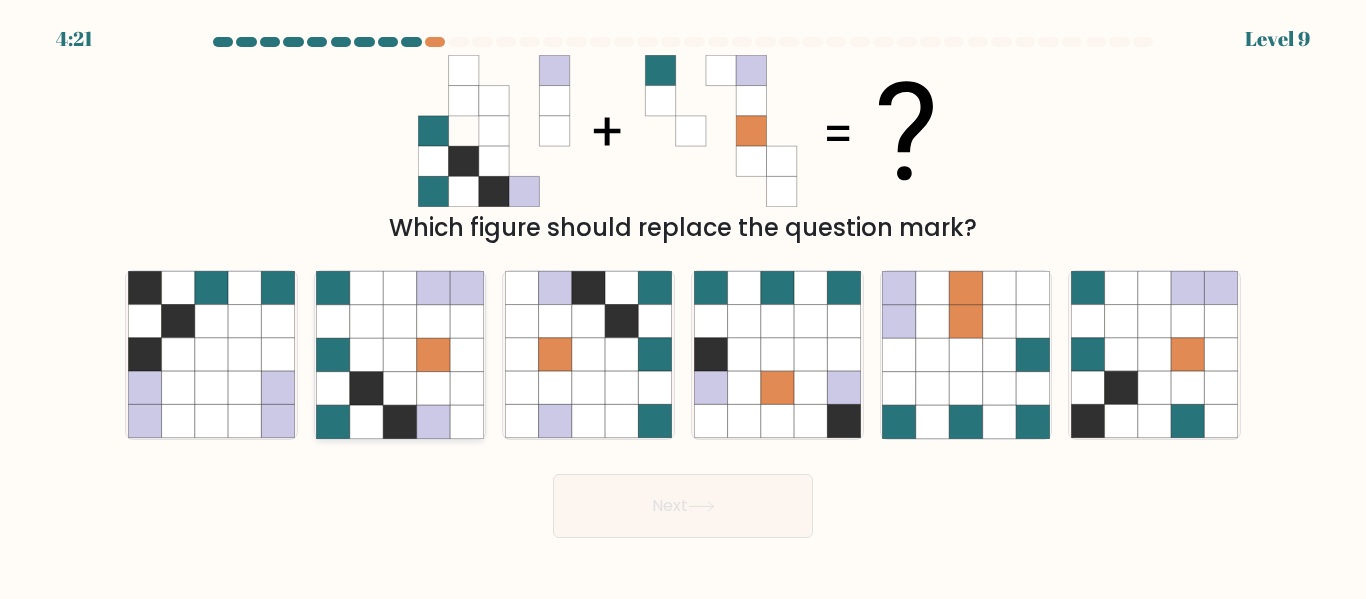 click at bounding box center (433, 421) 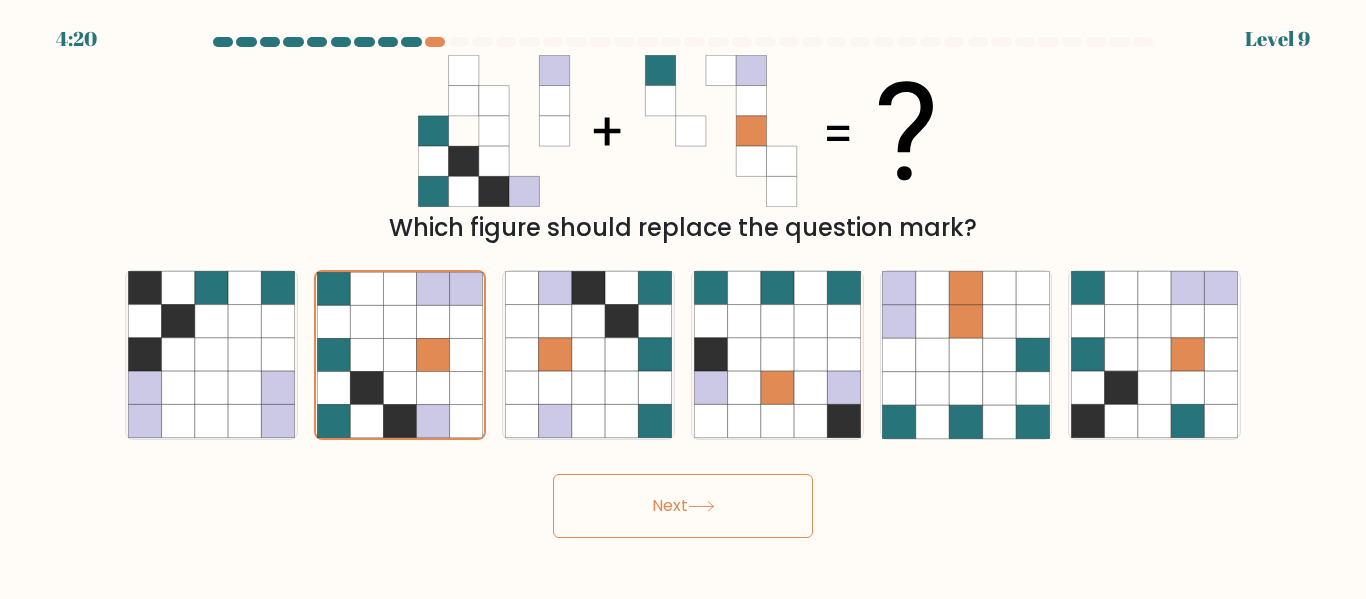 click on "Next" at bounding box center (683, 506) 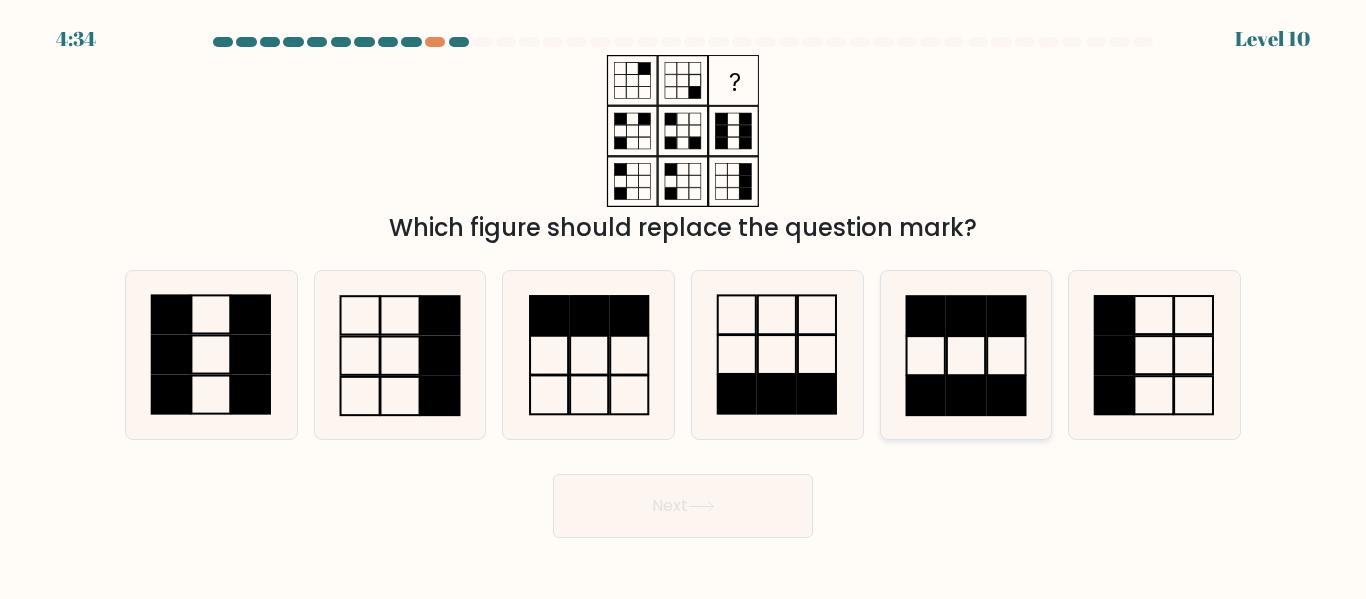 click at bounding box center [965, 354] 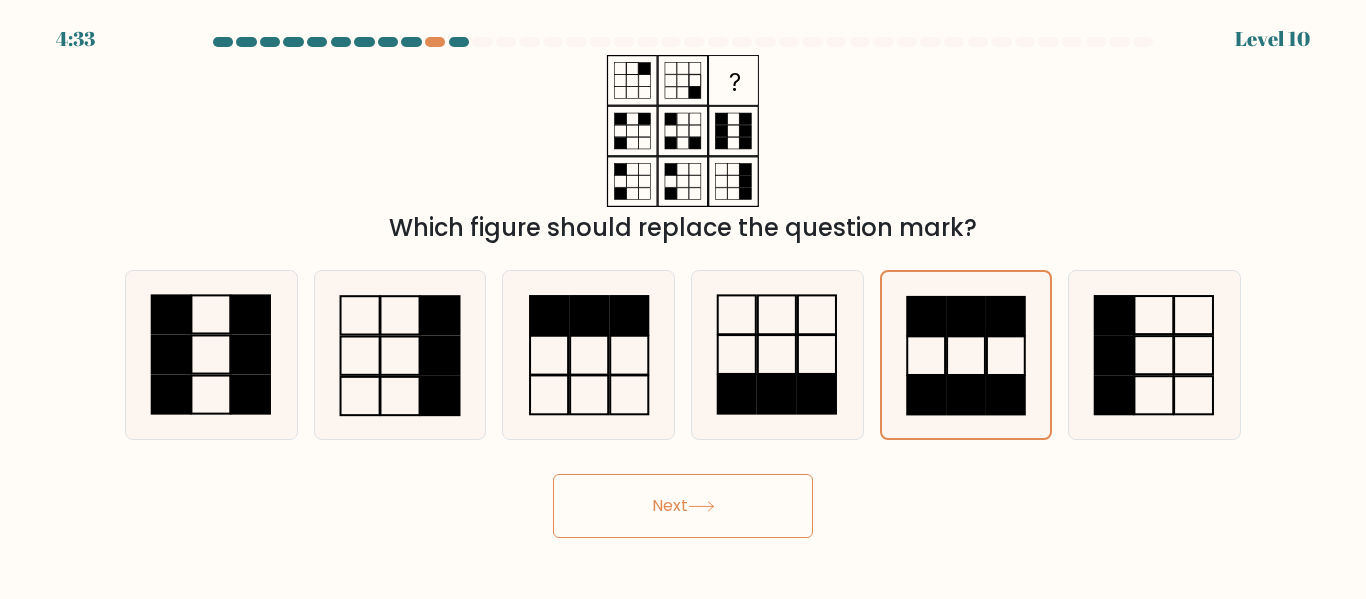 click on "Next" at bounding box center (683, 506) 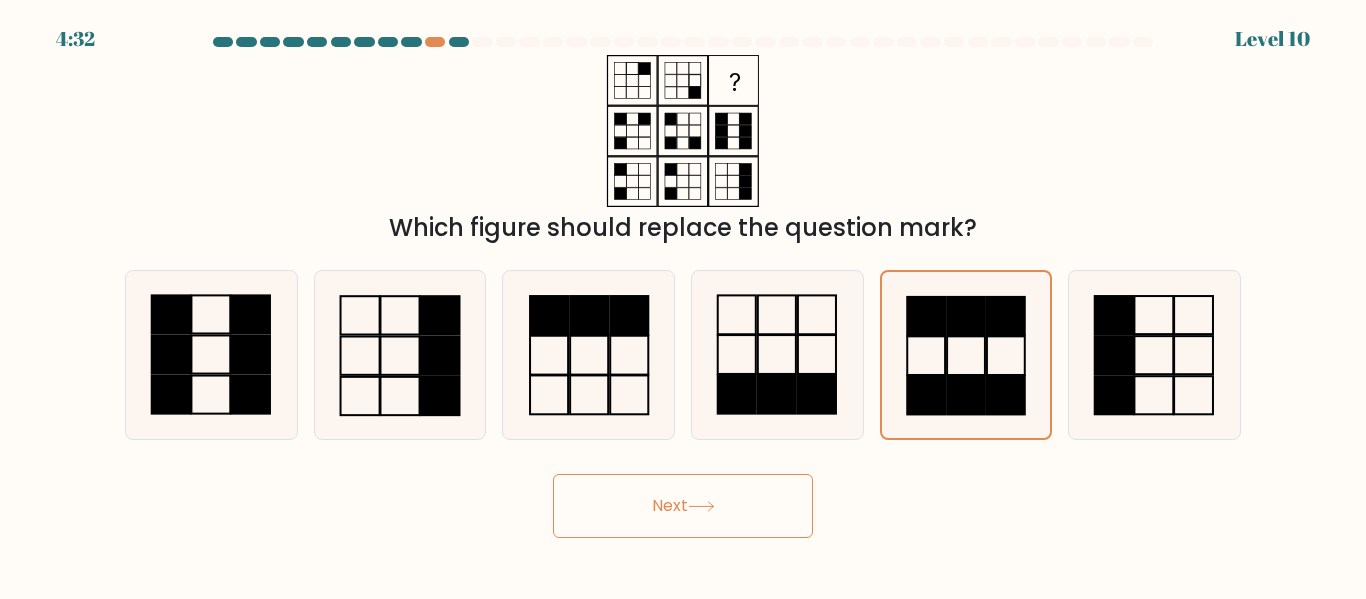 click on "Next" at bounding box center [683, 506] 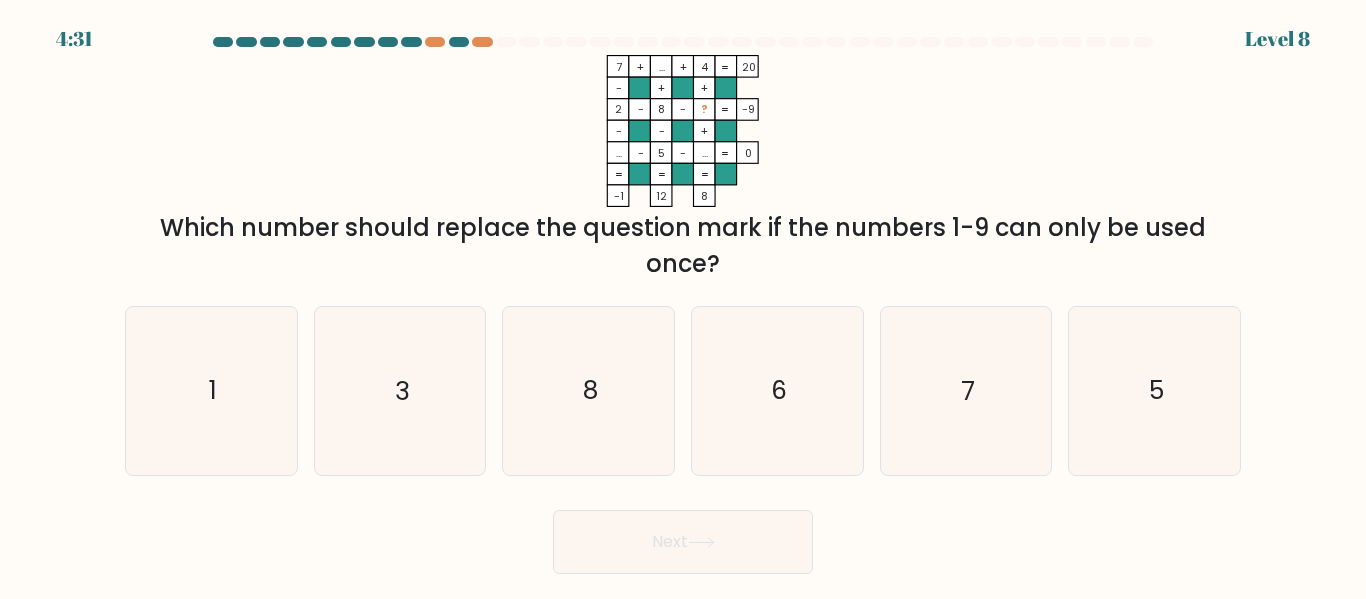 click on "Next" at bounding box center [683, 537] 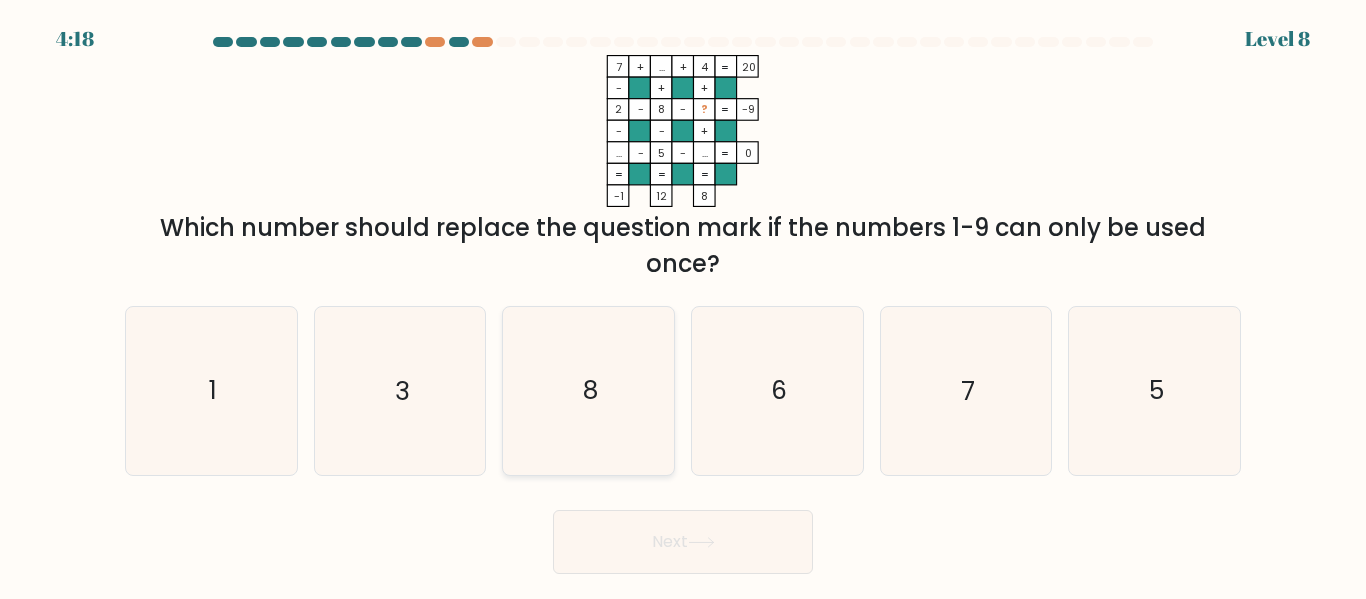 click on "8" at bounding box center [588, 390] 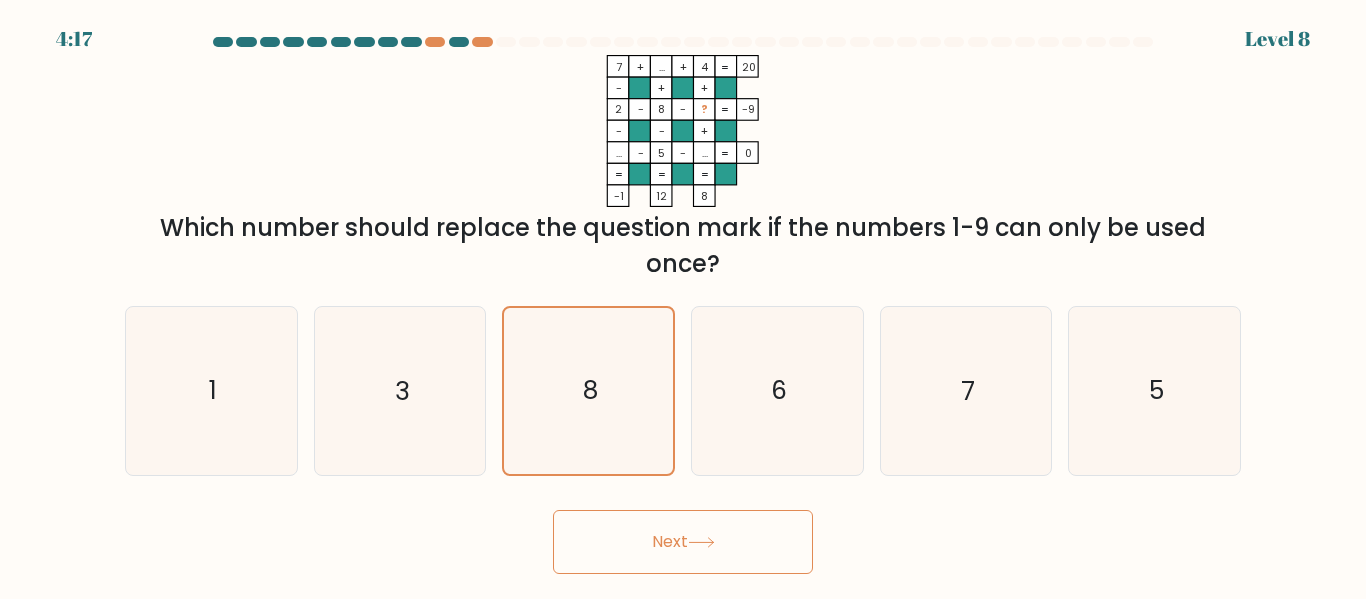 click on "Next" at bounding box center [683, 542] 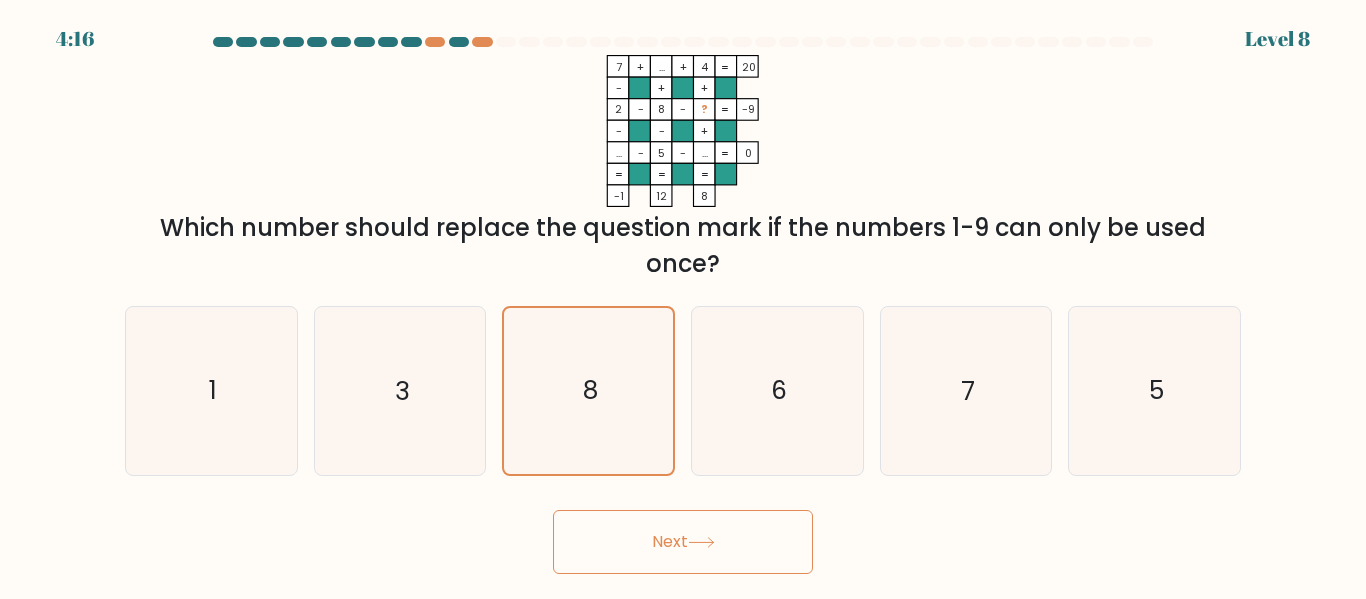 click on "Next" at bounding box center [683, 542] 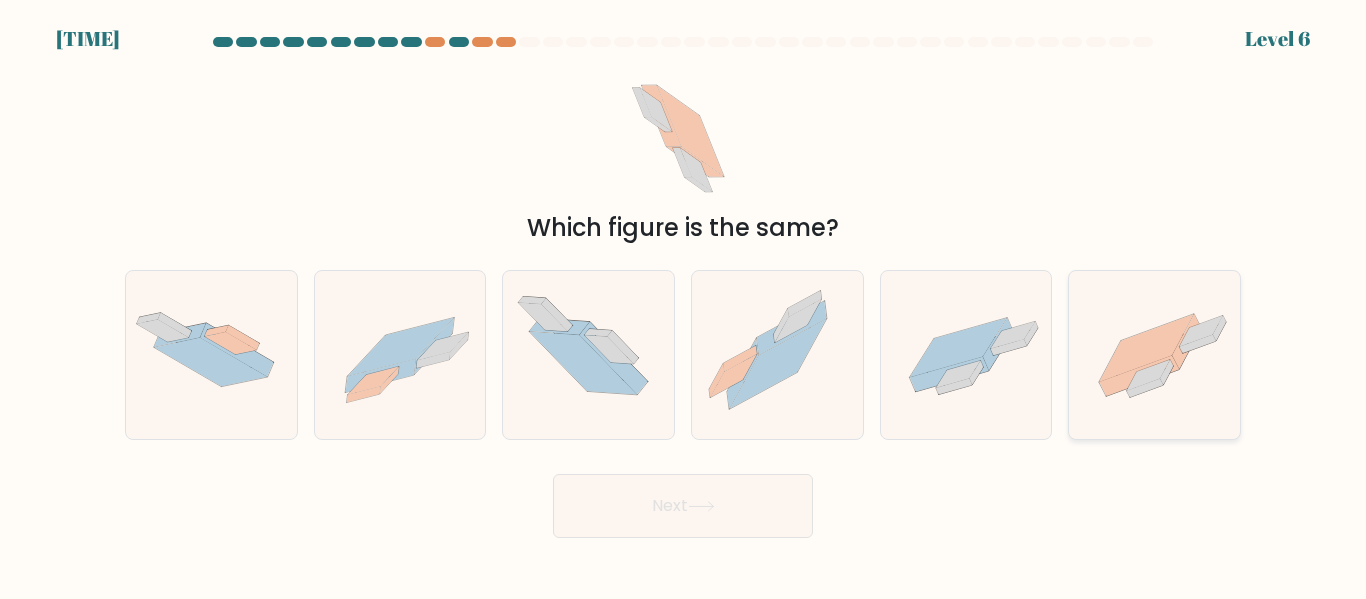 click at bounding box center [1147, 347] 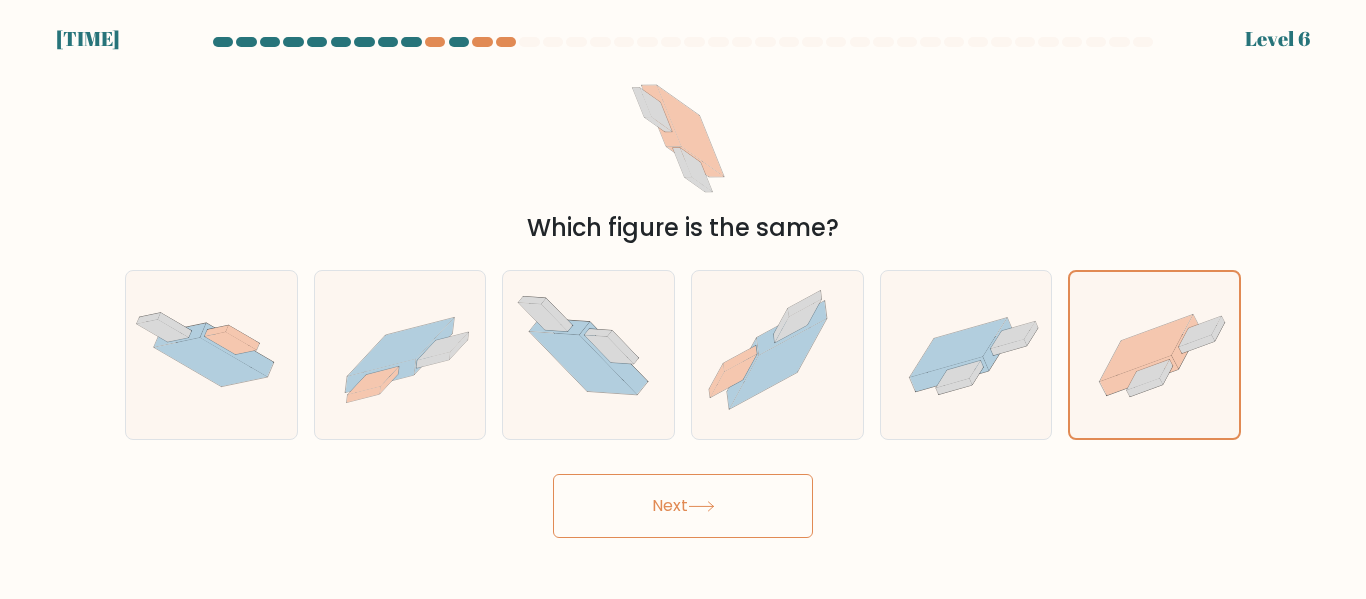 click on "Next" at bounding box center [683, 506] 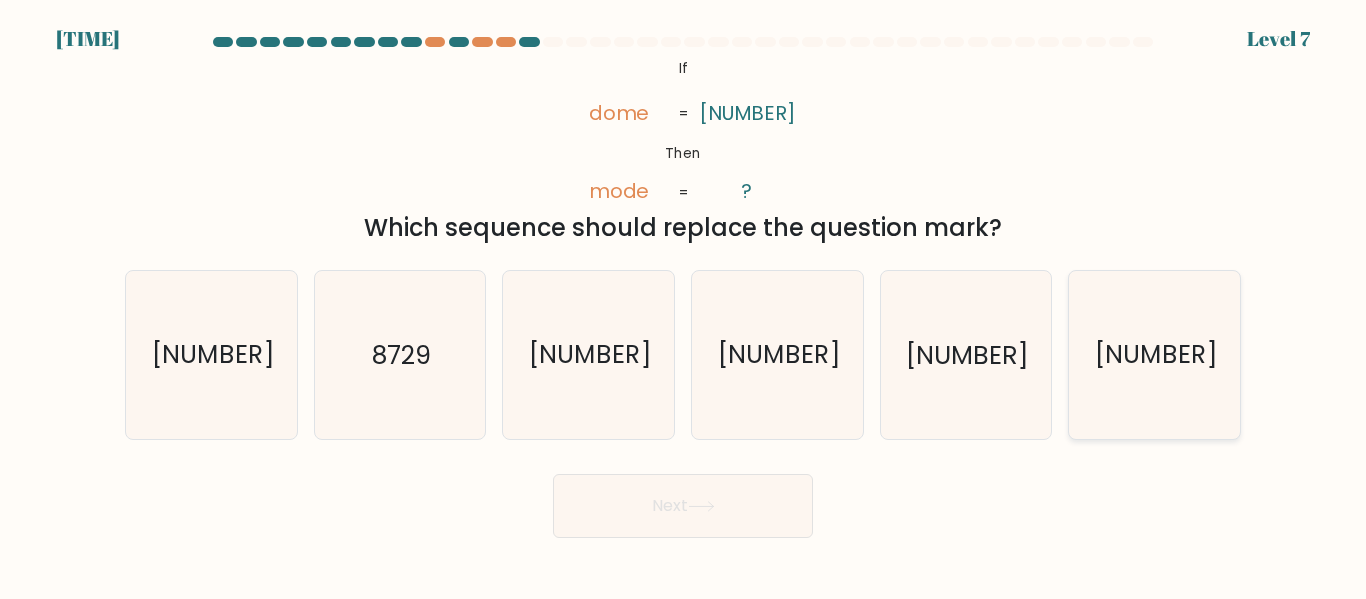 click on "2879" at bounding box center (1154, 354) 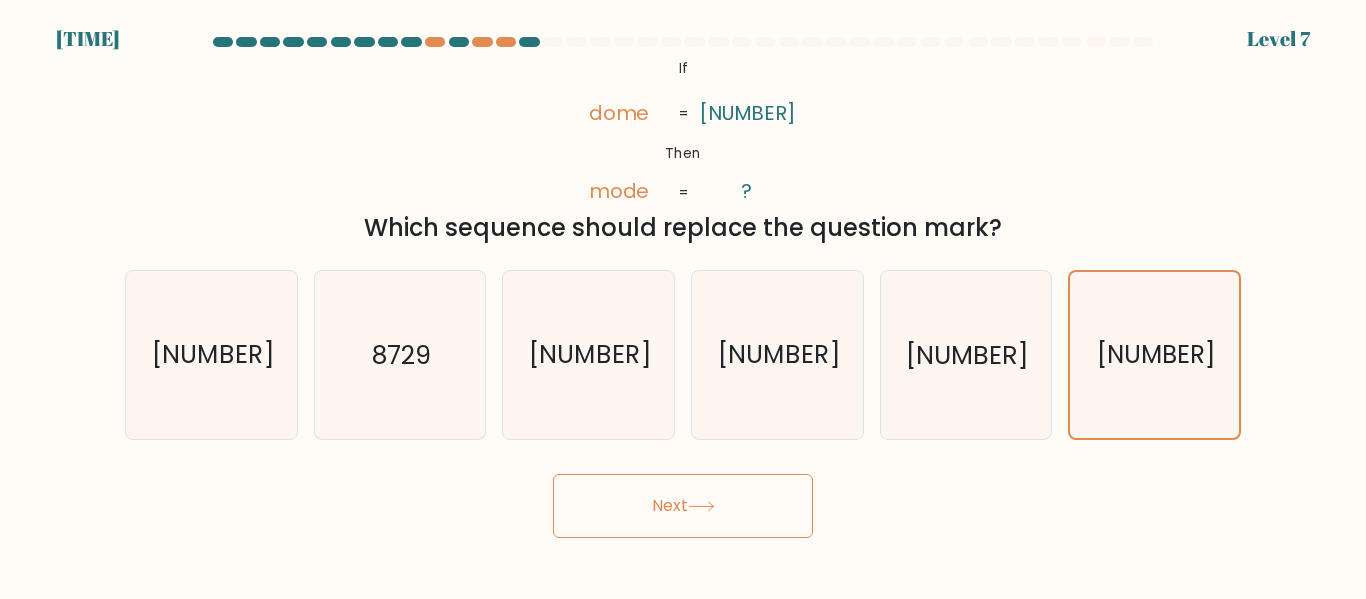 click on "Next" at bounding box center [683, 506] 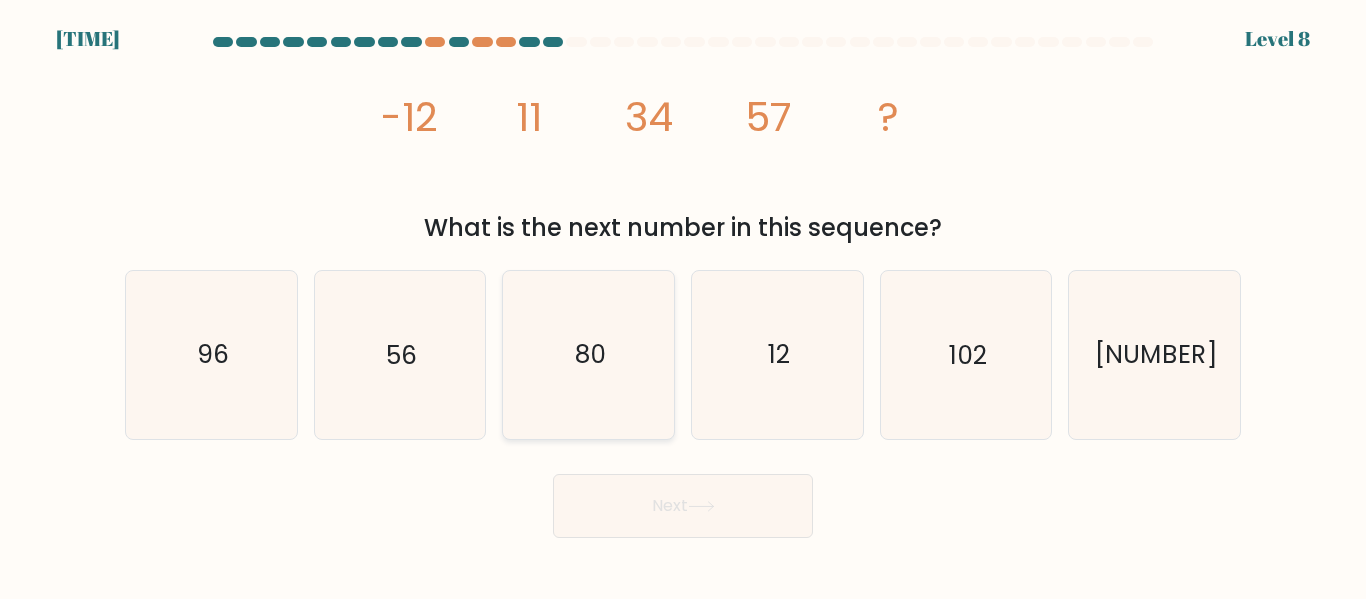 click on "80" at bounding box center [588, 354] 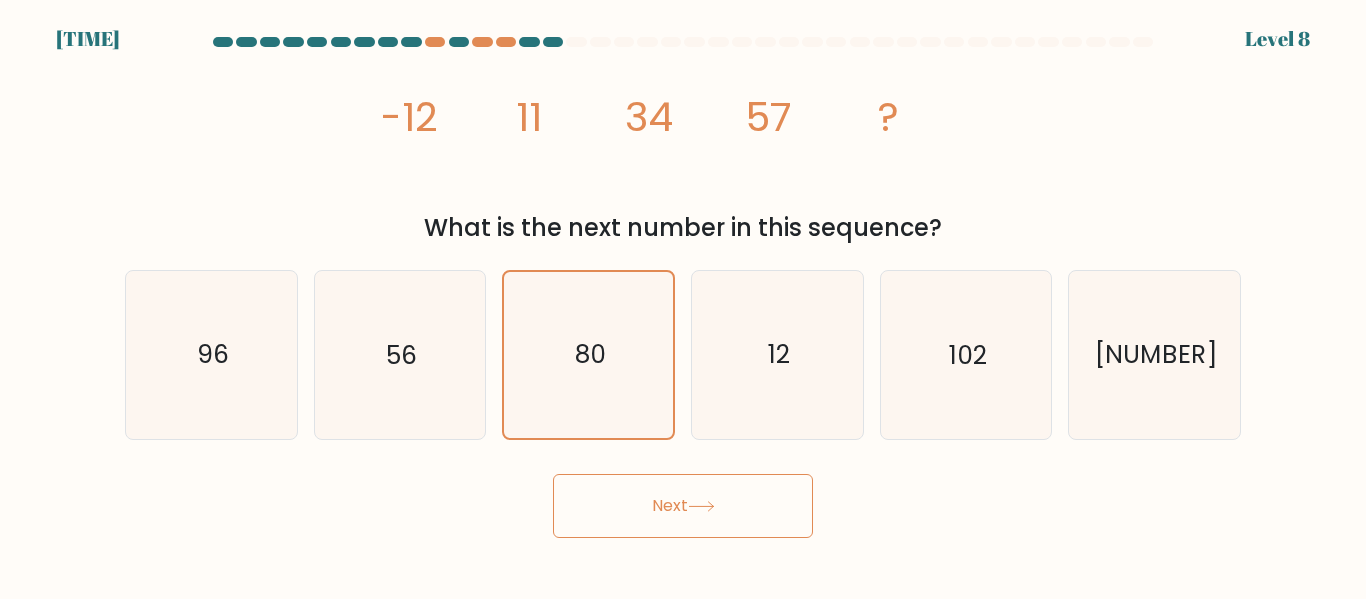 click on "Next" at bounding box center [683, 506] 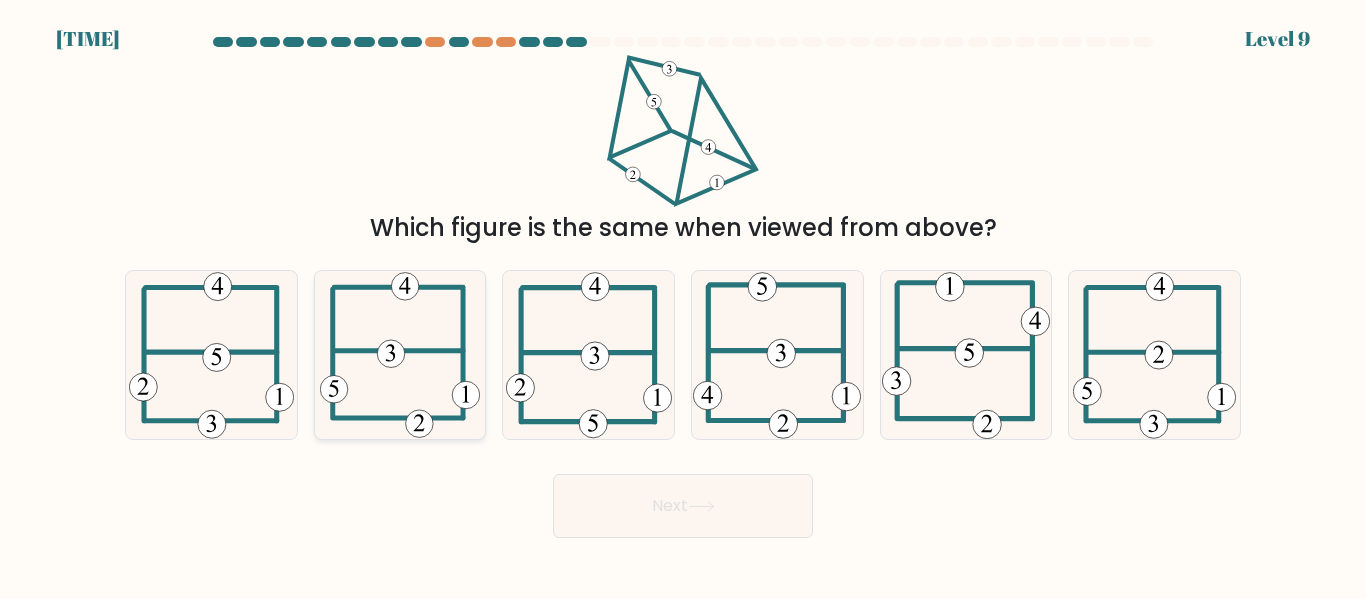 click at bounding box center [400, 354] 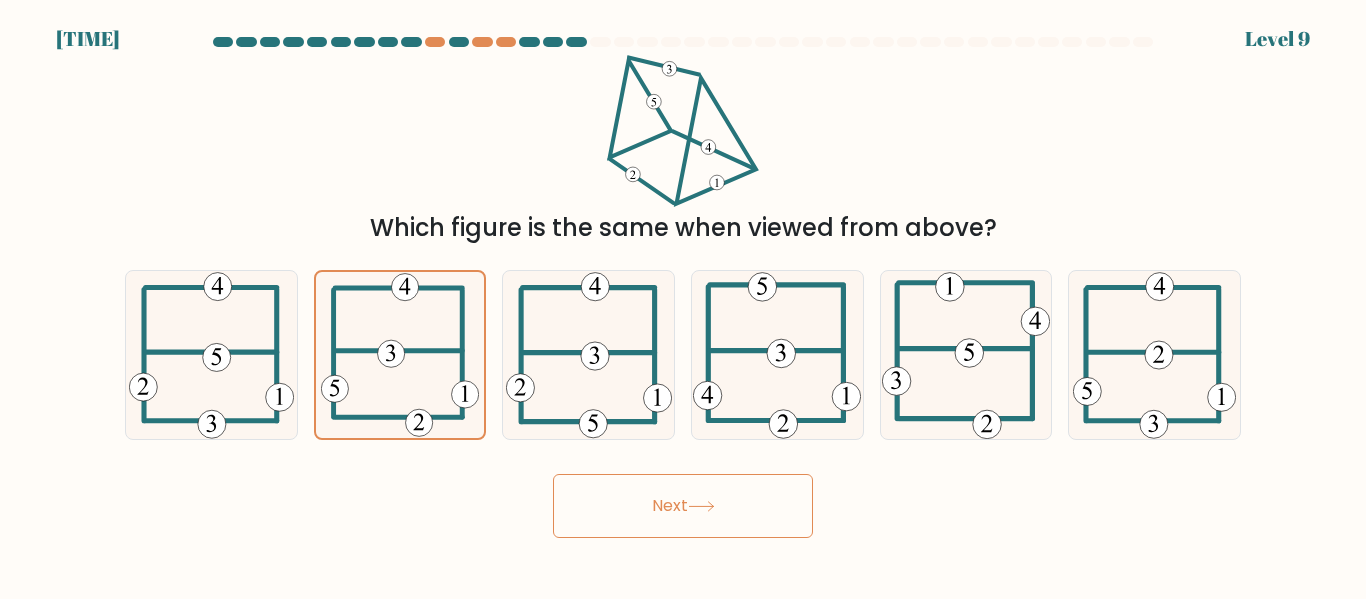 click on "Next" at bounding box center (683, 506) 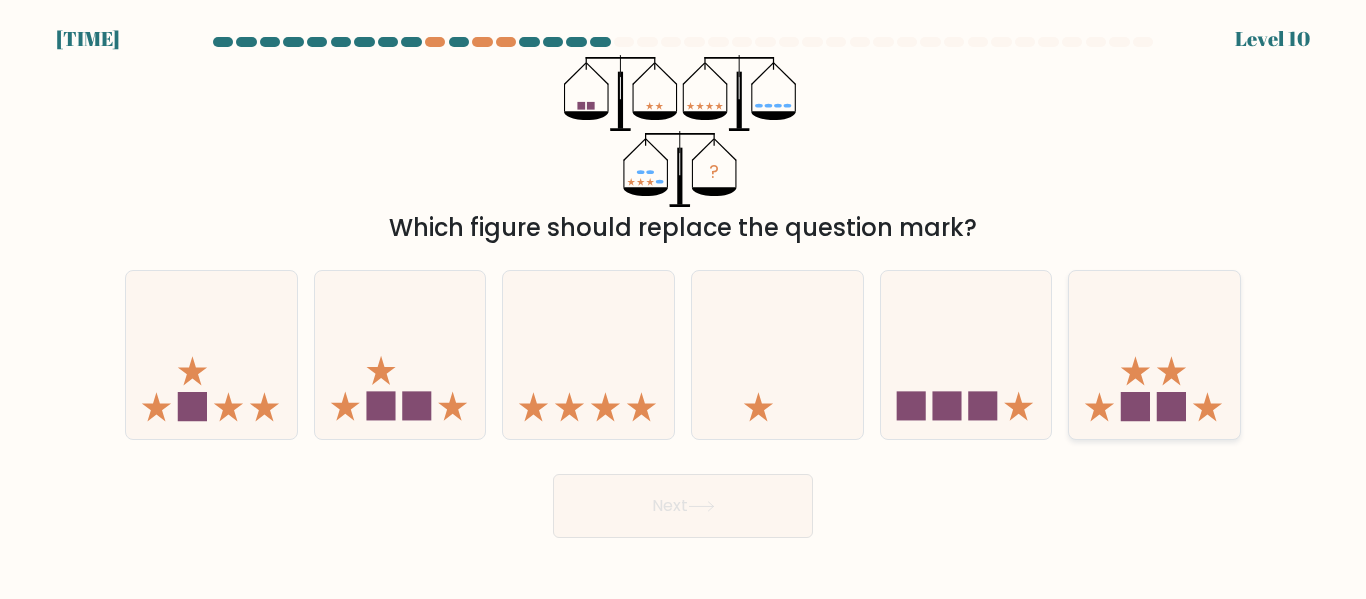 click at bounding box center [1135, 406] 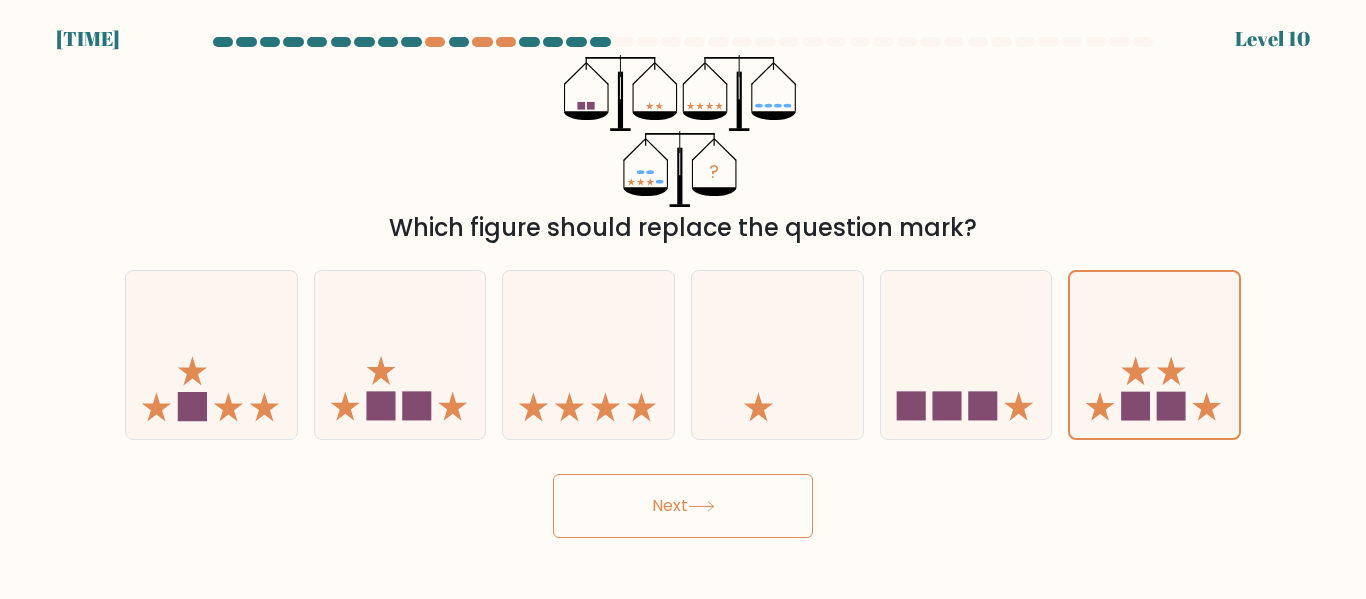 click on "Next" at bounding box center (683, 506) 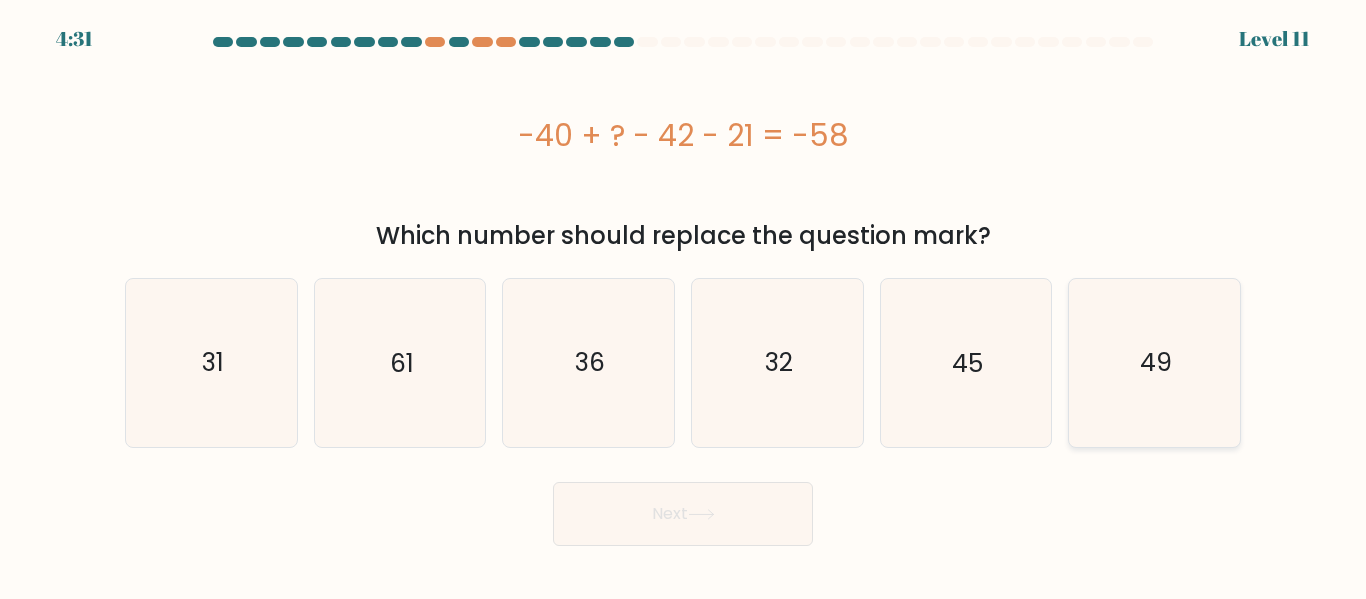 click on "49" at bounding box center (1156, 362) 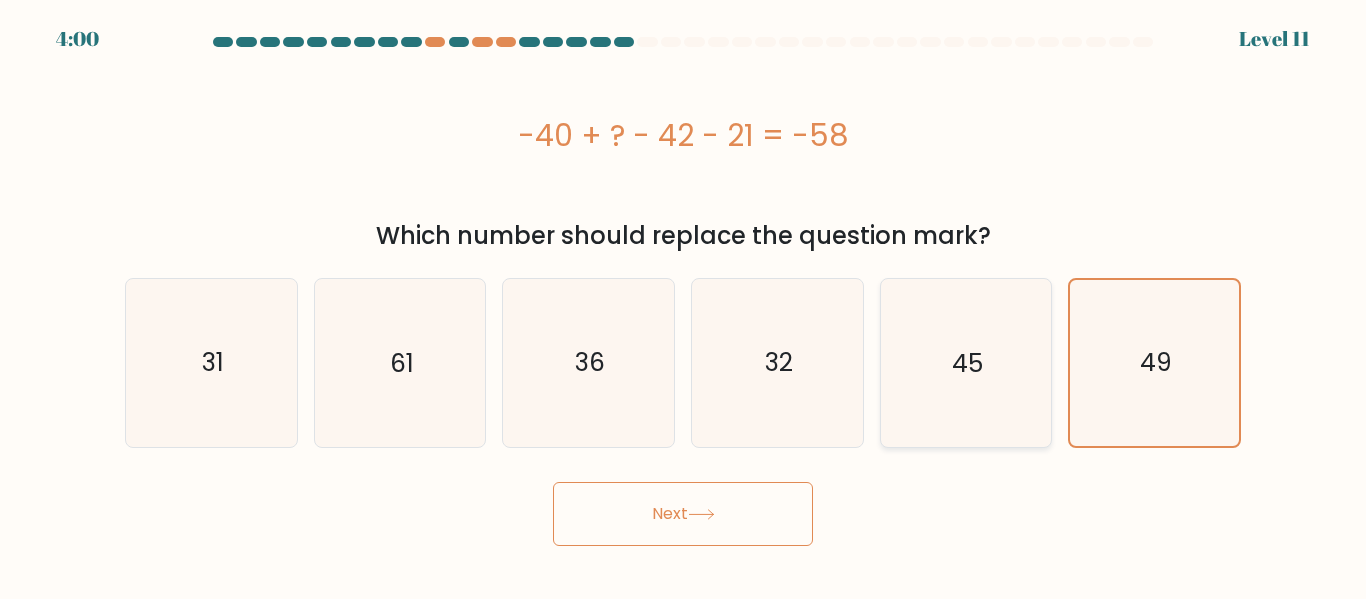 click on "45" at bounding box center (965, 362) 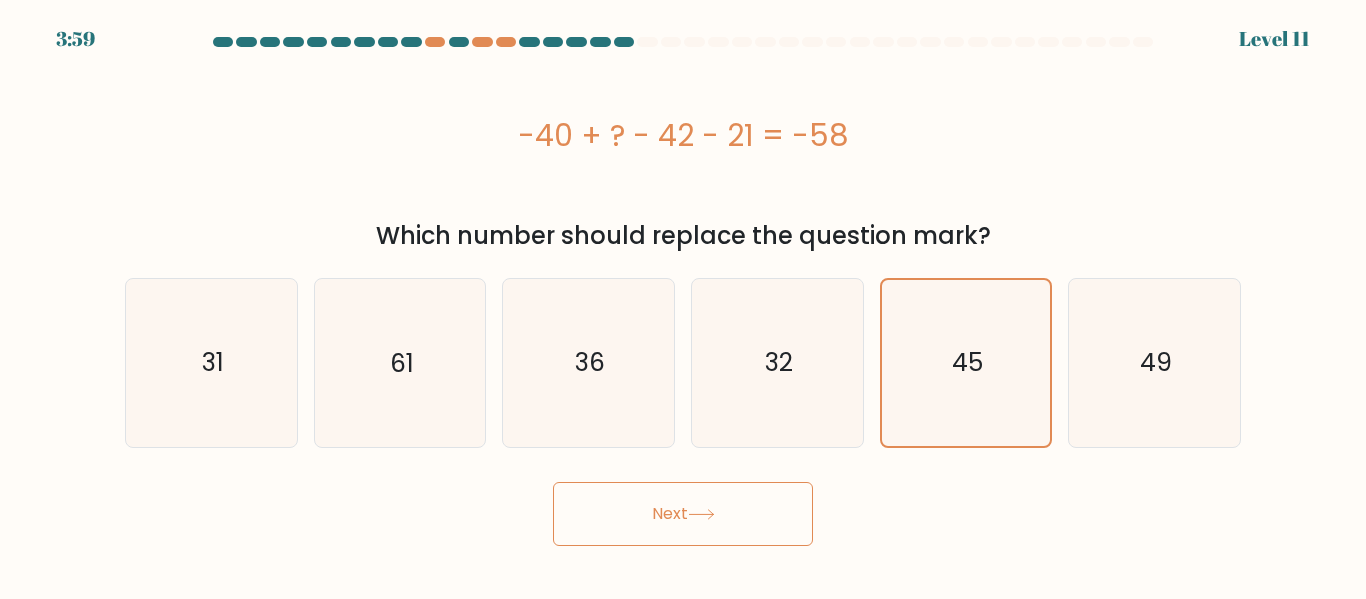 click on "Next" at bounding box center [683, 514] 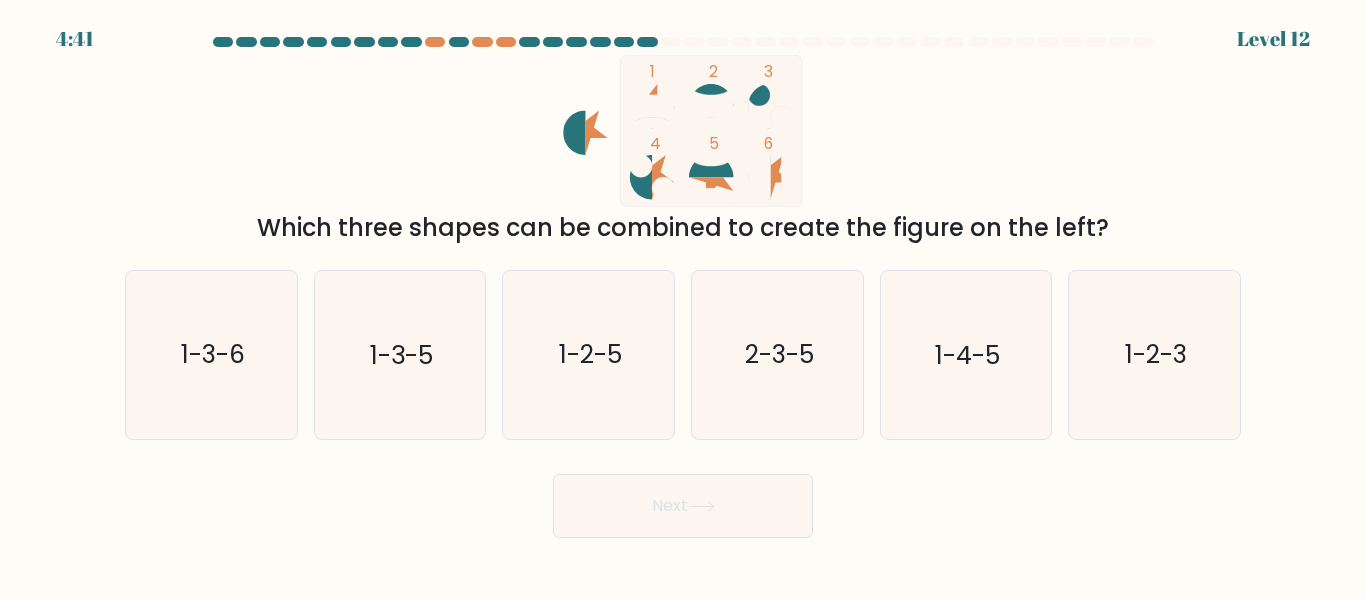 click on "1
2
3
4
5
6
Which three shapes can be combined to create the figure on the left?" at bounding box center [683, 150] 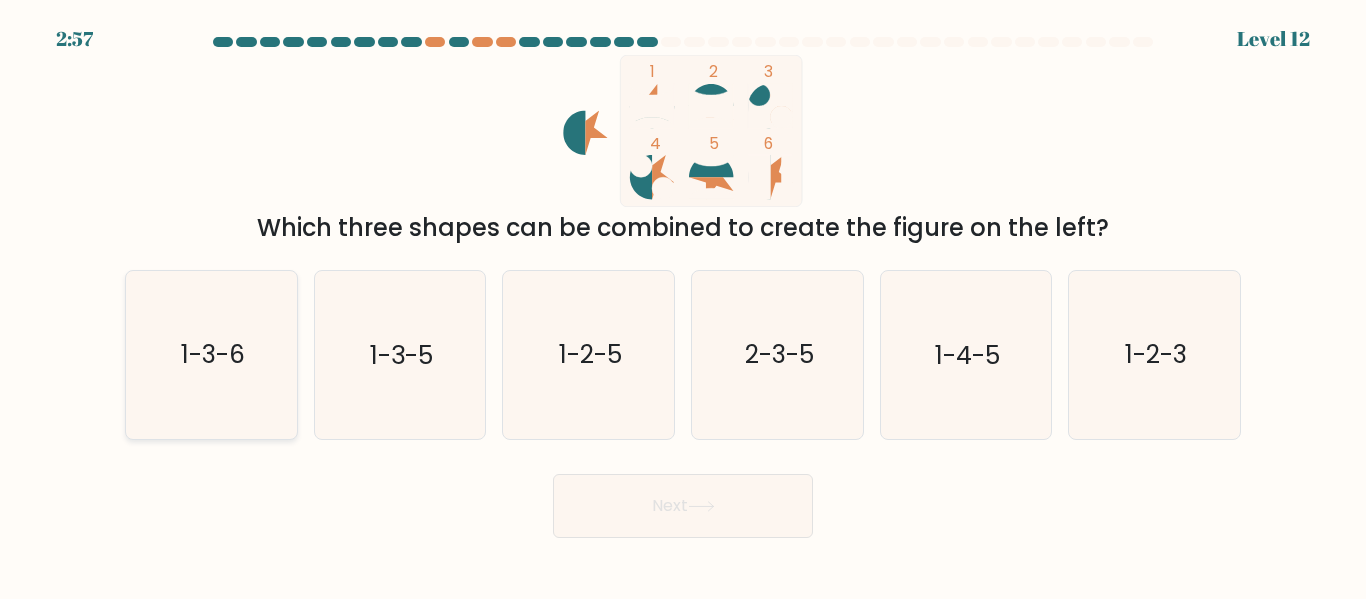 click on "1-3-6" at bounding box center (211, 354) 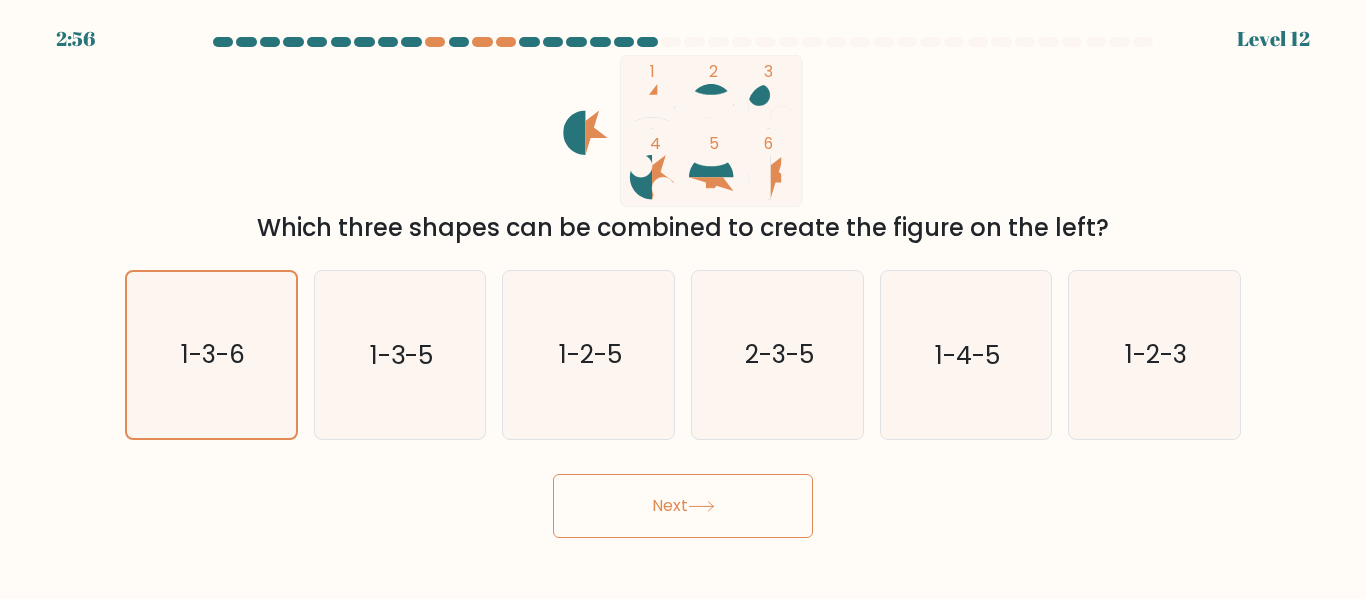 click on "Next" at bounding box center (683, 506) 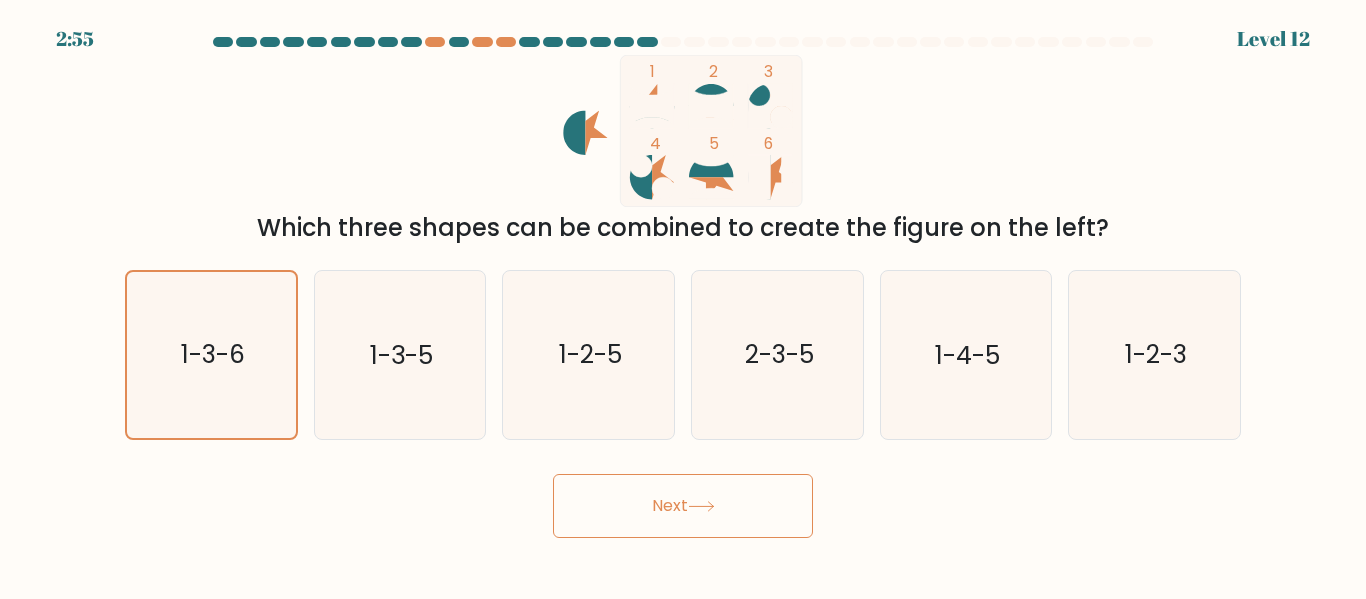 click on "Next" at bounding box center (683, 506) 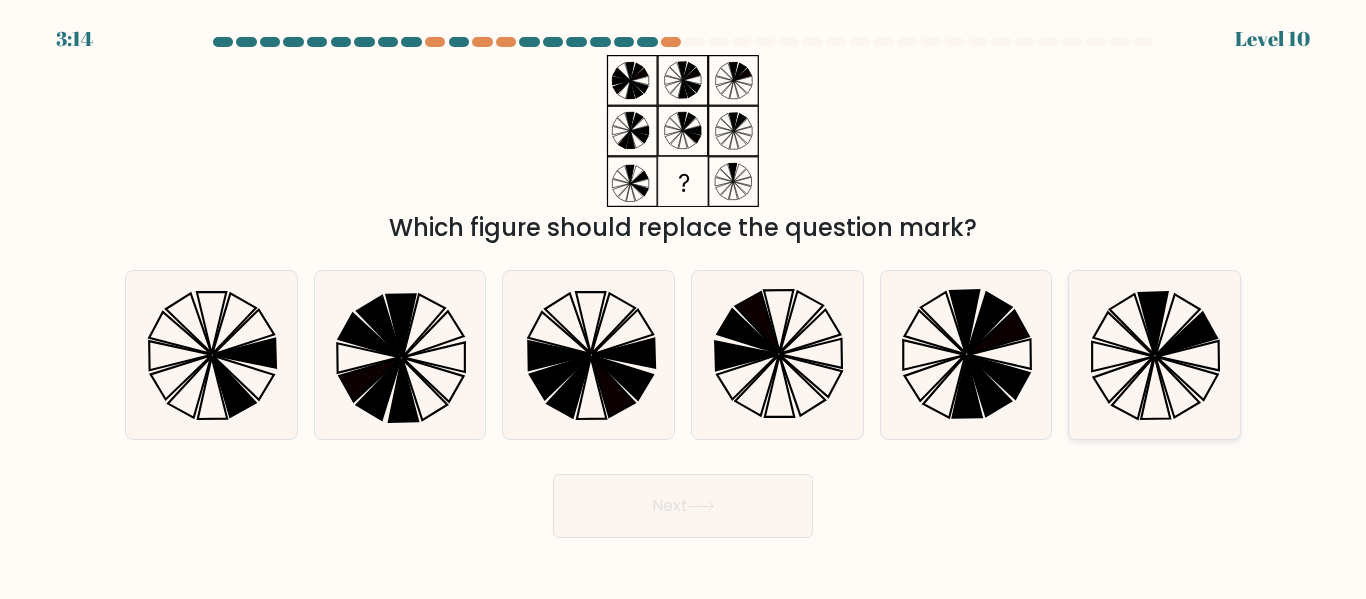 click at bounding box center [1154, 354] 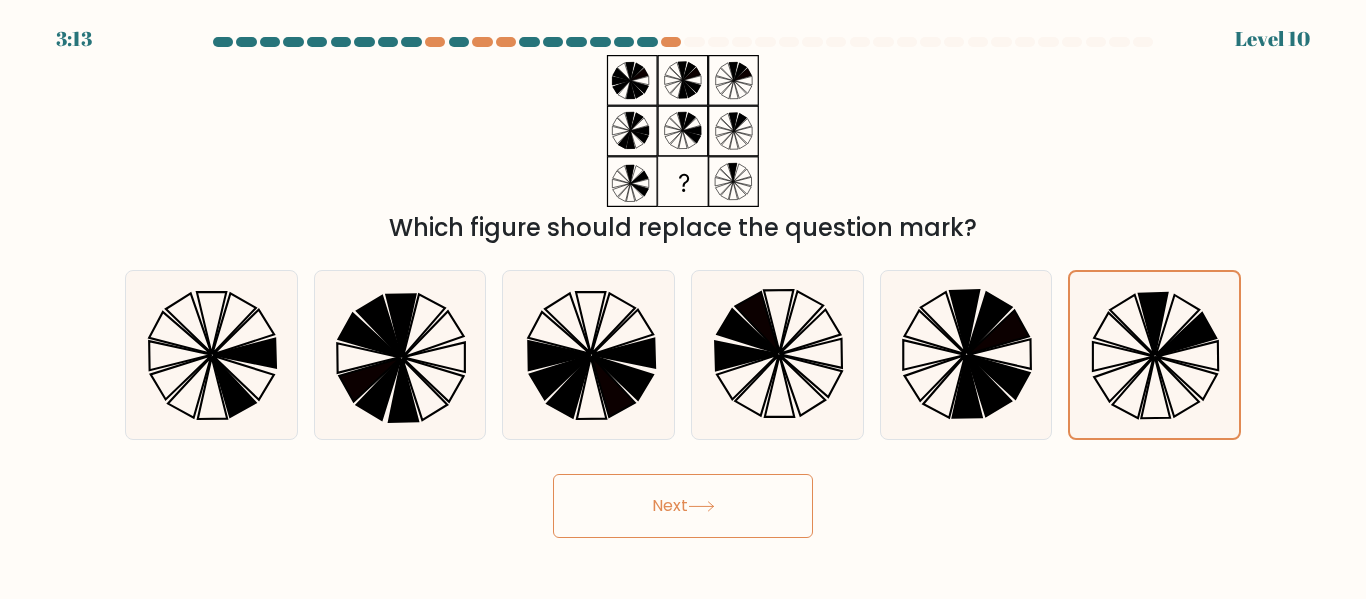 click on "Next" at bounding box center (683, 506) 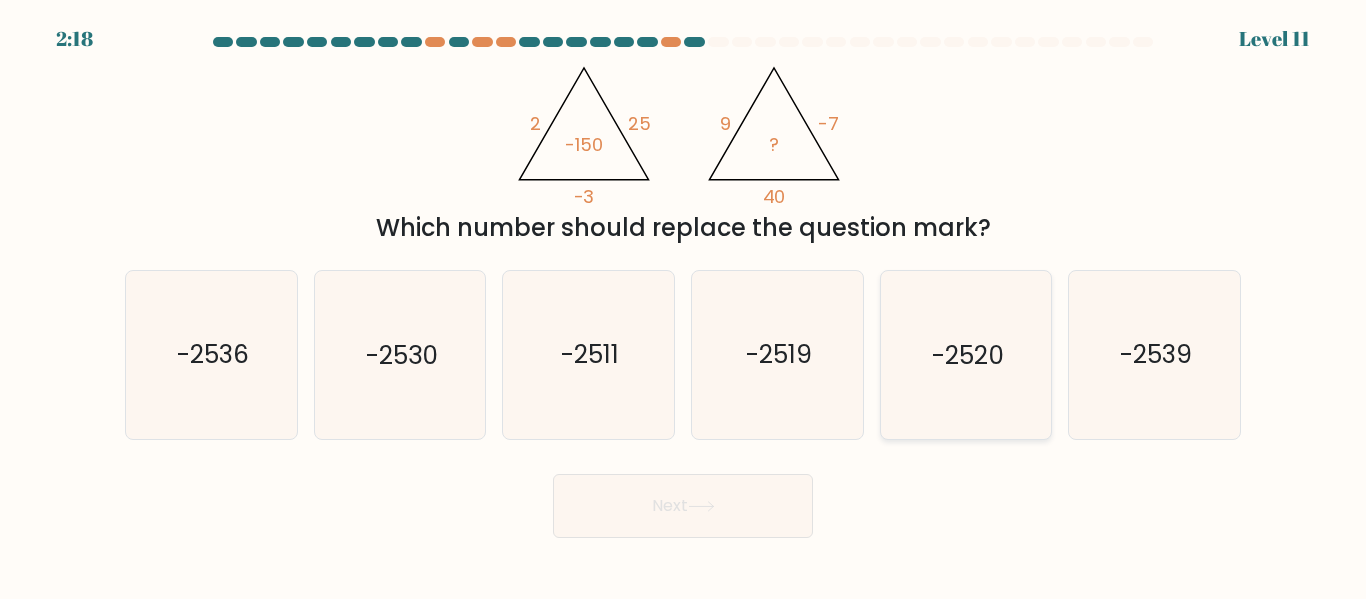 click on "-2520" at bounding box center (965, 354) 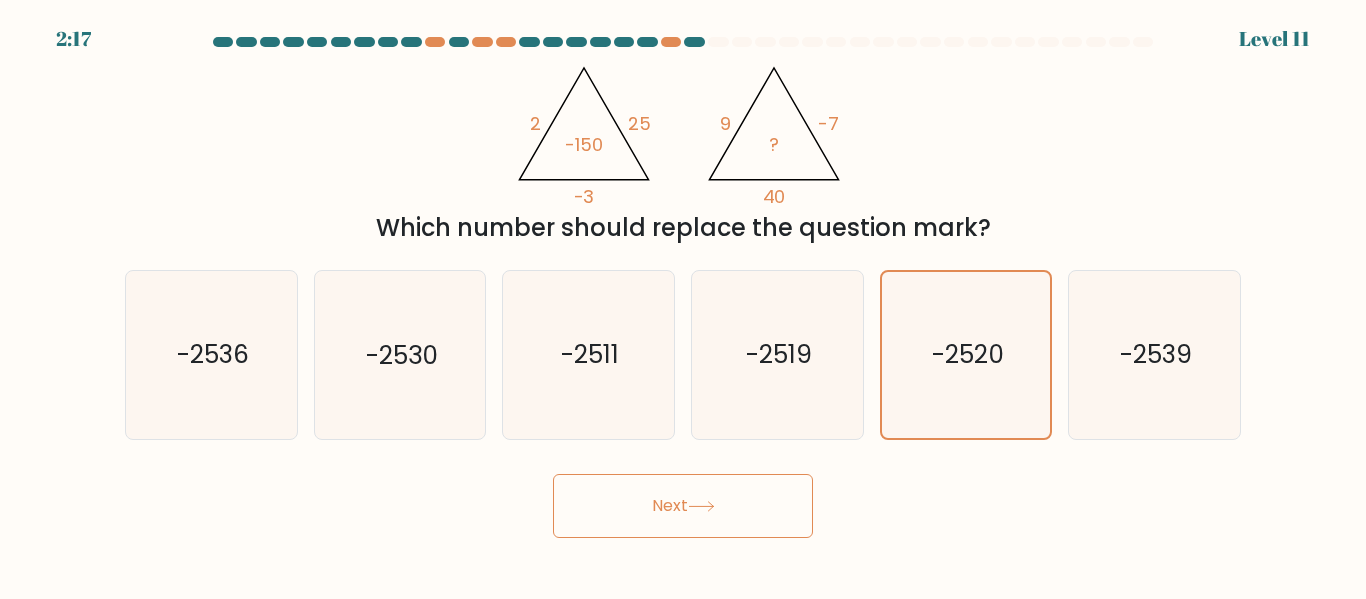 click on "Next" at bounding box center [683, 506] 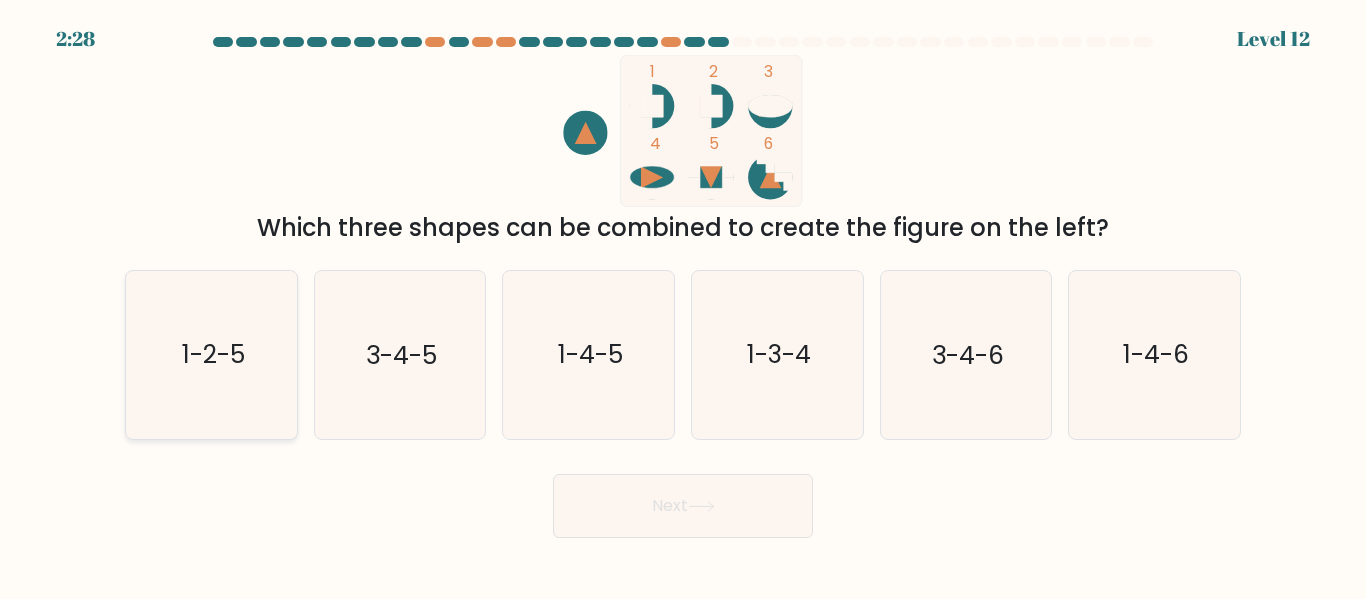 click on "1-2-5" at bounding box center [211, 354] 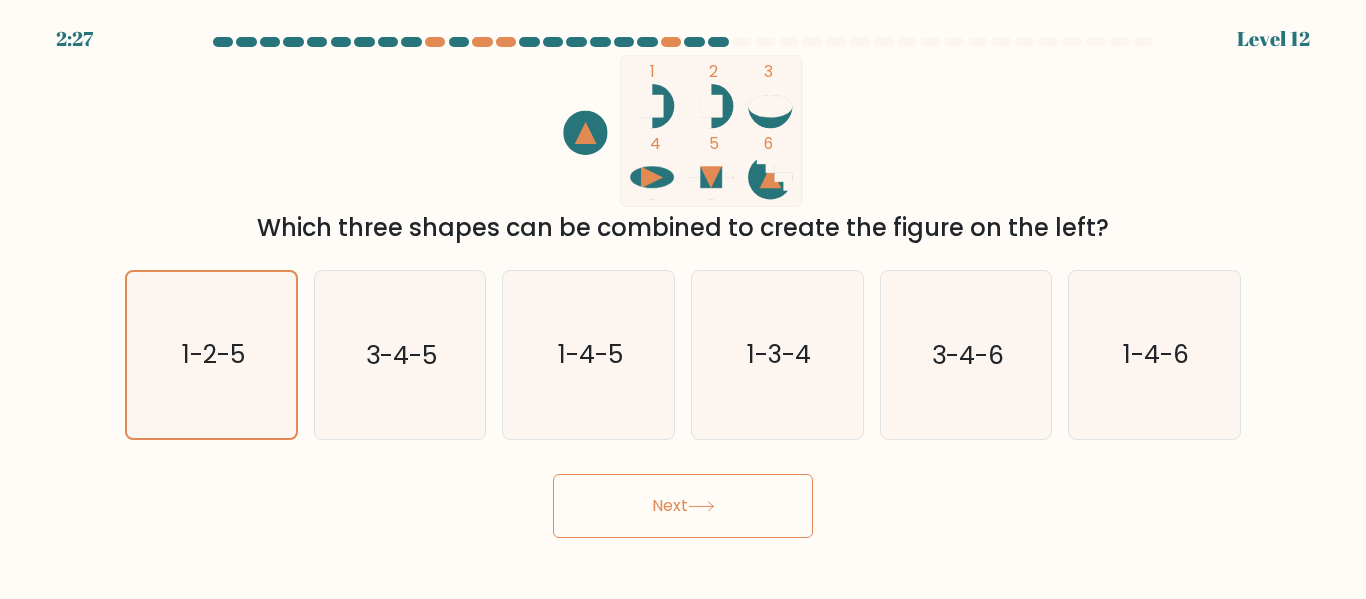 click on "2:27
Level 12" at bounding box center (683, 299) 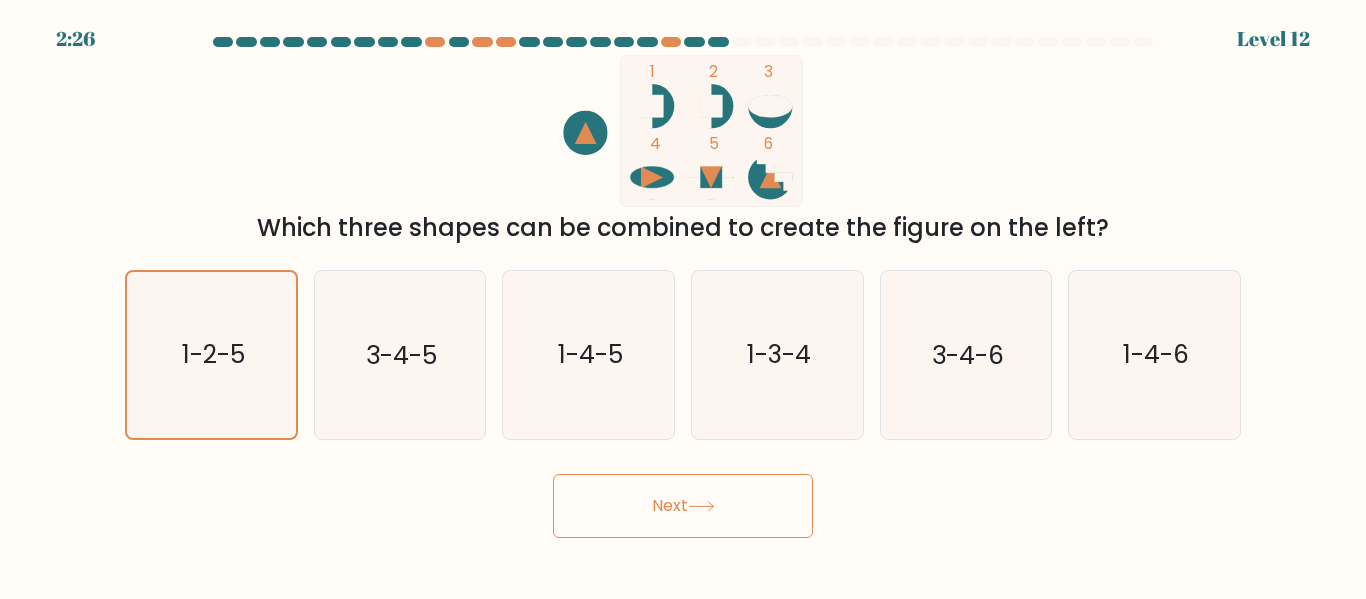 click at bounding box center [701, 506] 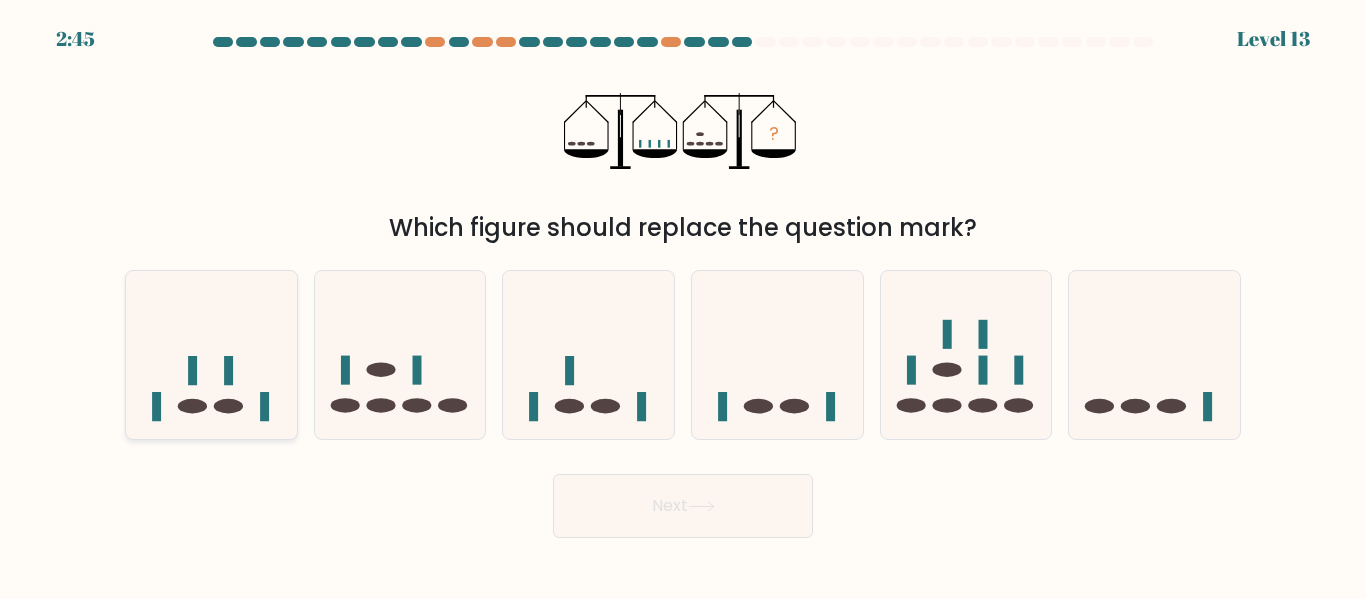 click at bounding box center [156, 406] 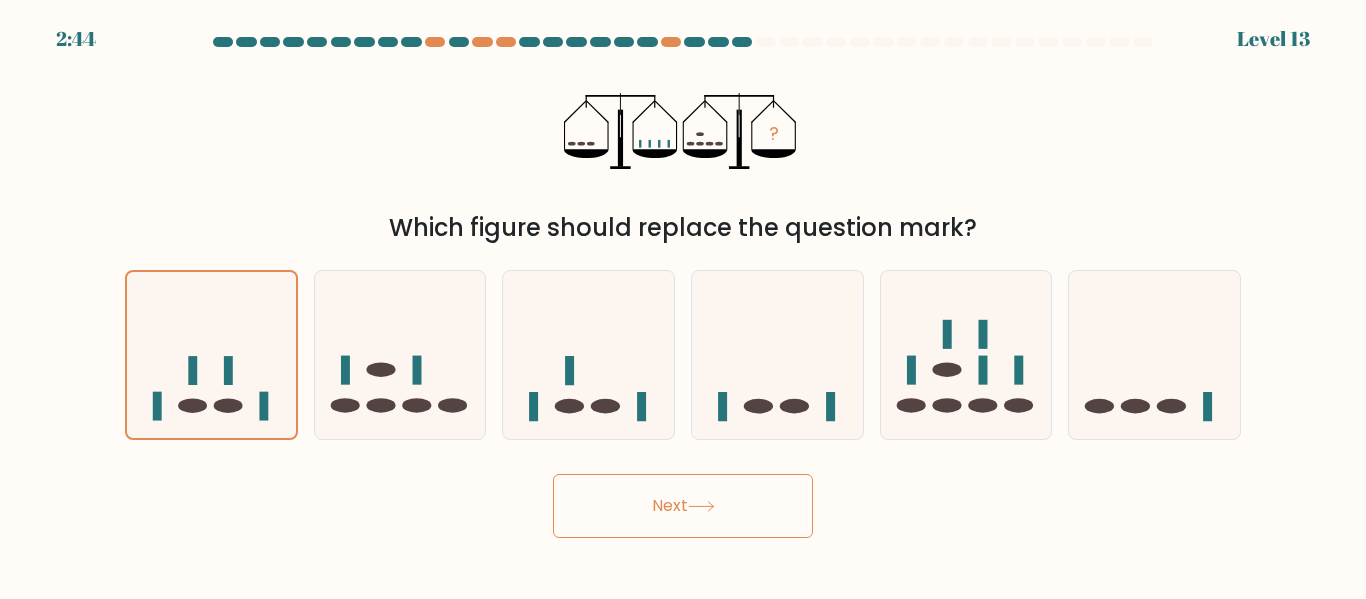 click on "Next" at bounding box center (683, 506) 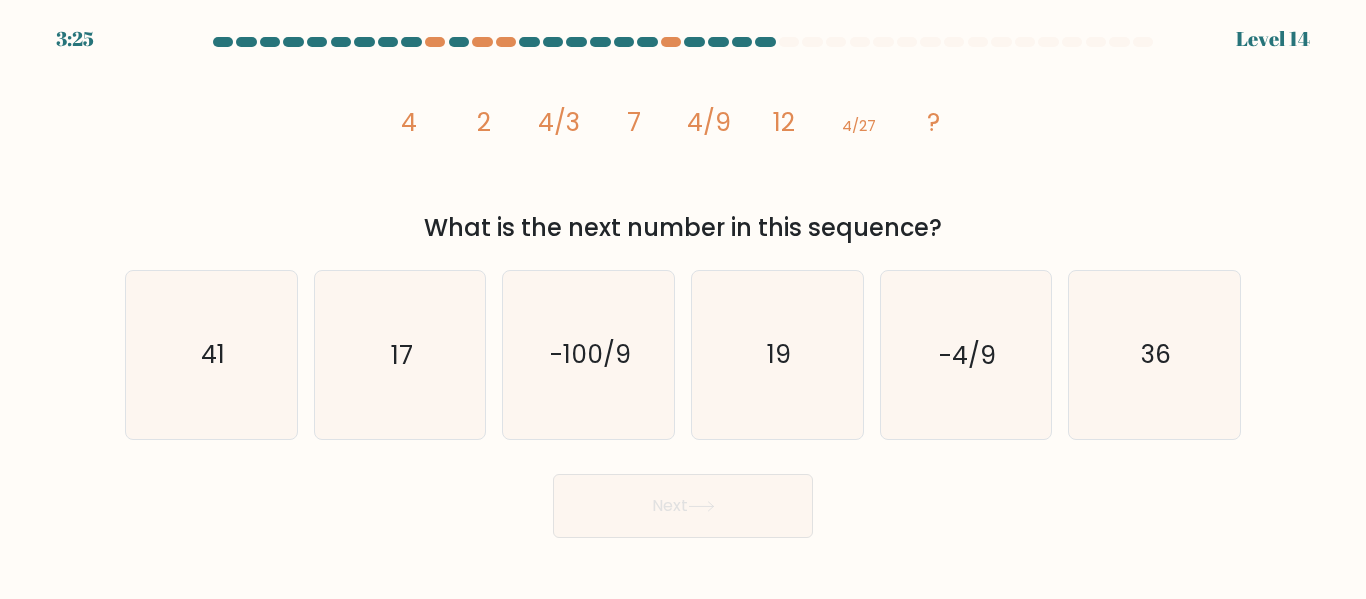 click at bounding box center [789, 42] 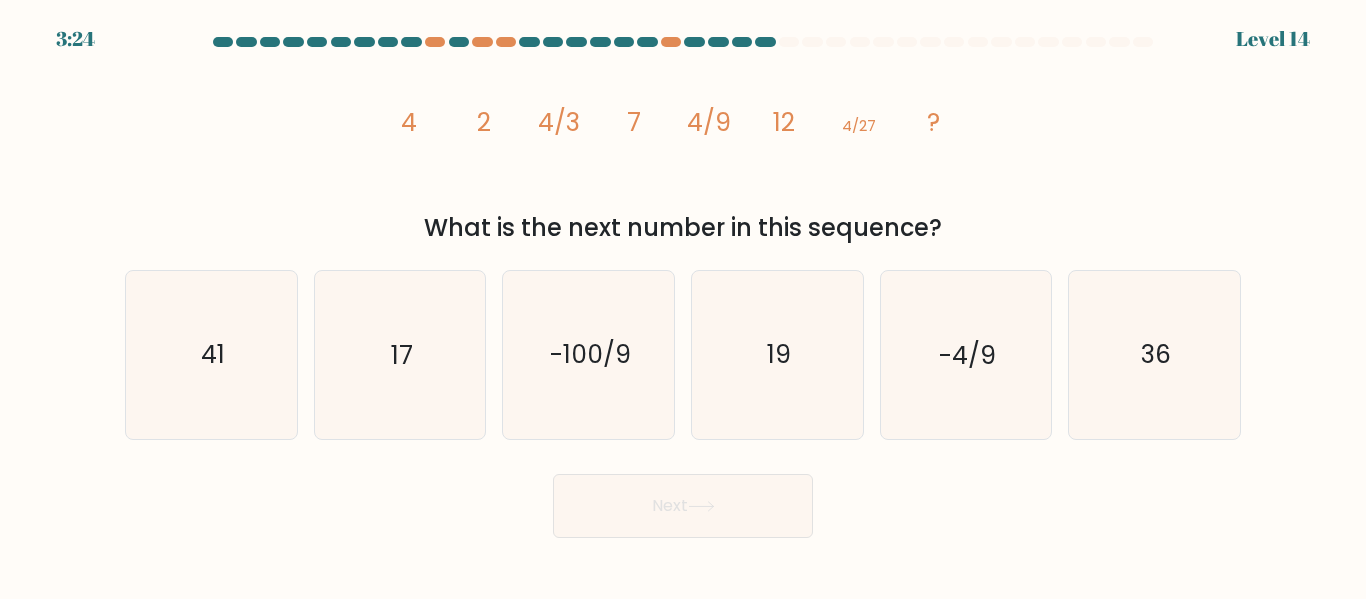 click at bounding box center [683, 46] 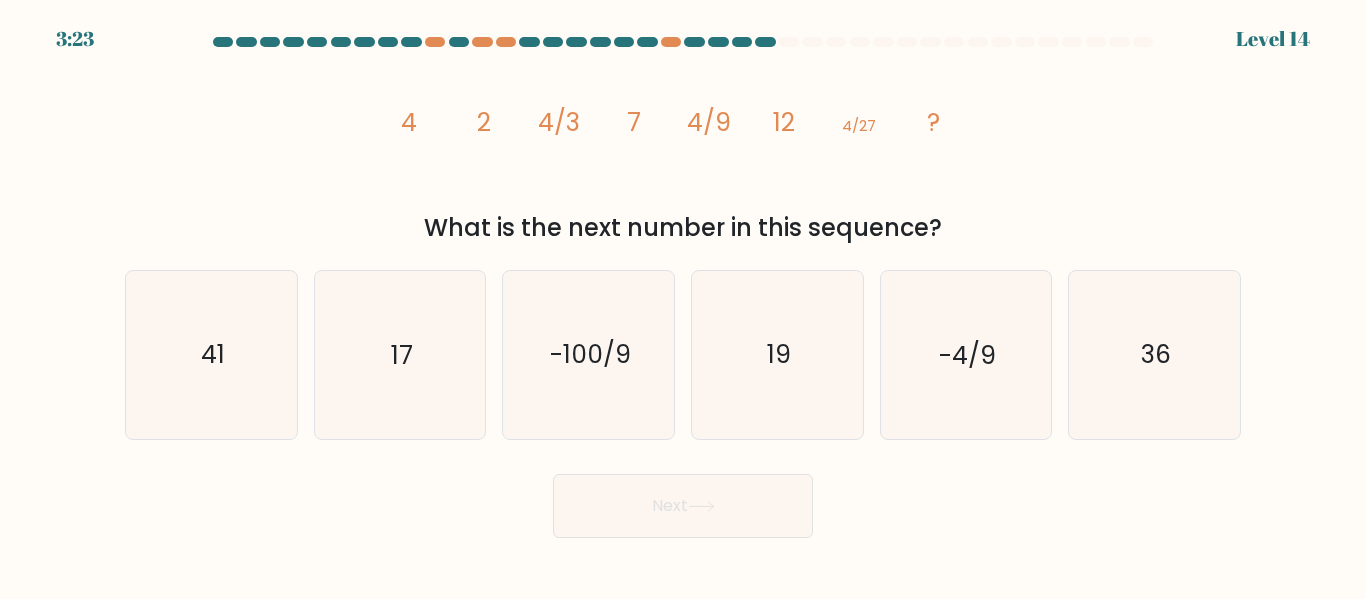 click at bounding box center [860, 42] 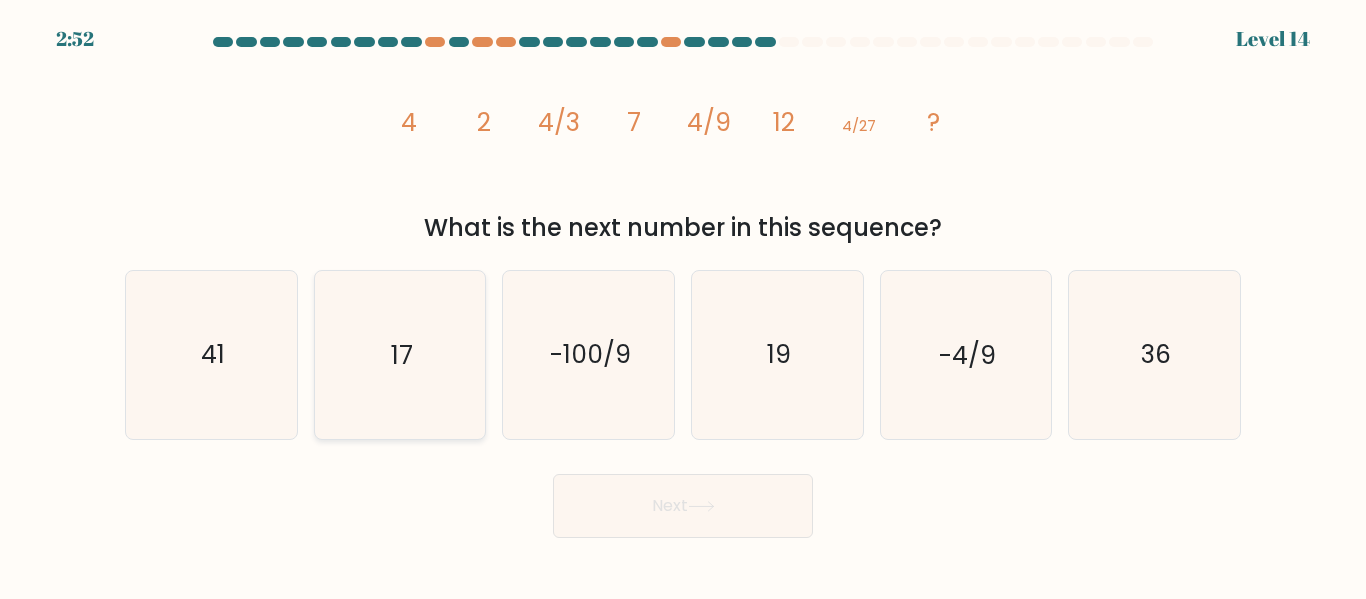 click on "17" at bounding box center [399, 354] 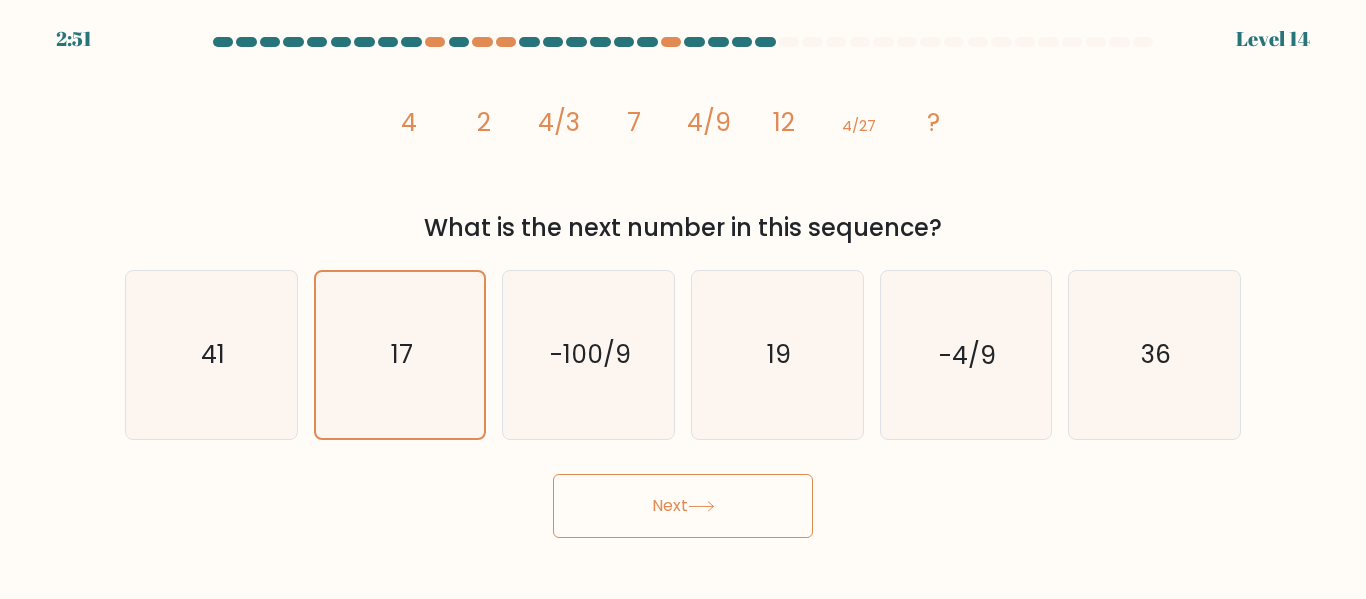 click at bounding box center [701, 506] 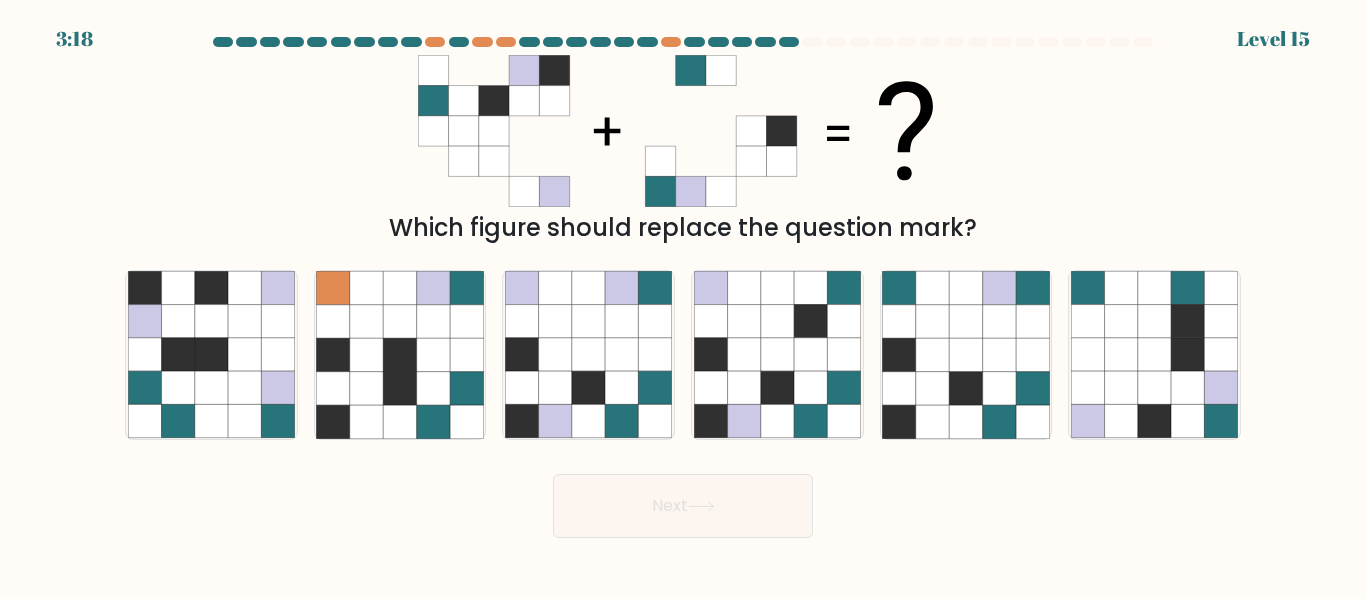 click at bounding box center [554, 192] 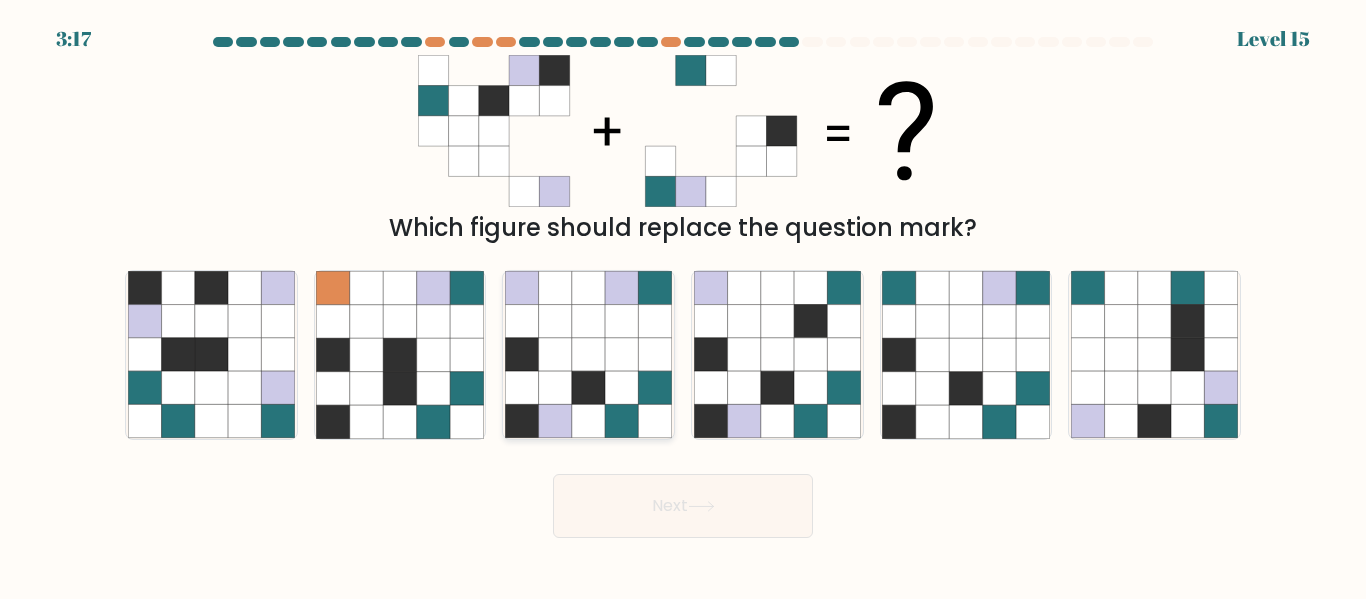 click at bounding box center [655, 421] 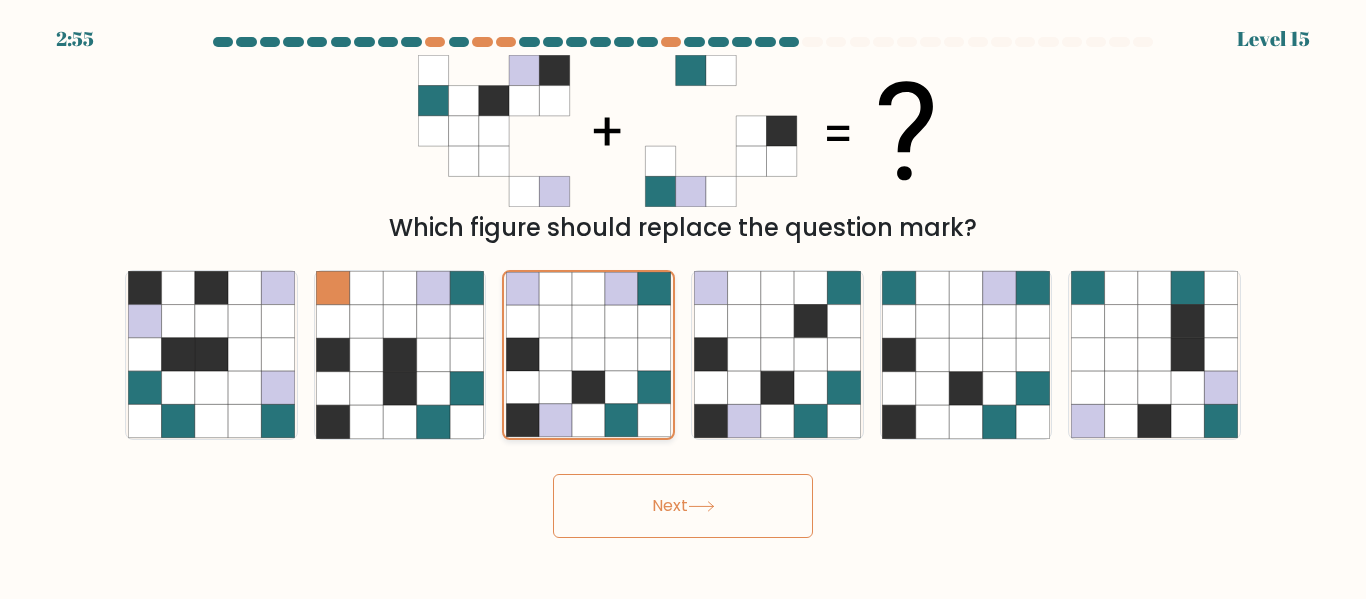 click at bounding box center [588, 289] 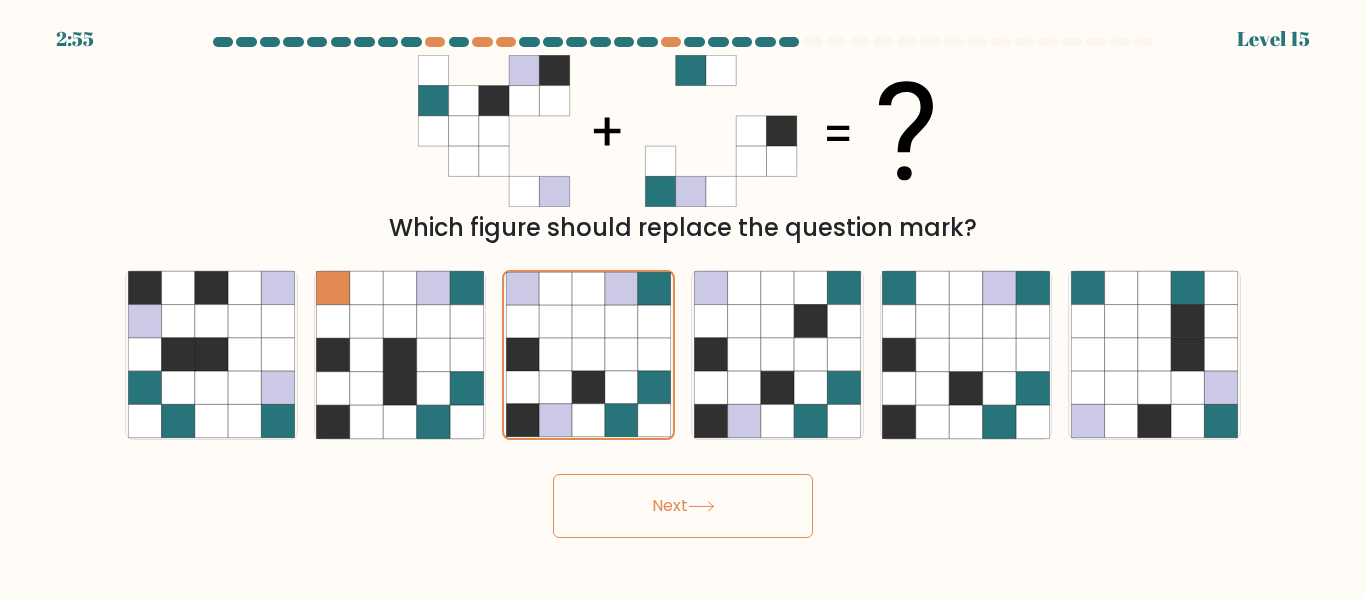 click on "Next" at bounding box center (683, 506) 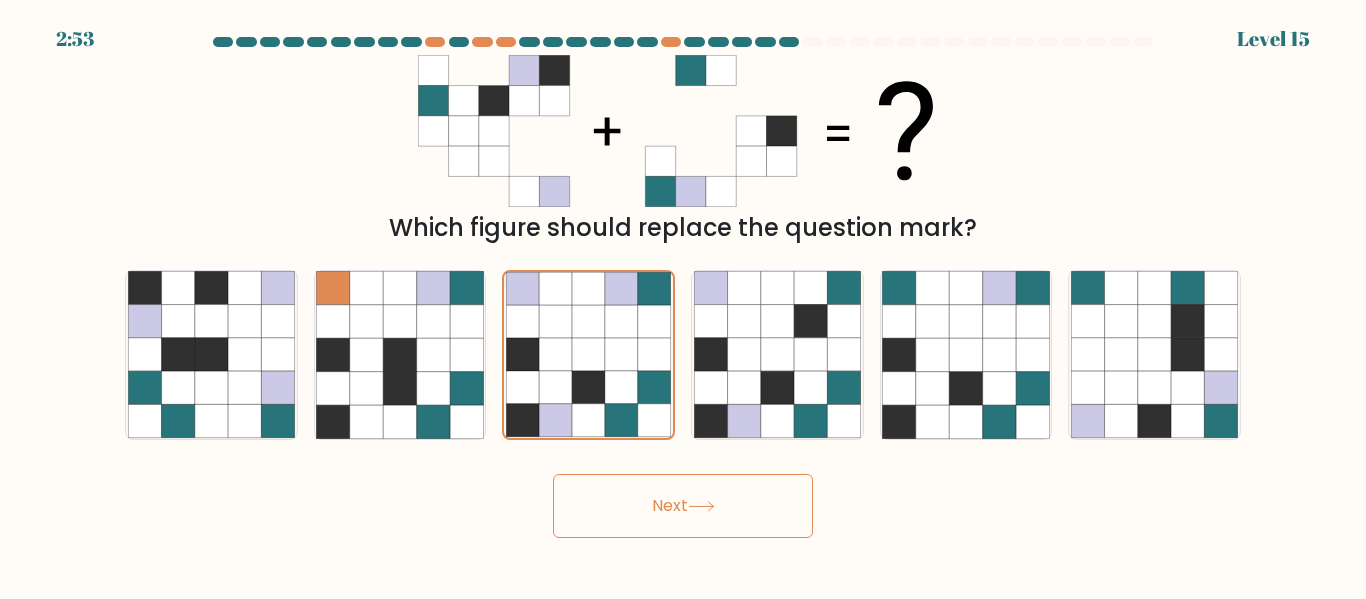 click on "Next" at bounding box center [683, 506] 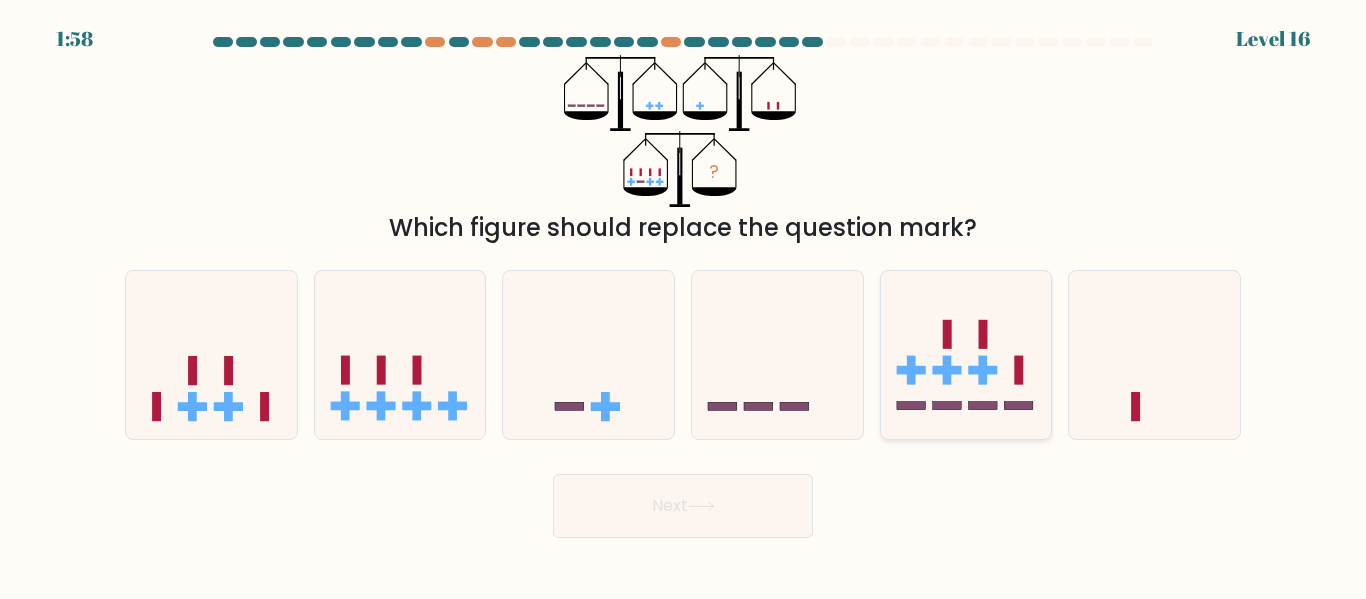 click at bounding box center (966, 354) 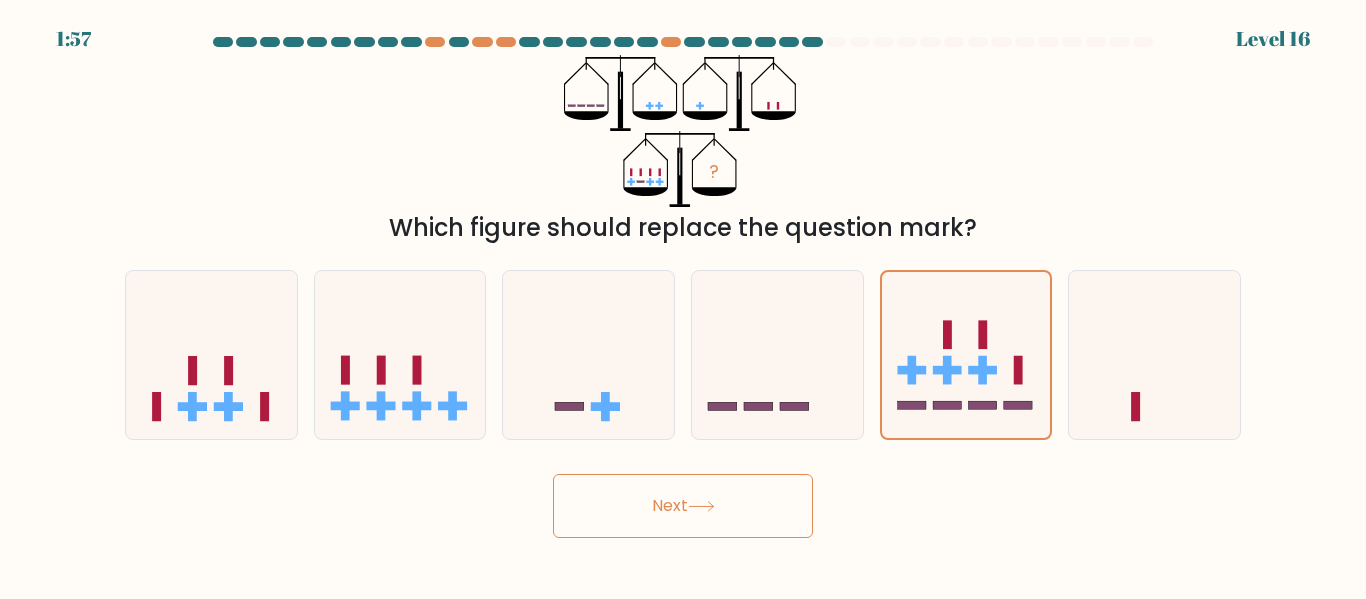 click on "Next" at bounding box center (683, 506) 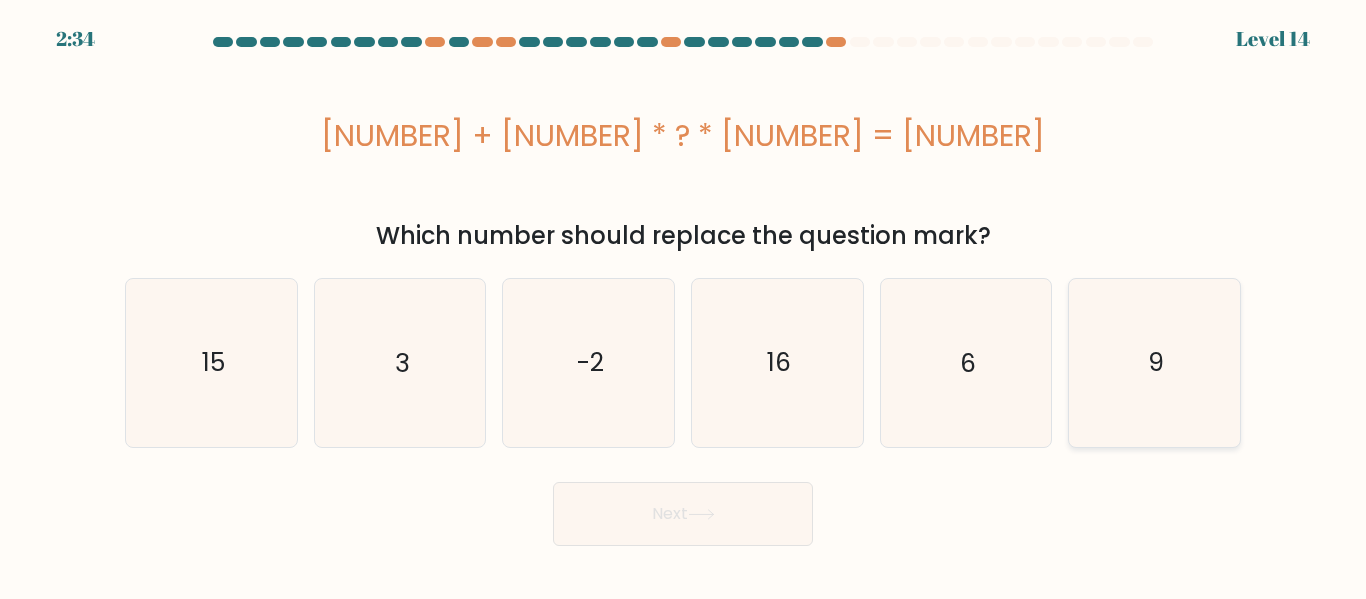 click on "9" at bounding box center [1154, 362] 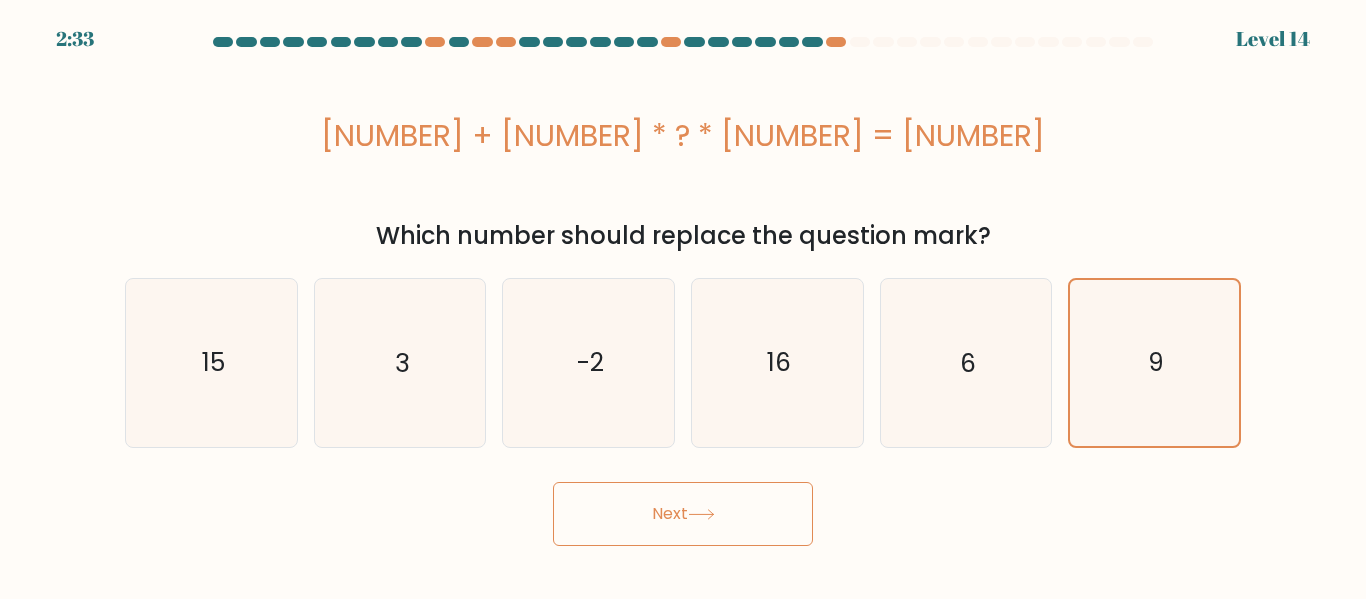 click on "Next" at bounding box center (683, 514) 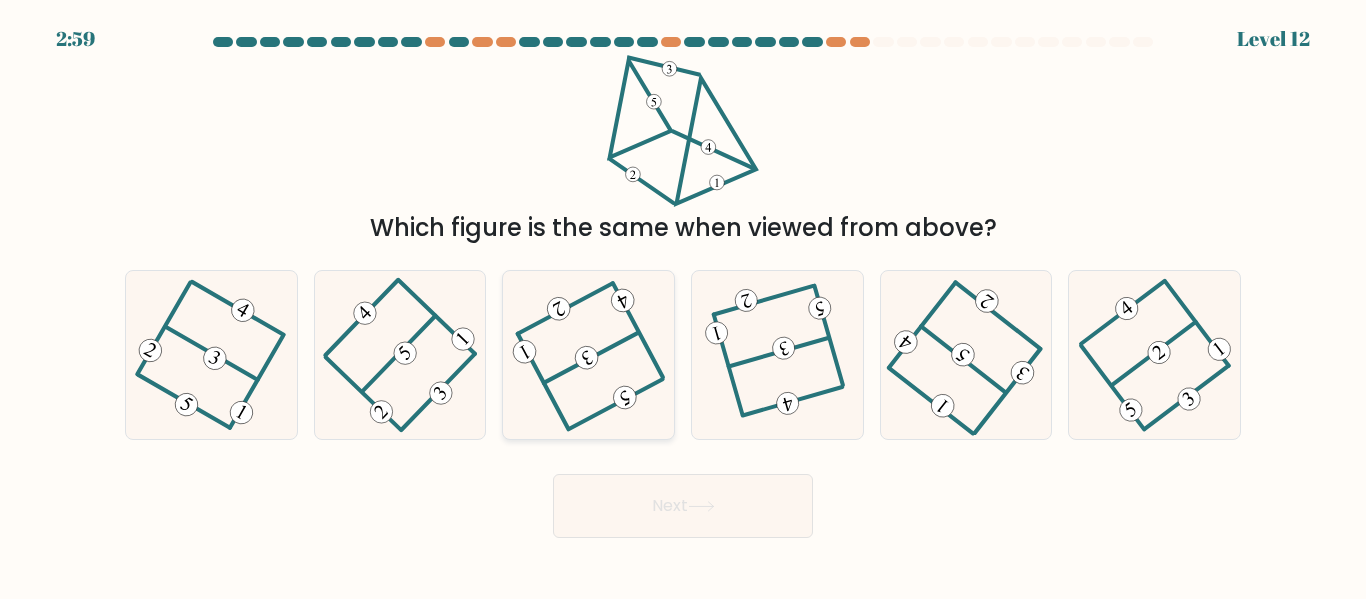 click at bounding box center [589, 355] 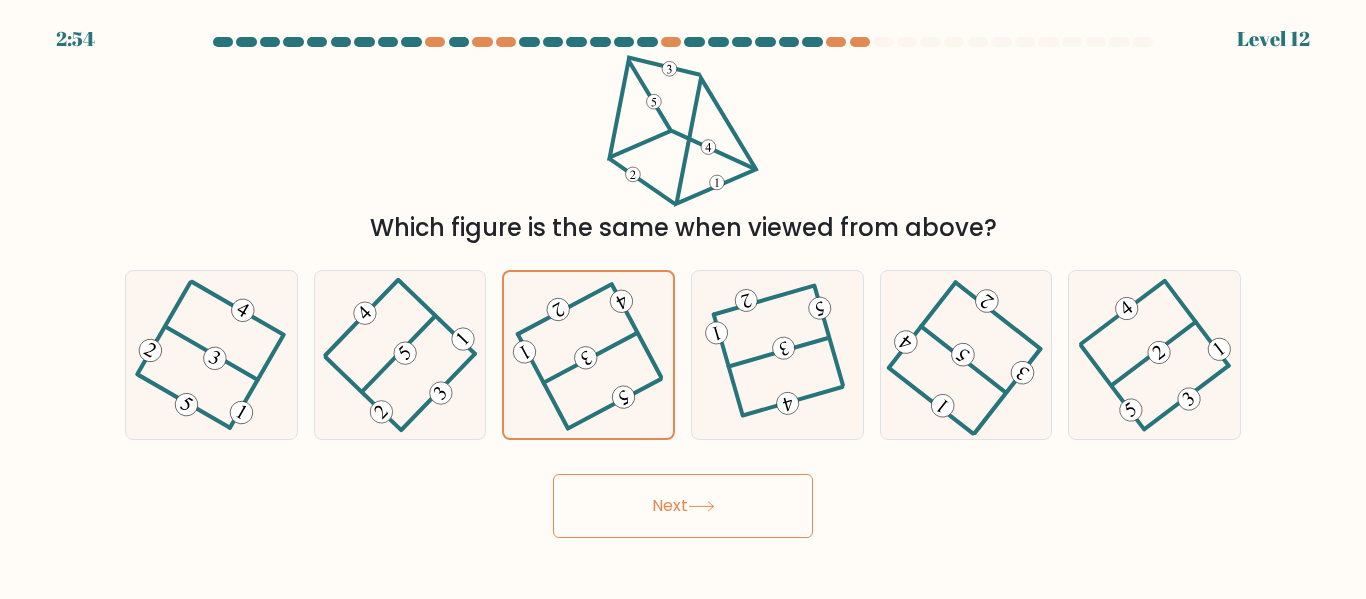 click on "Next" at bounding box center [683, 506] 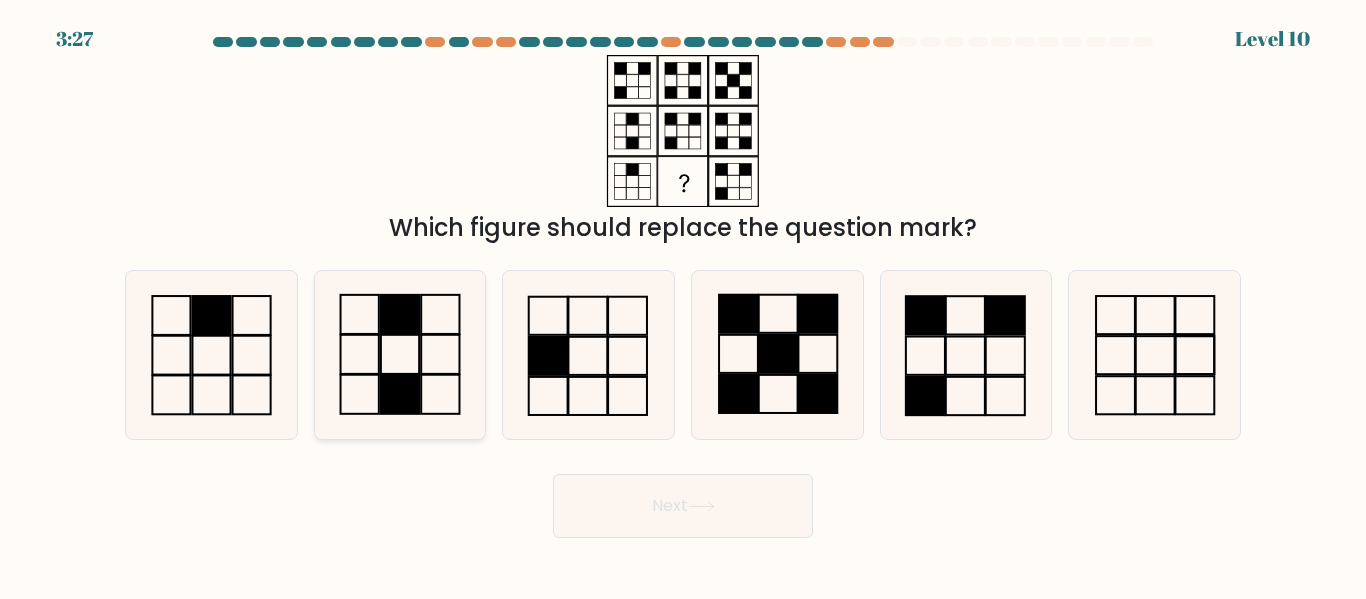 click at bounding box center [399, 354] 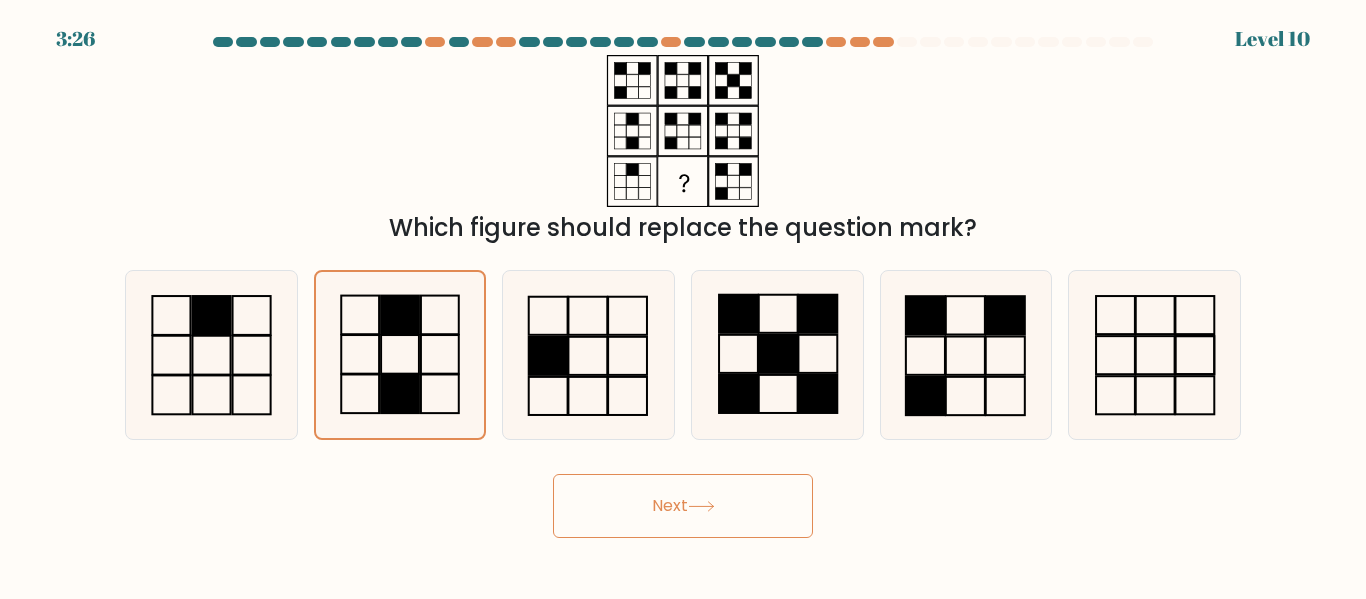 click on "Next" at bounding box center (683, 506) 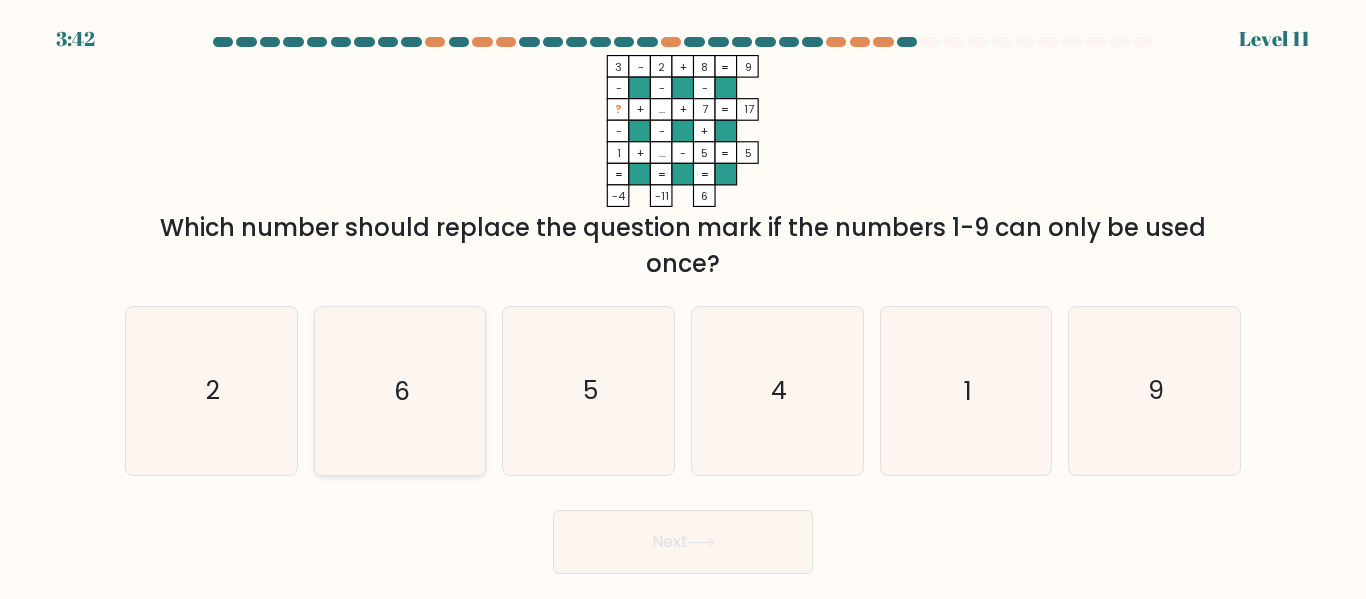 click on "6" at bounding box center [399, 390] 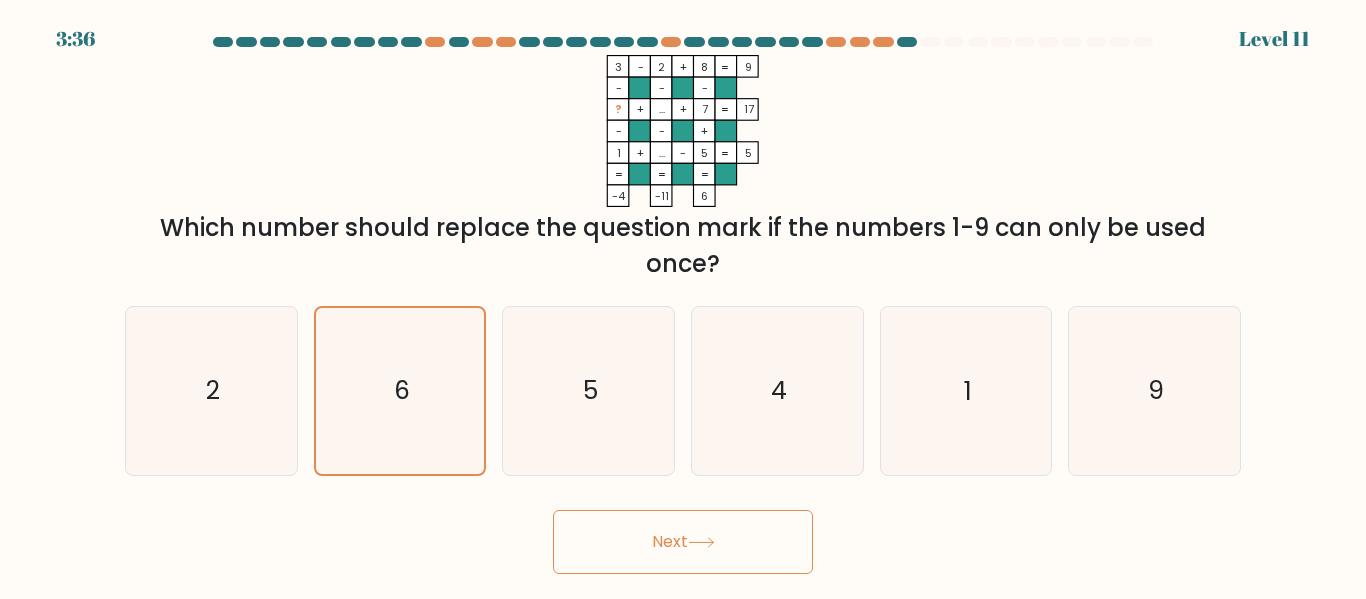click on "Next" at bounding box center (683, 542) 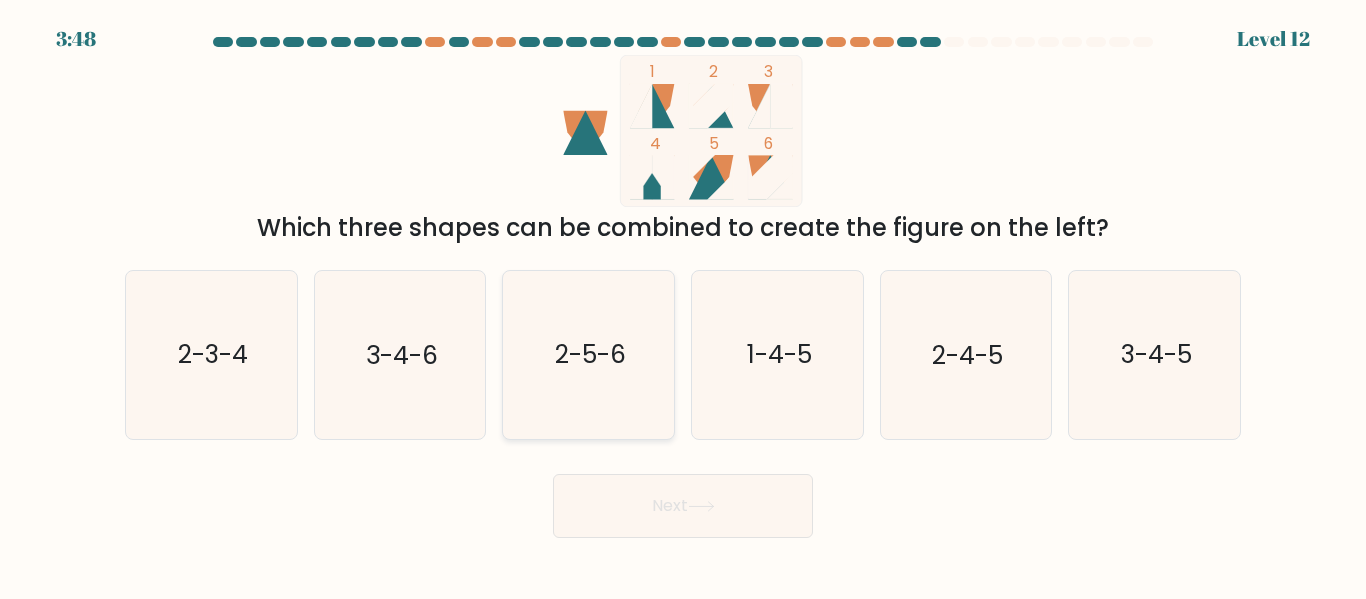 click on "2-5-6" at bounding box center [588, 354] 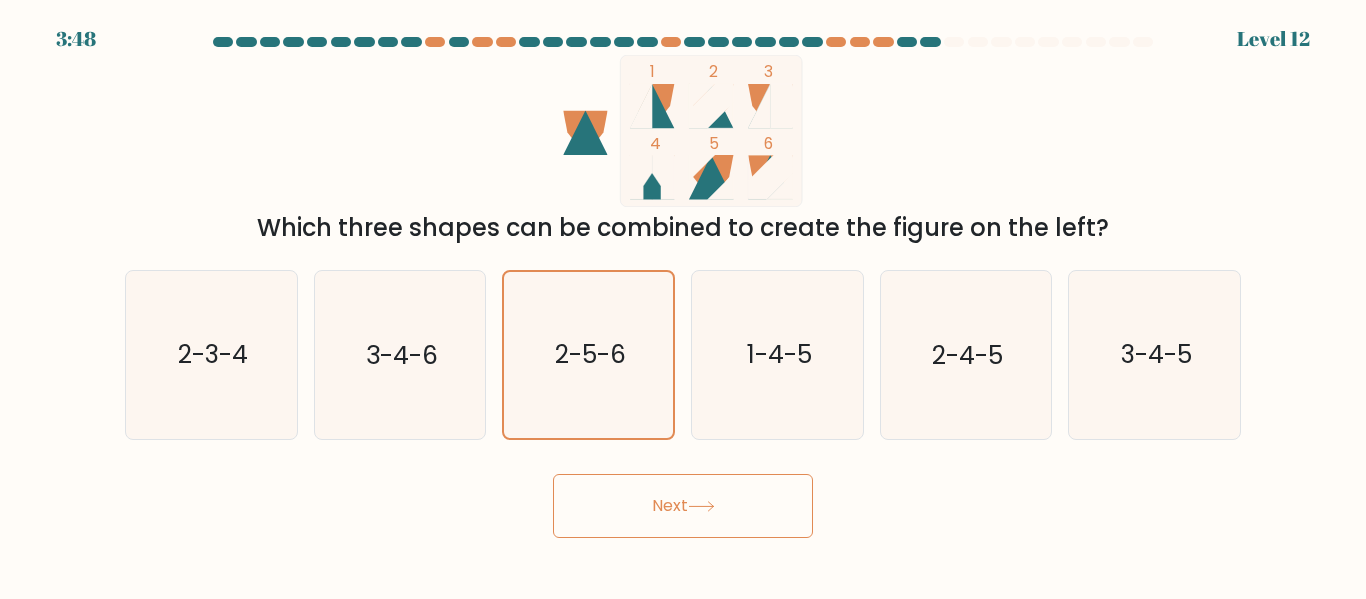click on "Next" at bounding box center [683, 506] 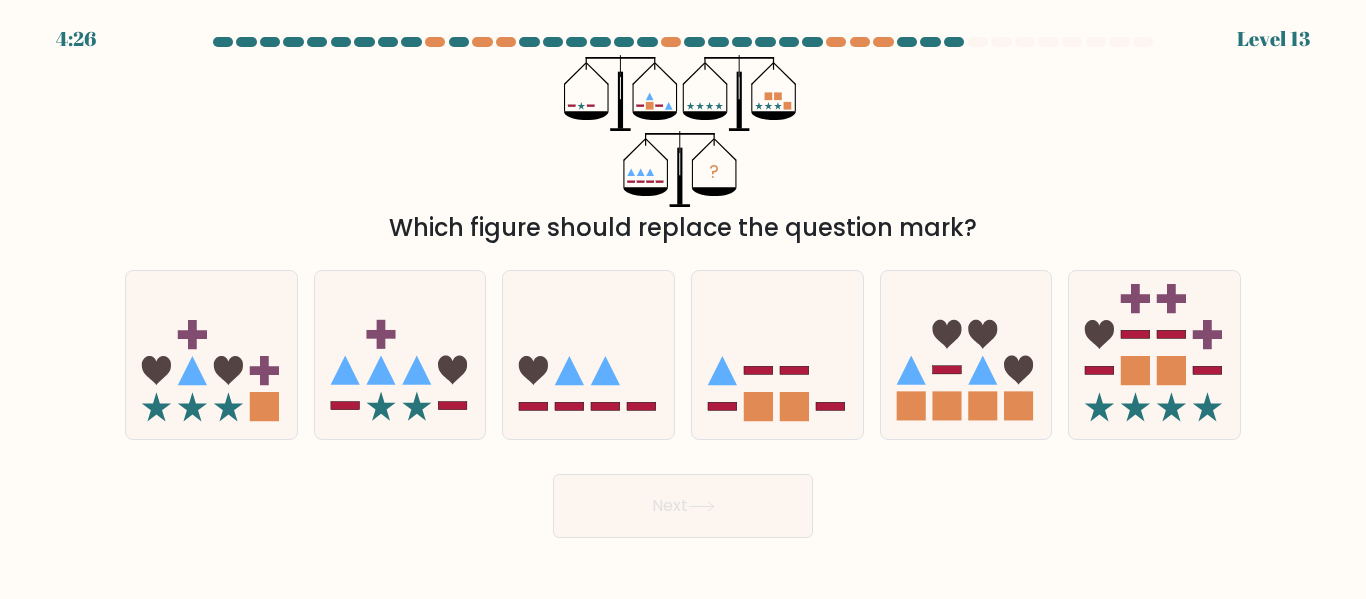 click at bounding box center [978, 42] 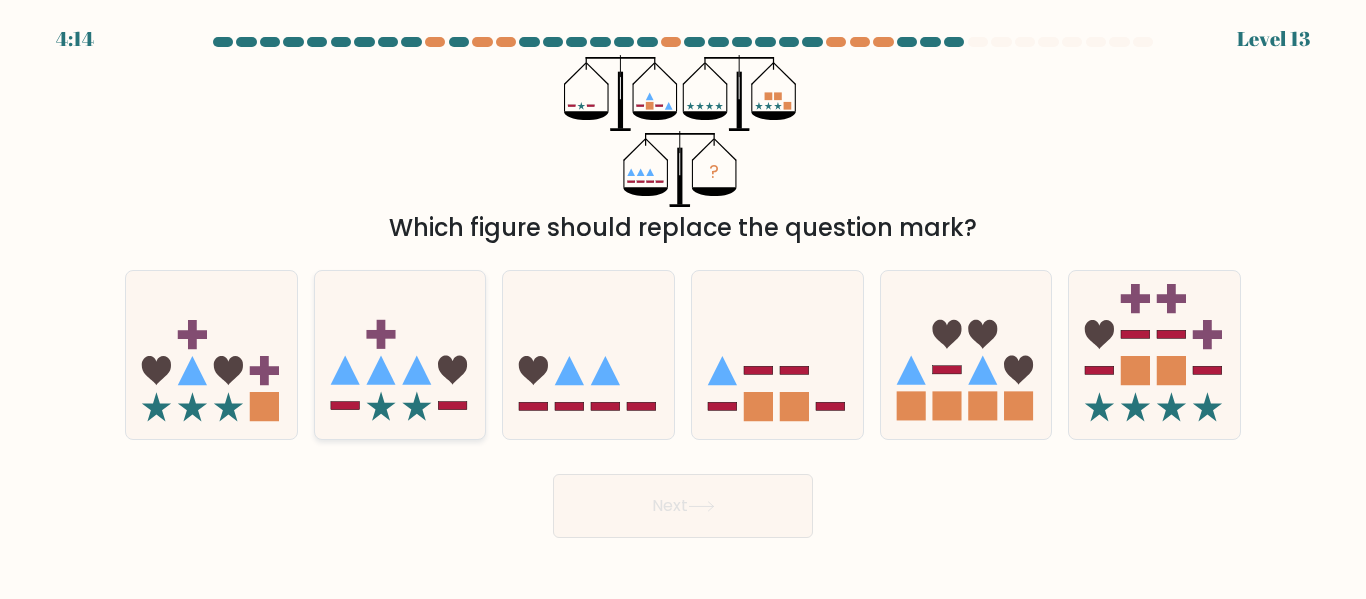 click at bounding box center (400, 354) 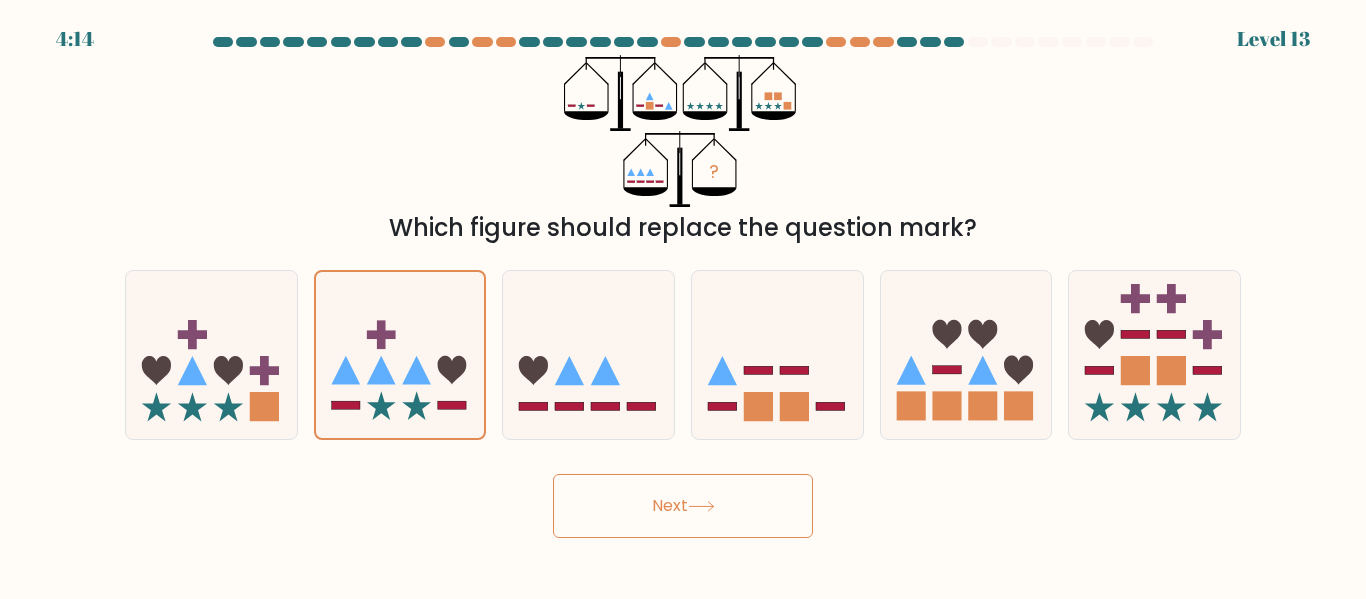 click on "Next" at bounding box center [683, 506] 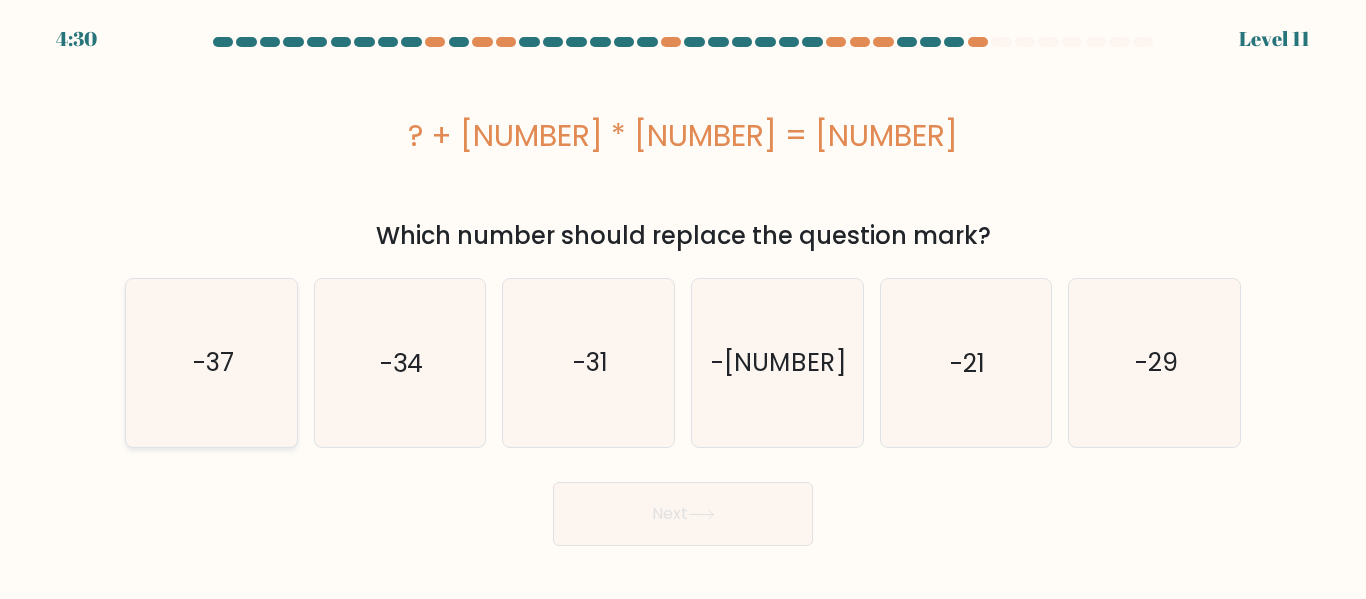 click on "-37" at bounding box center (211, 362) 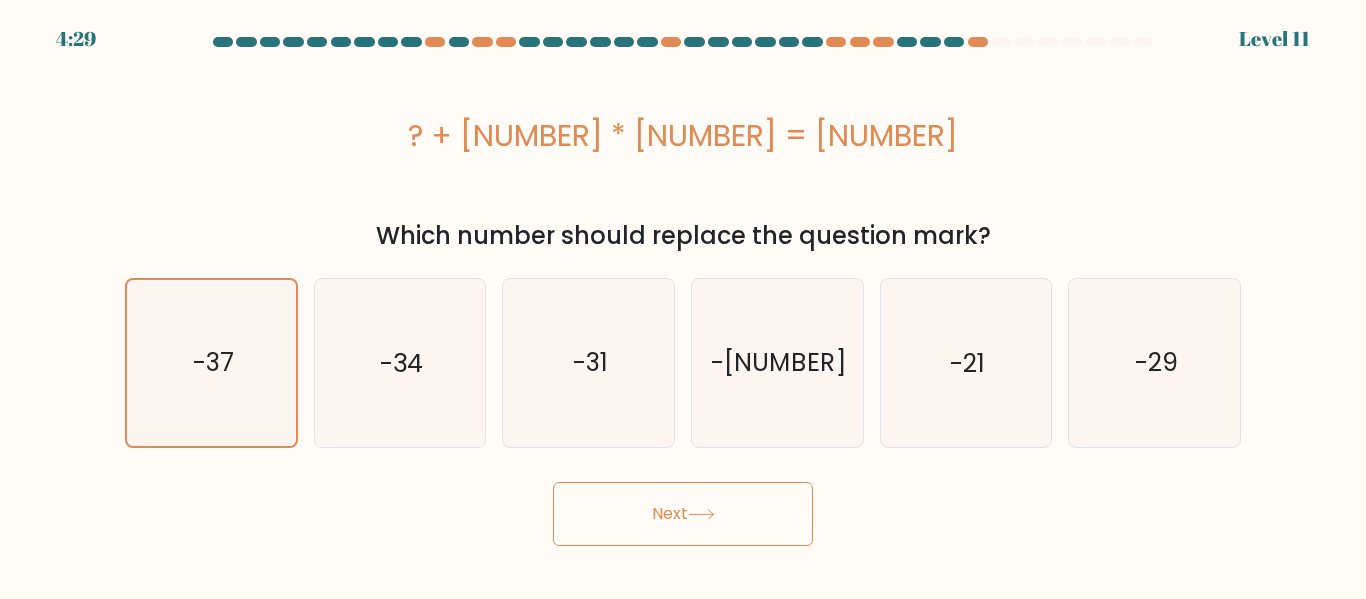click on "Next" at bounding box center [683, 514] 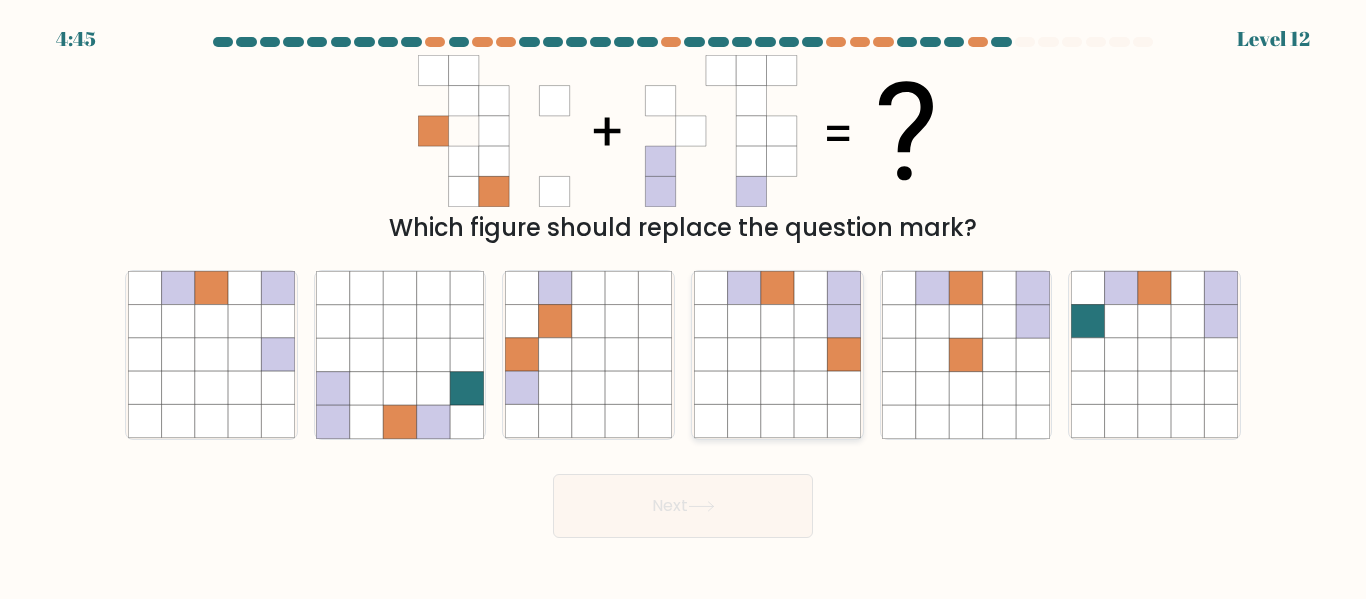 click at bounding box center [777, 321] 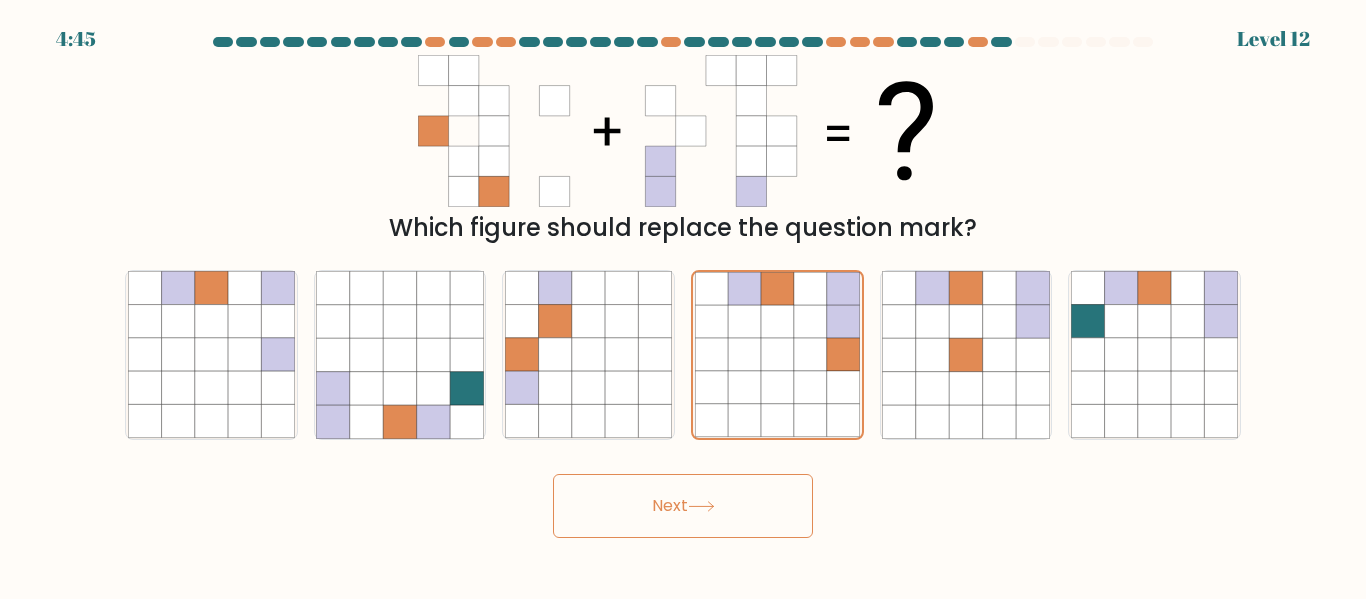click on "Next" at bounding box center (683, 506) 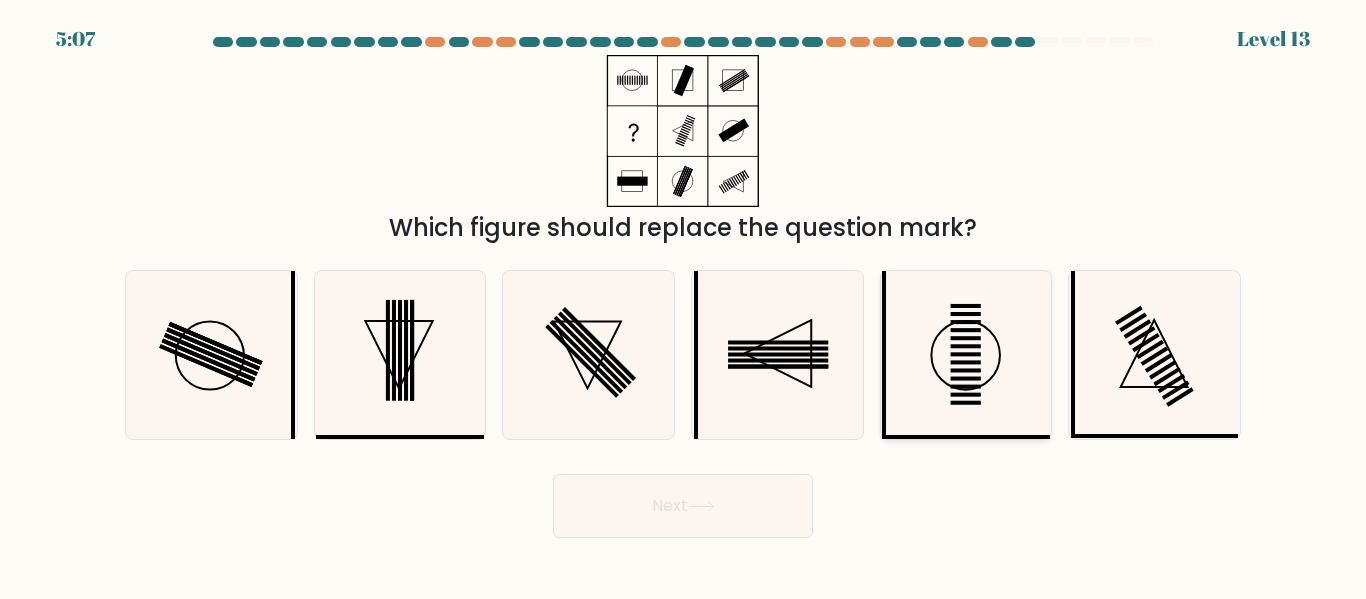 click at bounding box center (965, 354) 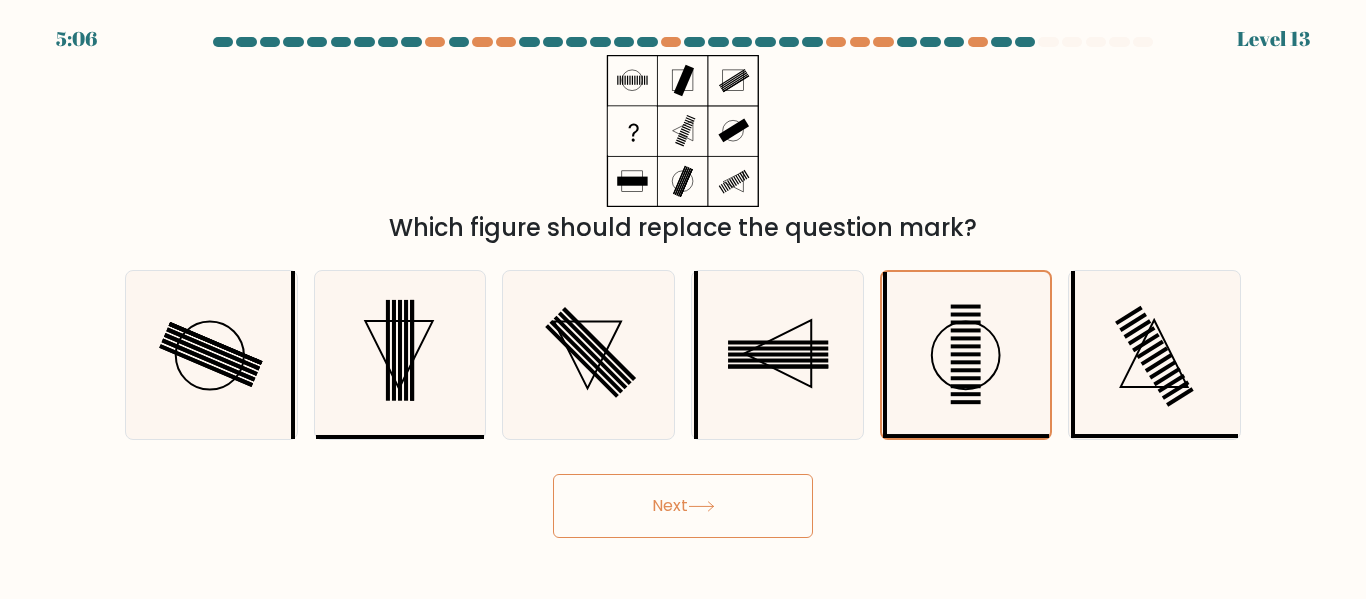 click on "Next" at bounding box center (683, 506) 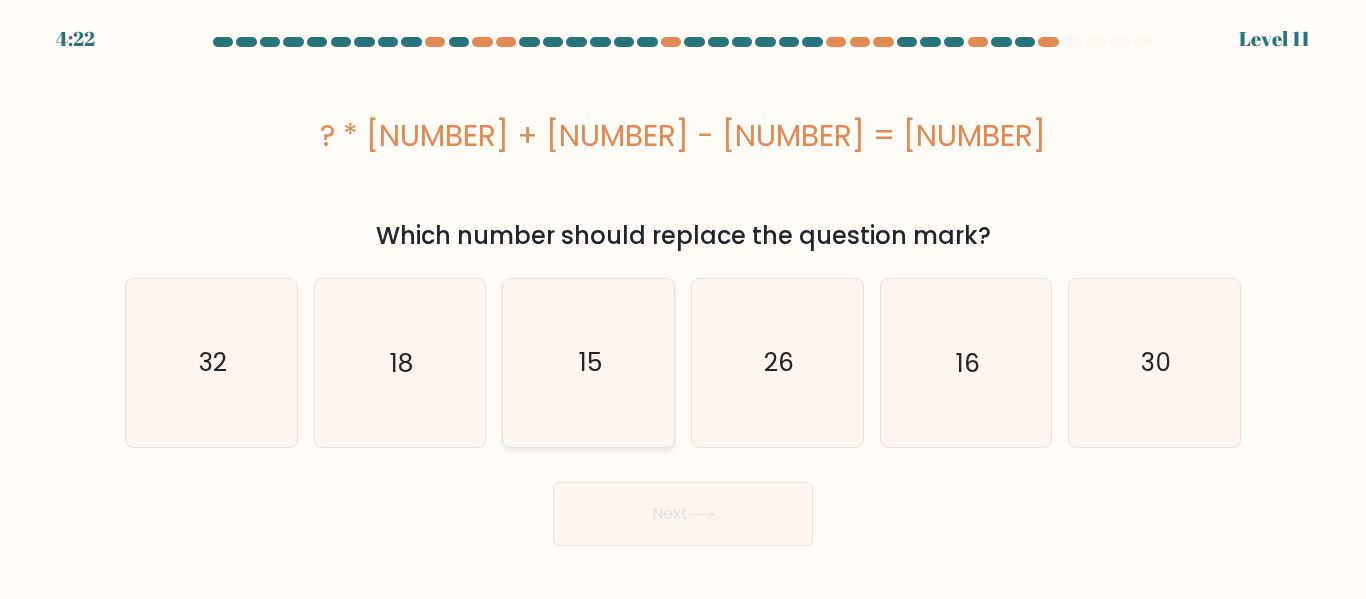 click on "15" at bounding box center (588, 362) 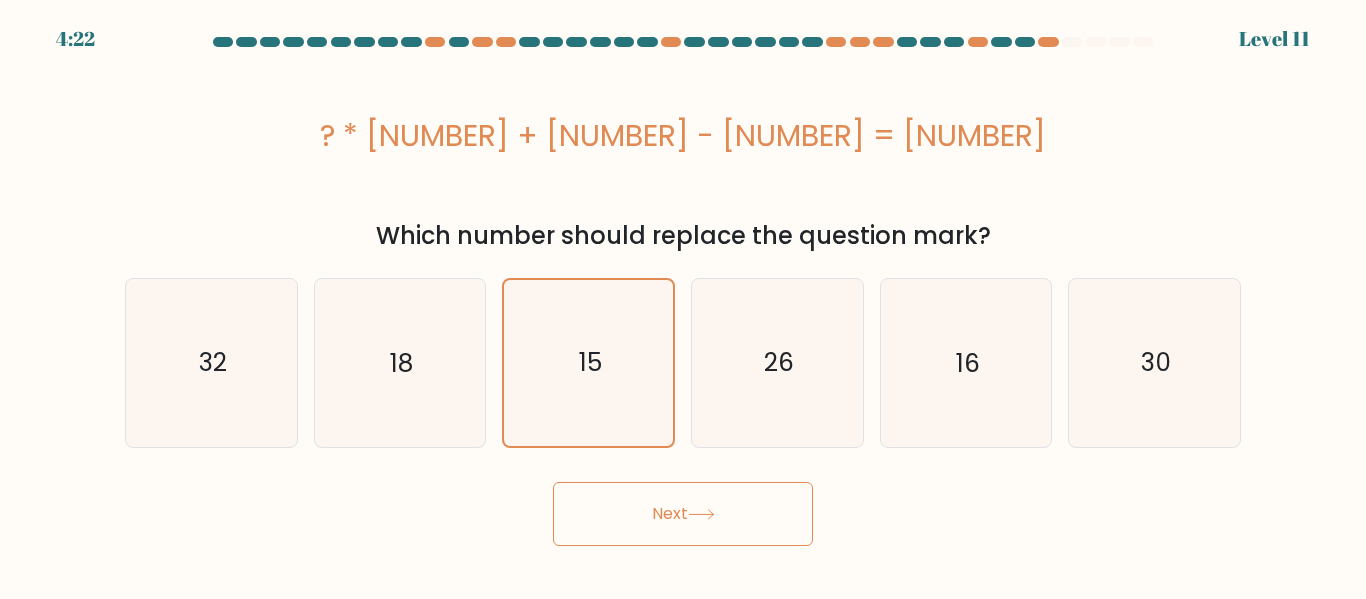 click on "Next" at bounding box center (683, 514) 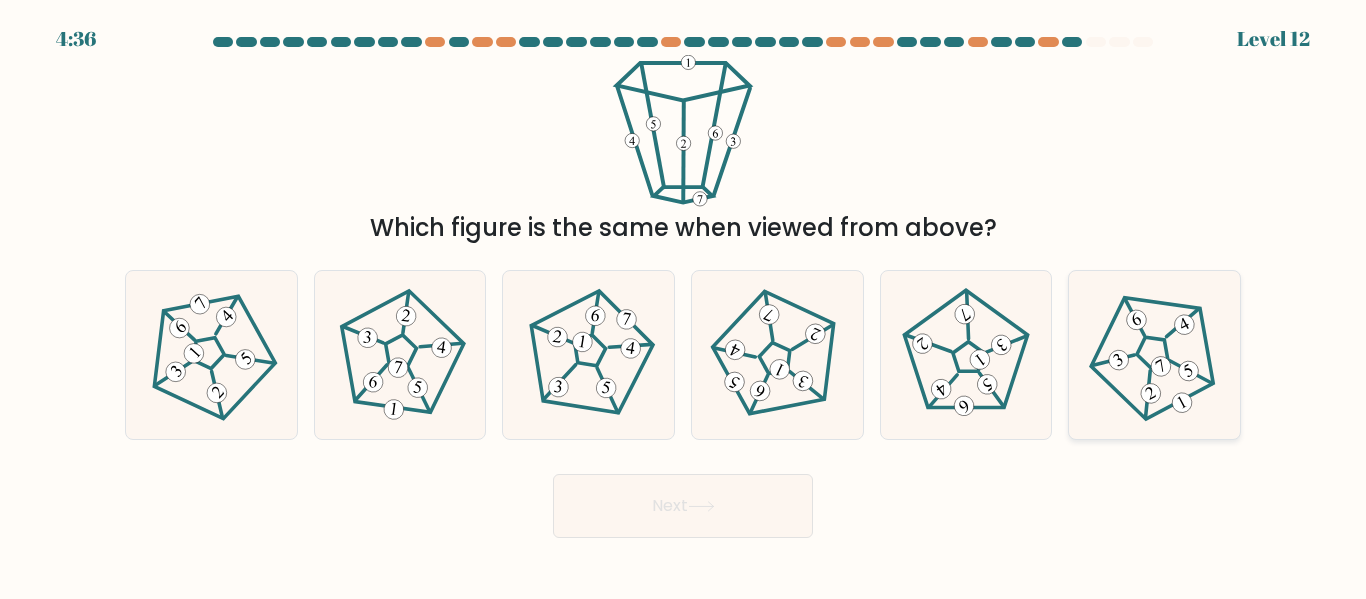 click at bounding box center [1155, 355] 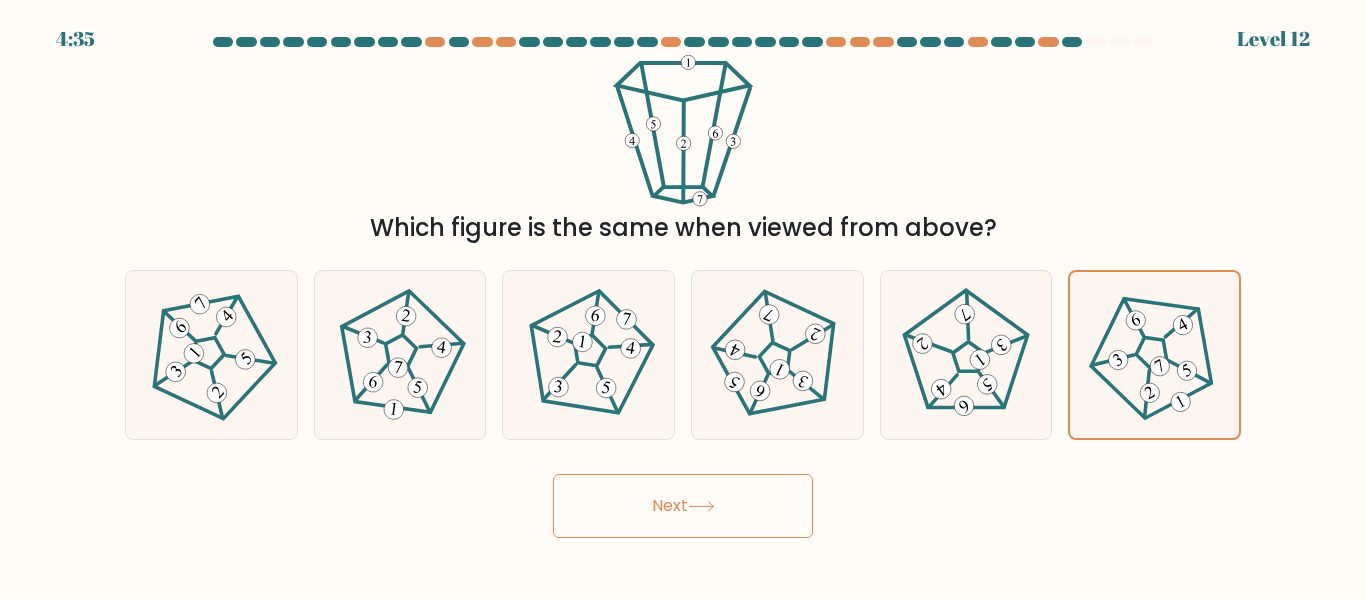click on "Next" at bounding box center (683, 506) 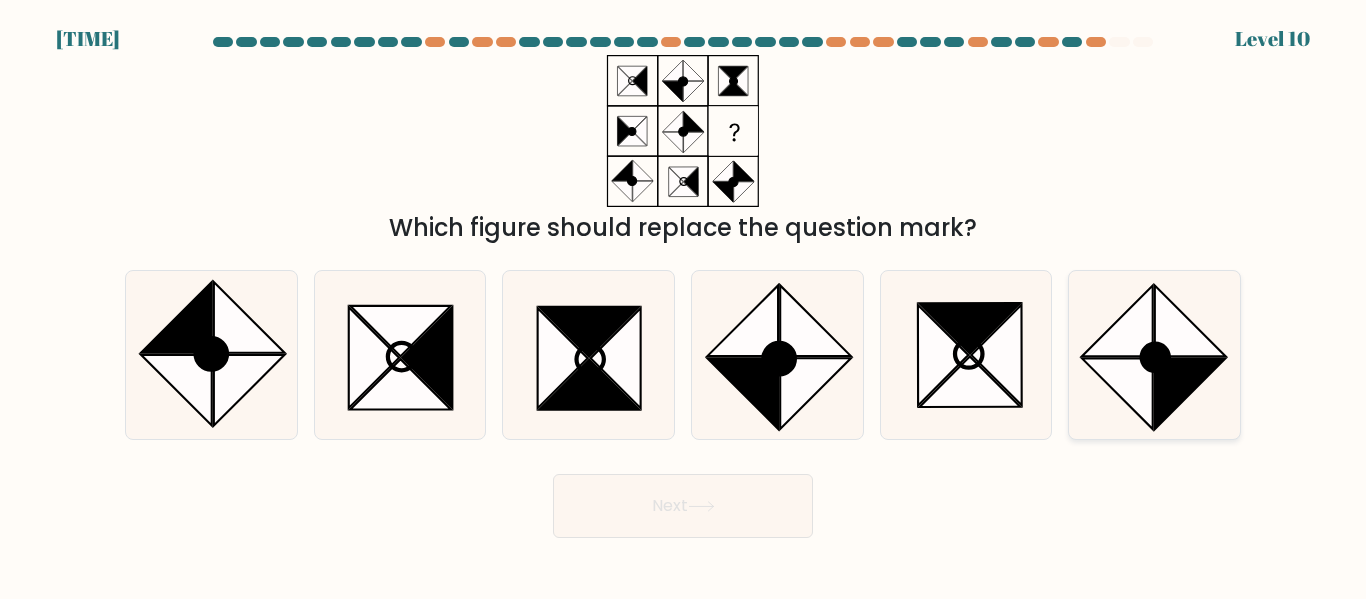 drag, startPoint x: 1087, startPoint y: 385, endPoint x: 1128, endPoint y: 397, distance: 42.72002 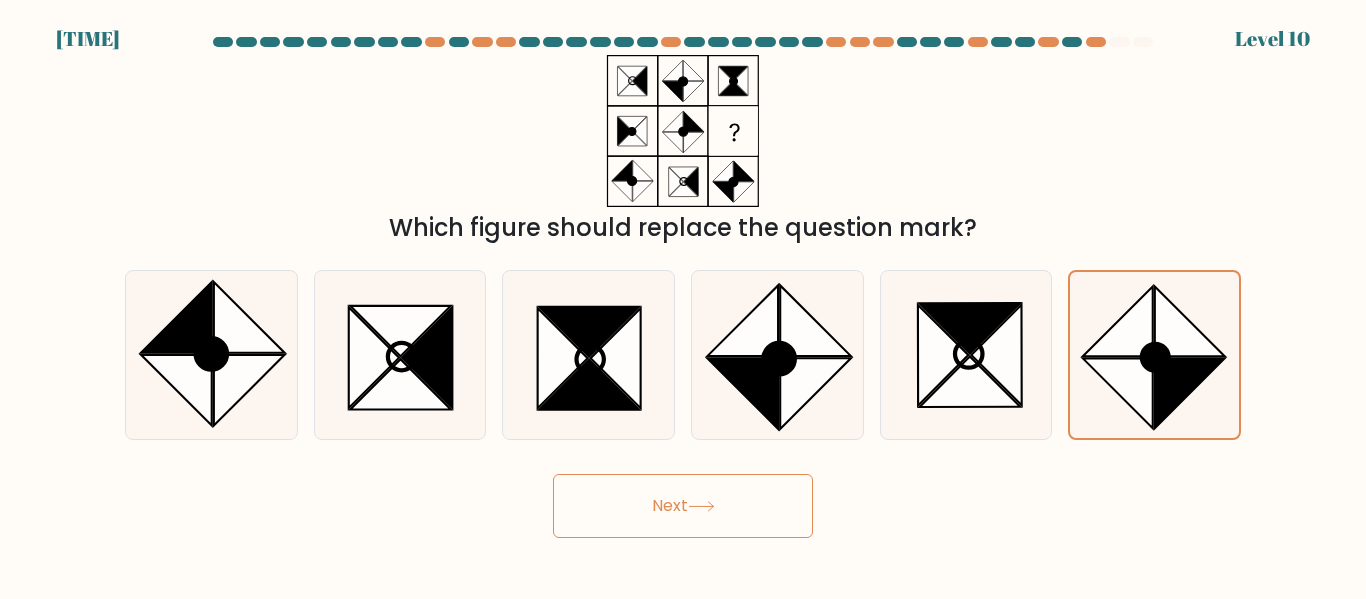 click on "Next" at bounding box center [683, 506] 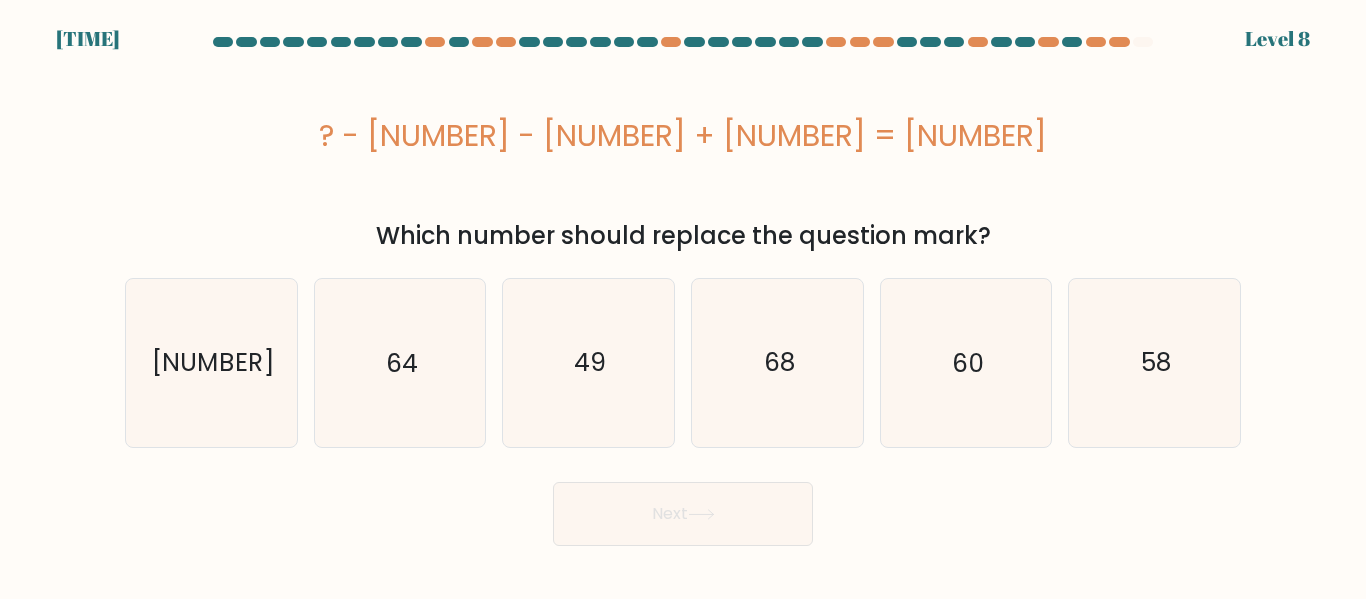 click on "c.
49" at bounding box center [588, 362] 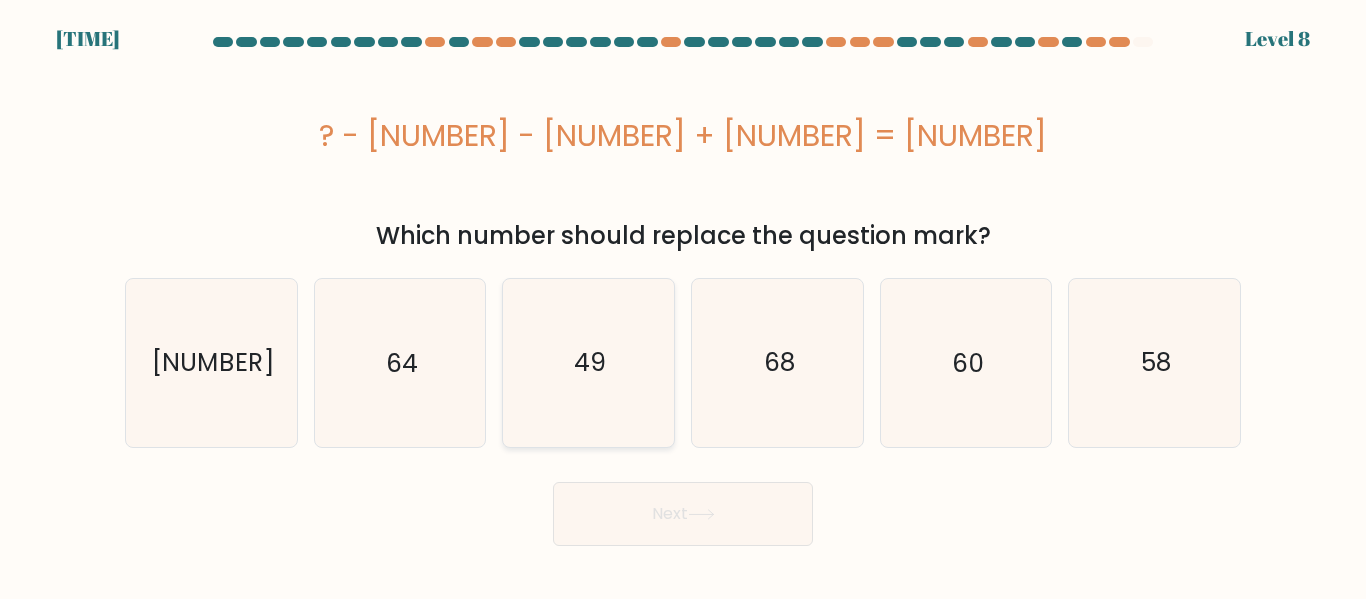click on "49" at bounding box center (588, 362) 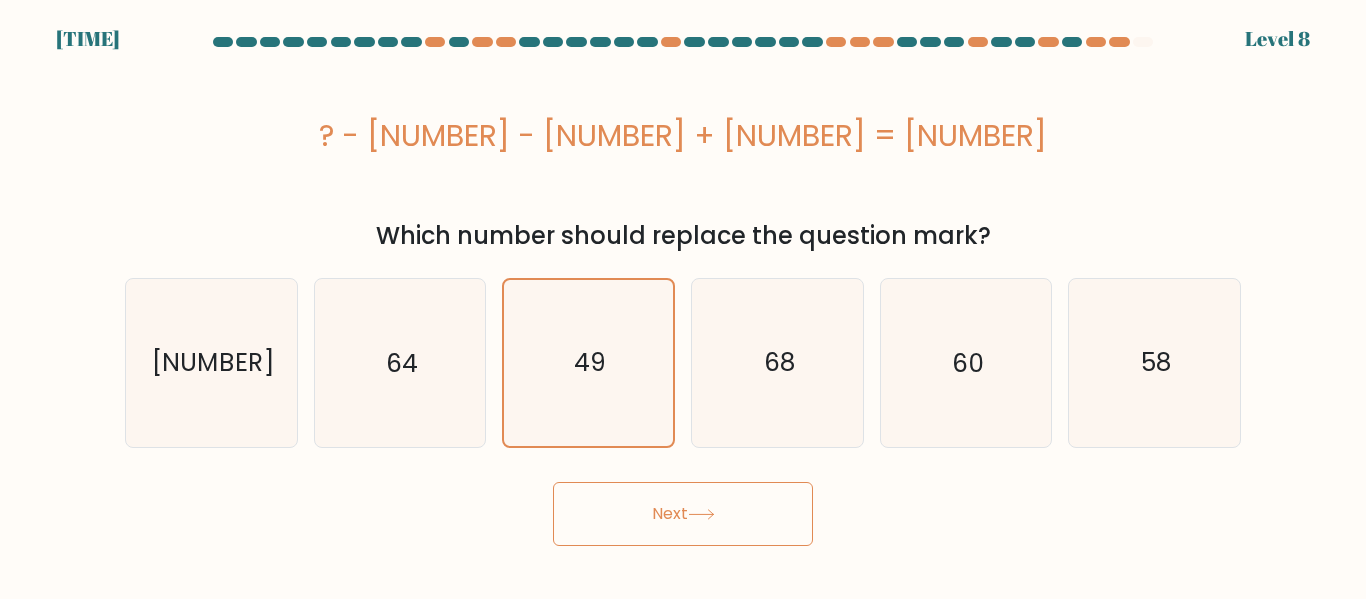 click on "Next" at bounding box center (683, 514) 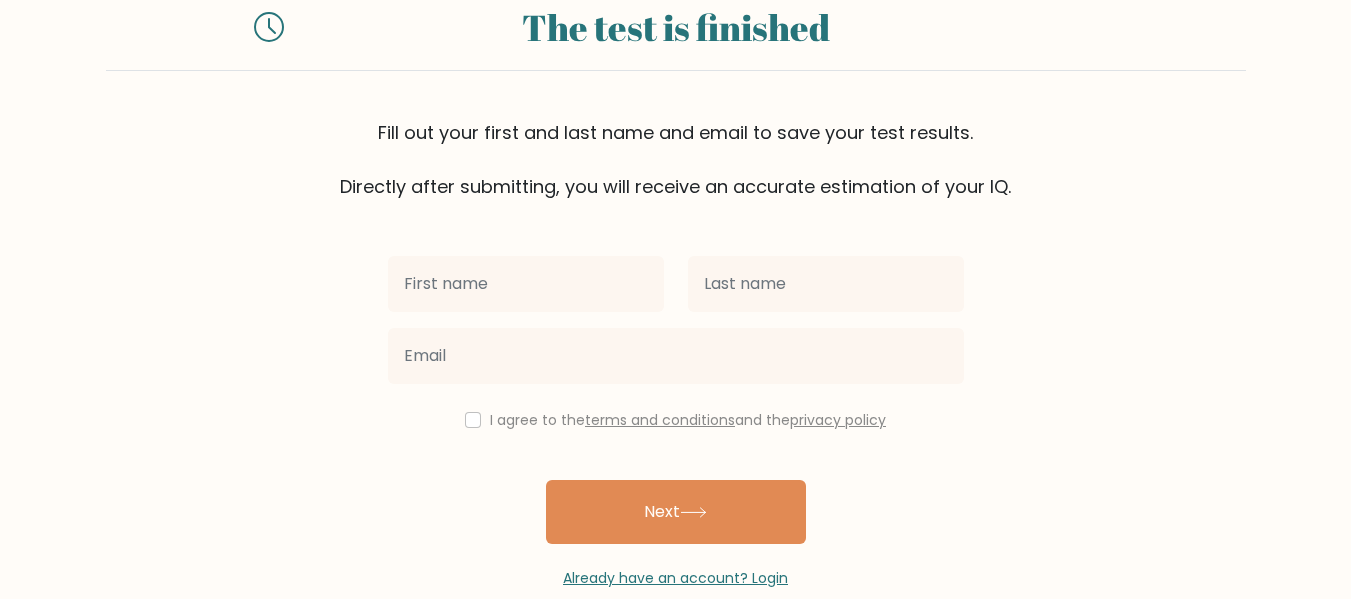 scroll, scrollTop: 100, scrollLeft: 0, axis: vertical 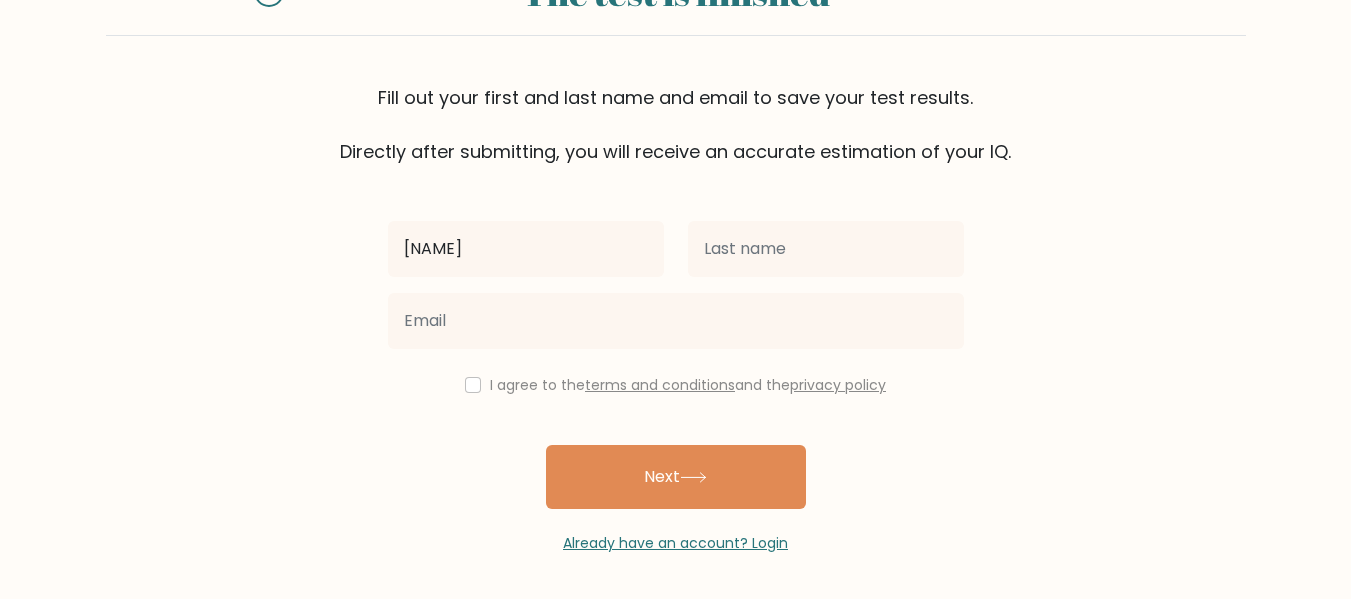 type on "[NAME]" 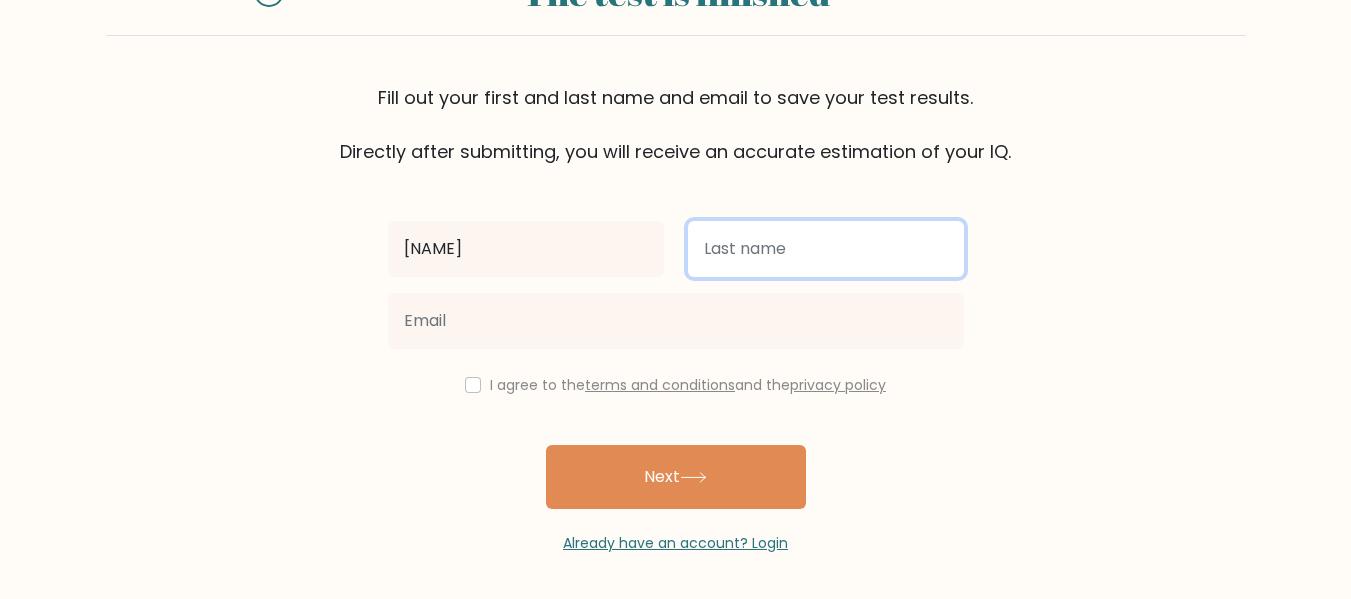 click at bounding box center [826, 249] 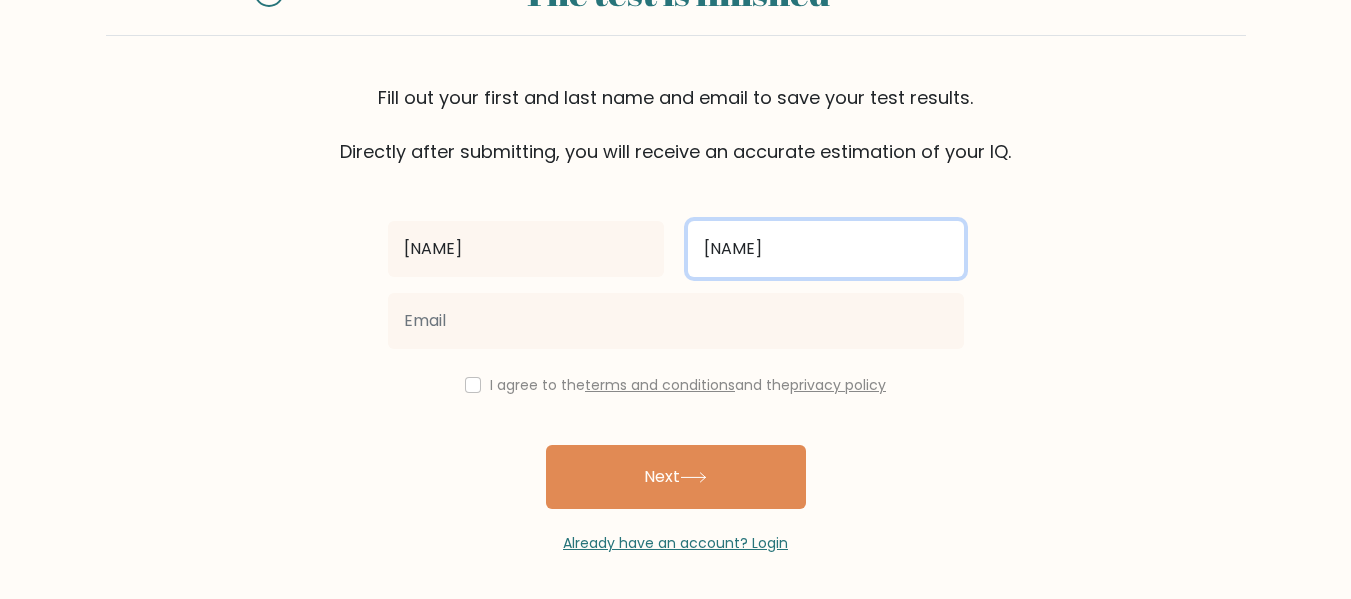 type on "[NAME]" 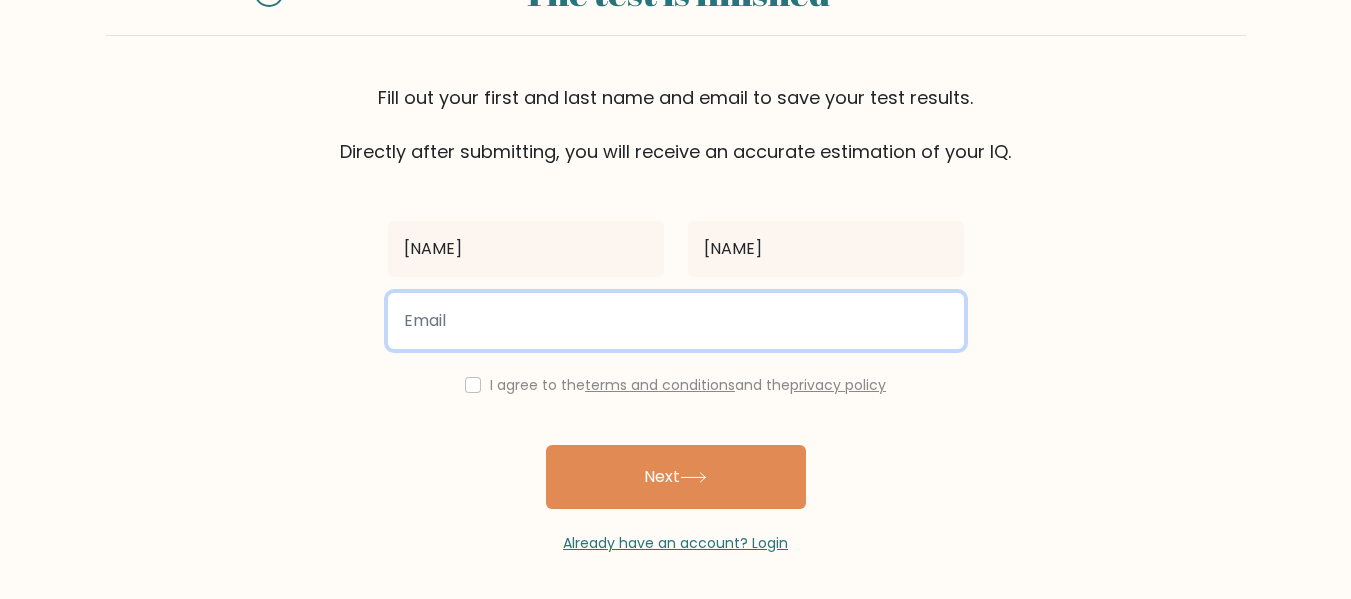 click at bounding box center (676, 321) 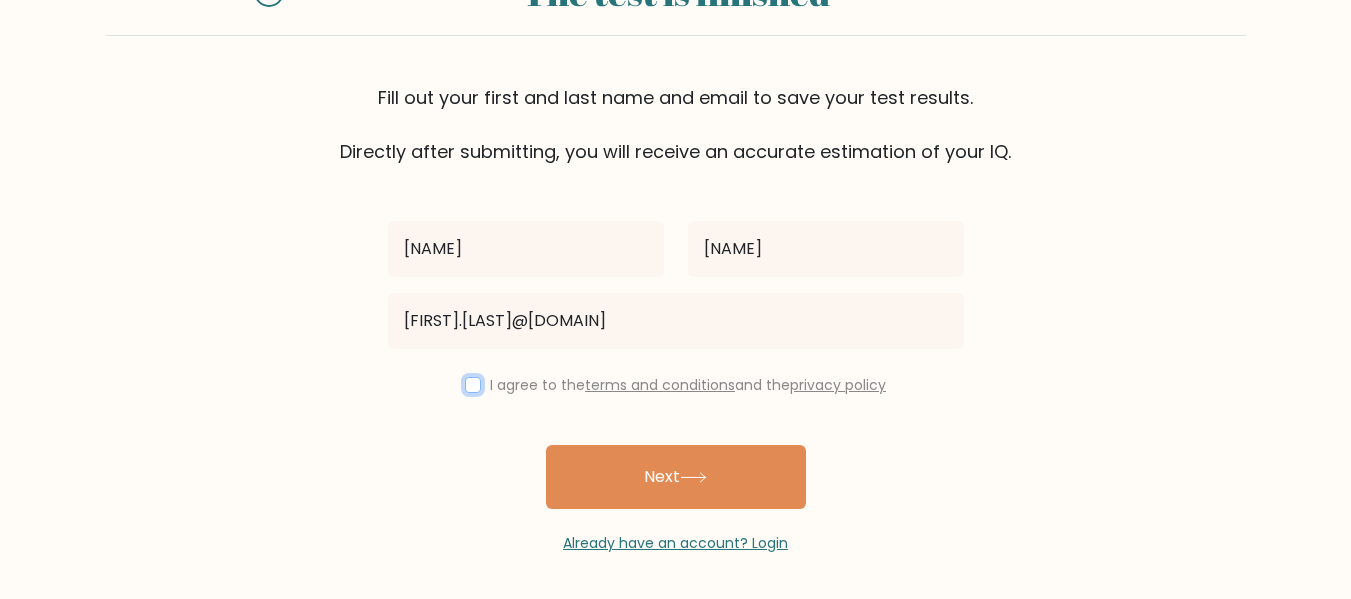 click at bounding box center (473, 385) 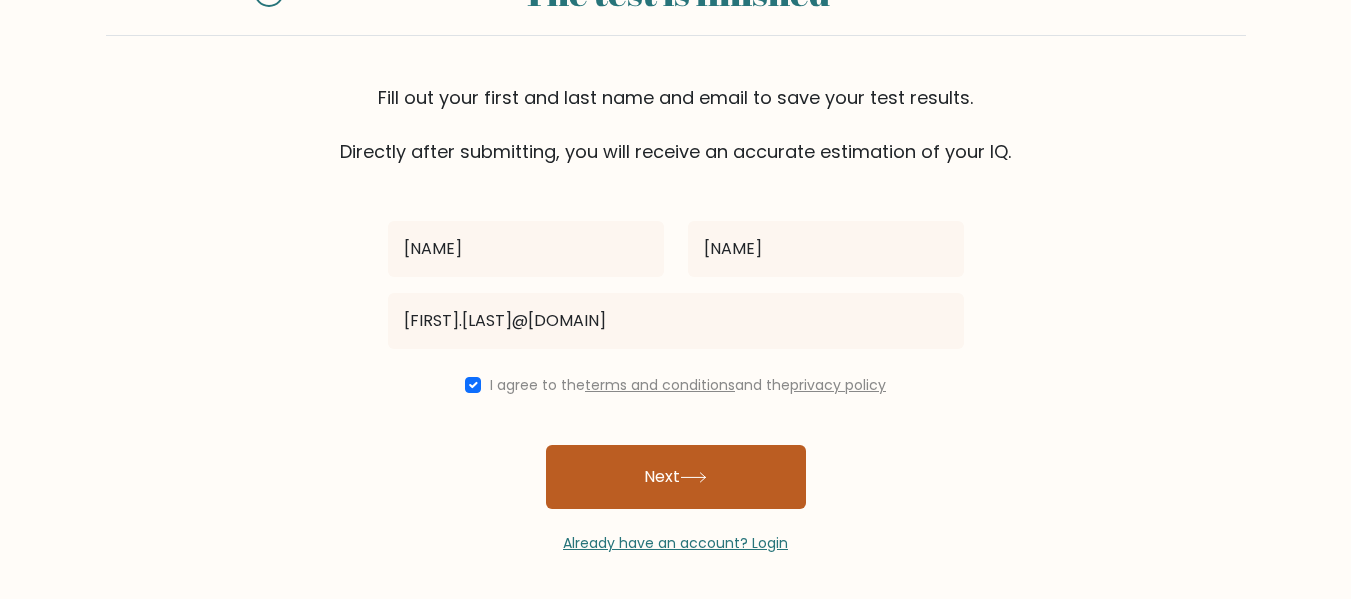 click on "Next" at bounding box center [676, 477] 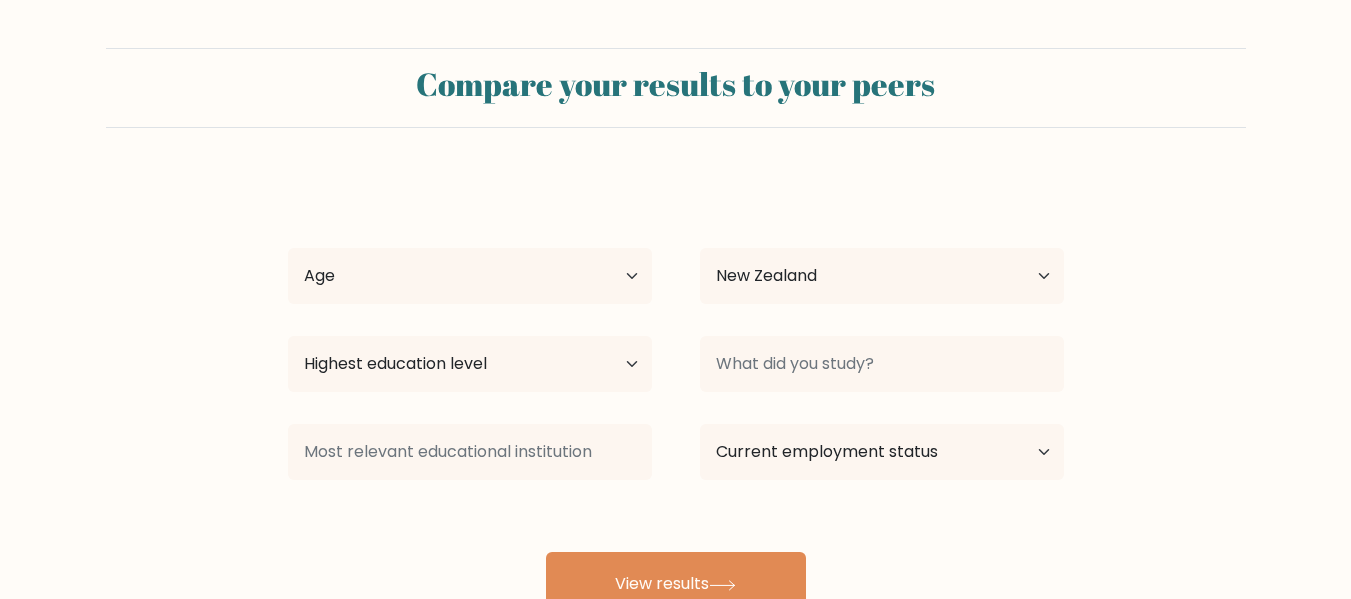 scroll, scrollTop: 0, scrollLeft: 0, axis: both 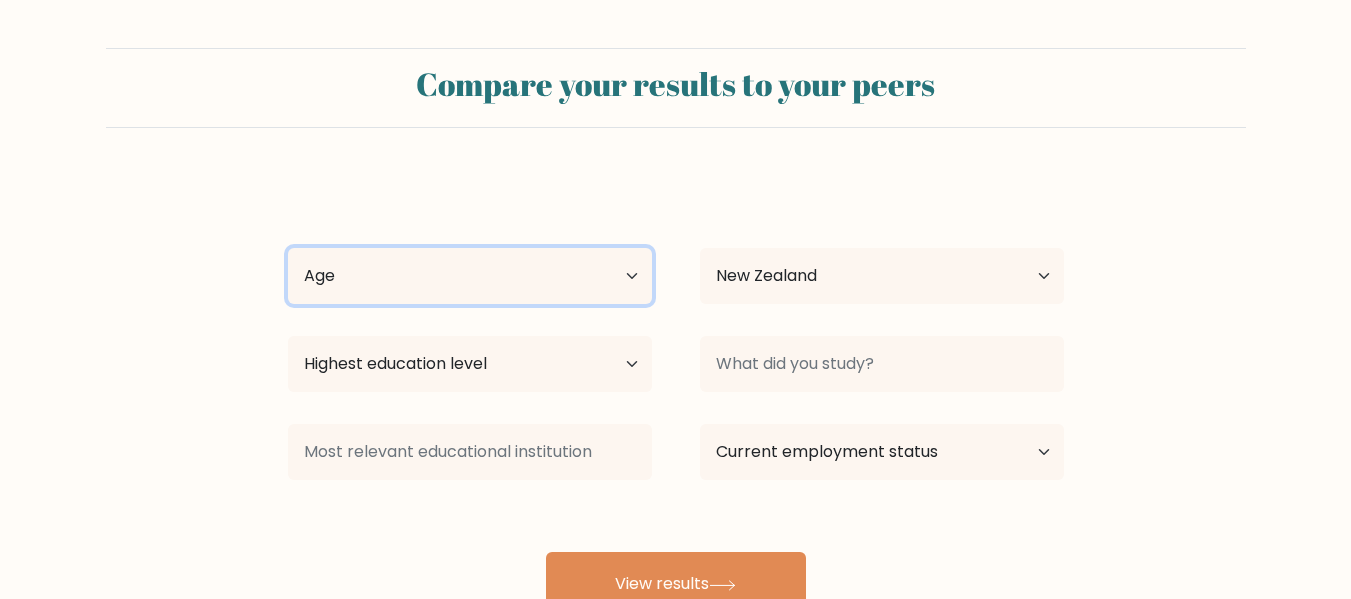 click on "Age
Under 18 years old
18-24 years old
25-34 years old
35-44 years old
45-54 years old
55-64 years old
65 years old and above" at bounding box center [470, 276] 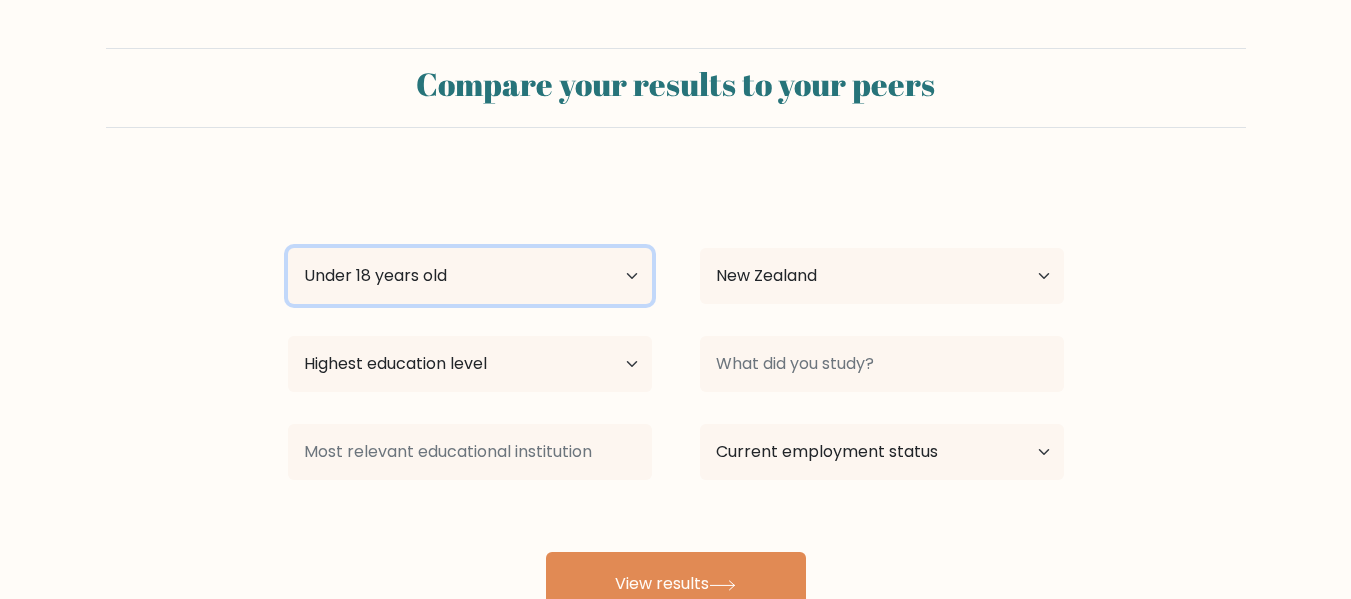 click on "Age
Under 18 years old
18-24 years old
25-34 years old
35-44 years old
45-54 years old
55-64 years old
65 years old and above" at bounding box center (470, 276) 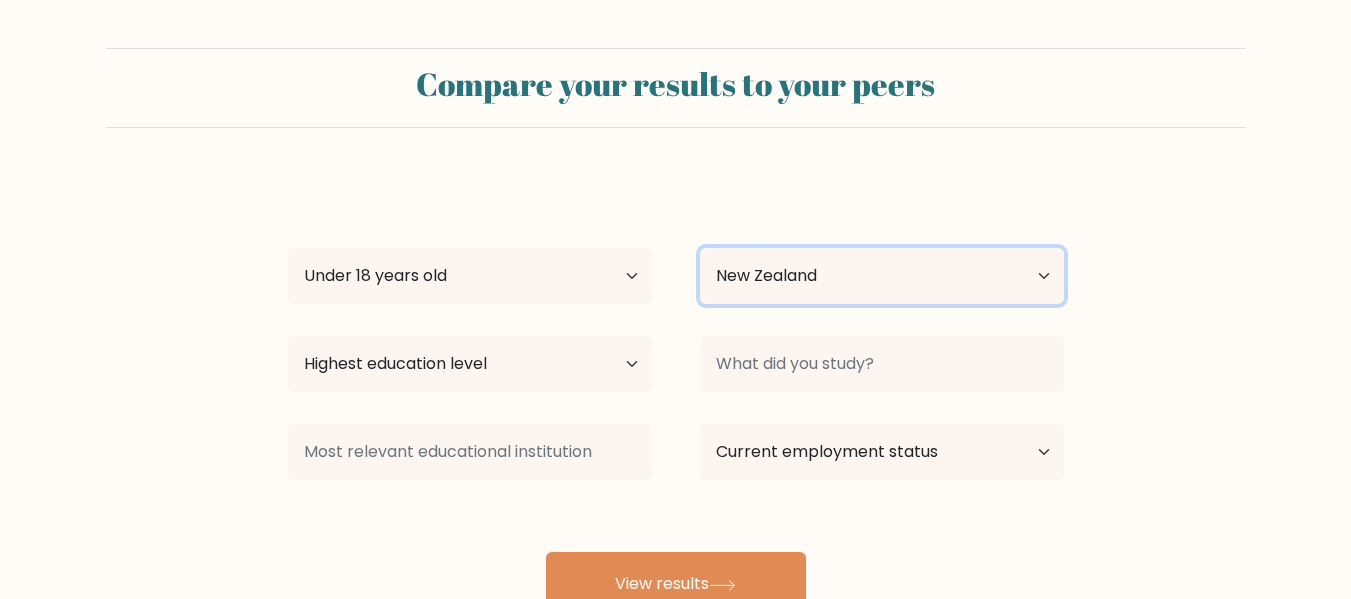 click on "[COUNTRY_LIST]" at bounding box center [882, 276] 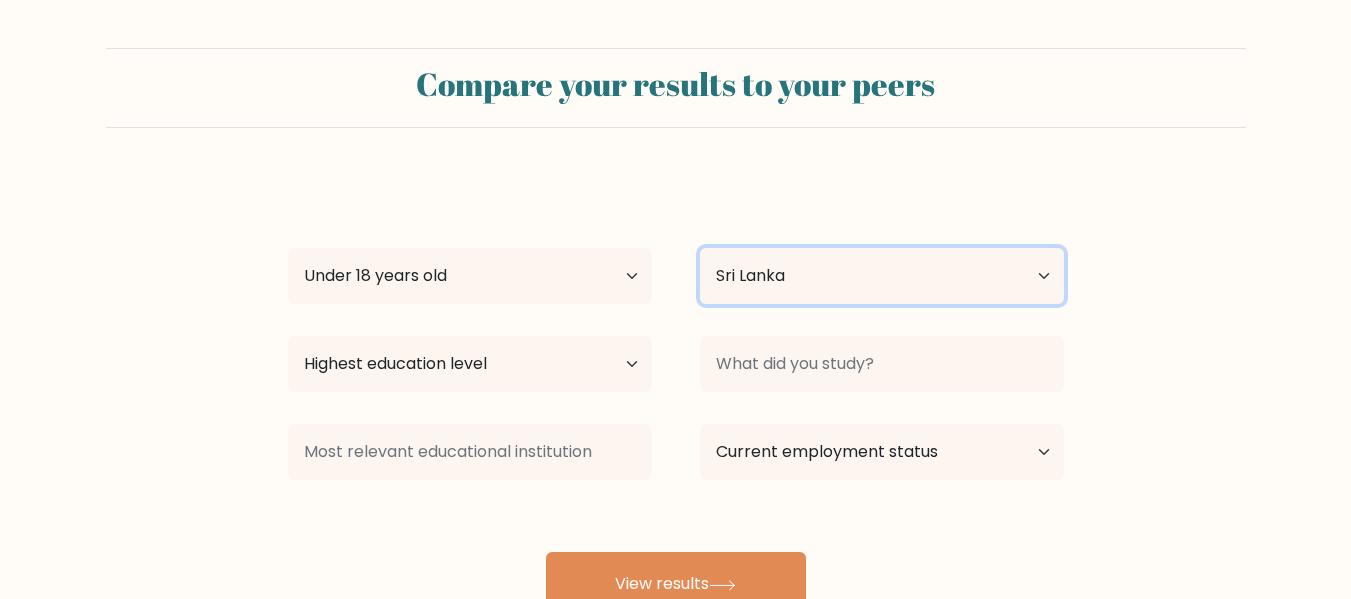 click on "[COUNTRY_LIST]" at bounding box center (882, 276) 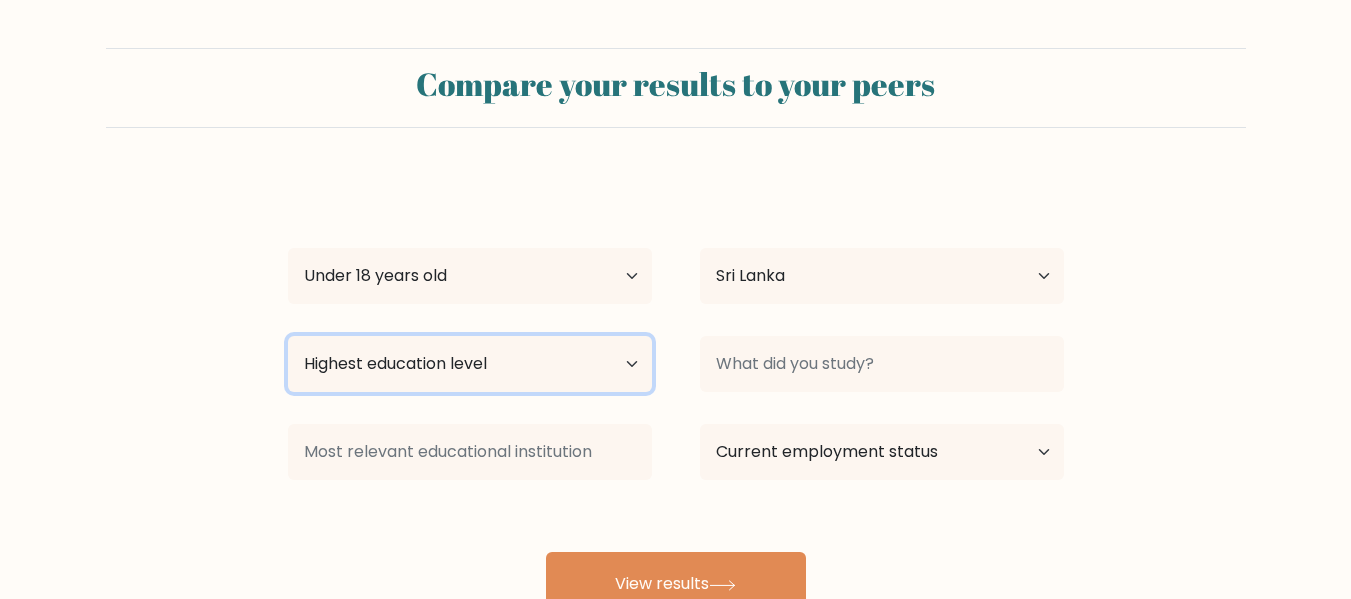 click on "Highest education level
No schooling
Primary
Lower Secondary
Upper Secondary
Occupation Specific
Bachelor's degree
Master's degree
Doctoral degree" at bounding box center [470, 364] 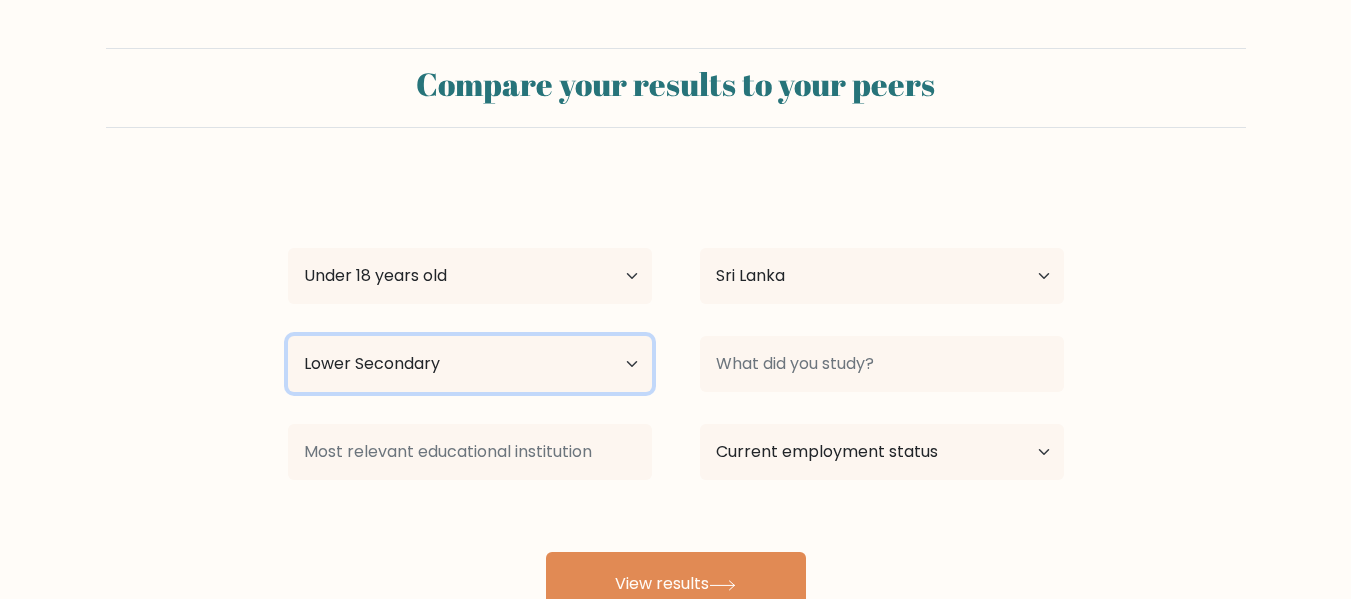 click on "Highest education level
No schooling
Primary
Lower Secondary
Upper Secondary
Occupation Specific
Bachelor's degree
Master's degree
Doctoral degree" at bounding box center (470, 364) 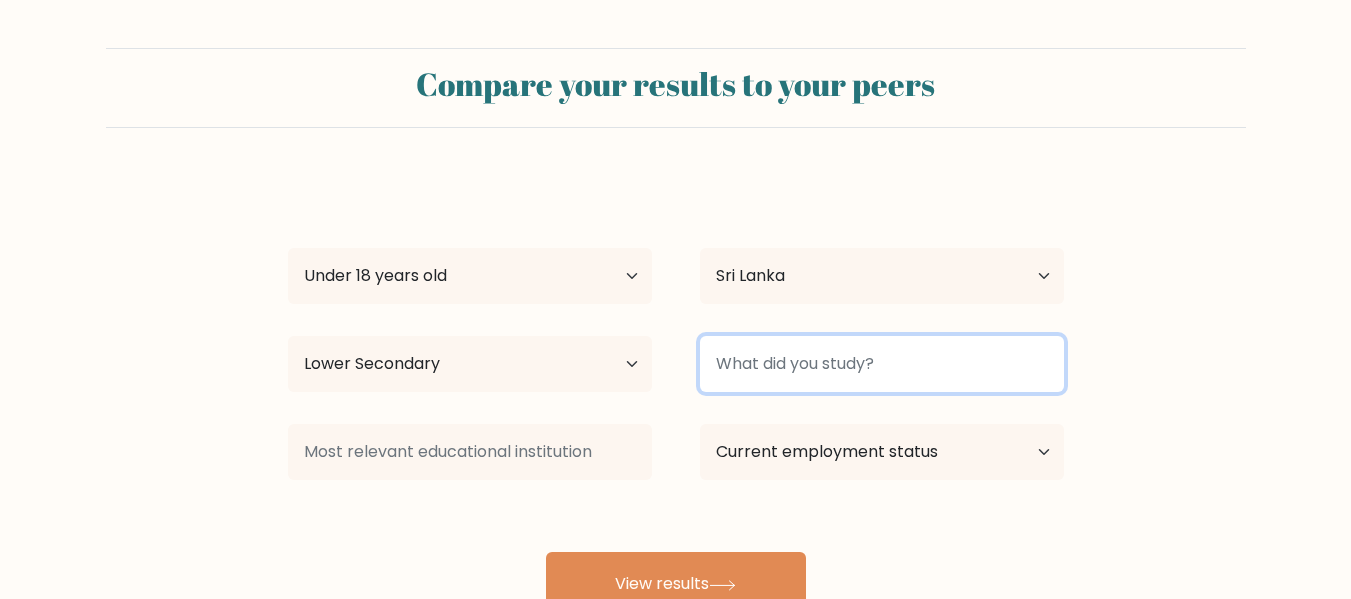 click at bounding box center (882, 364) 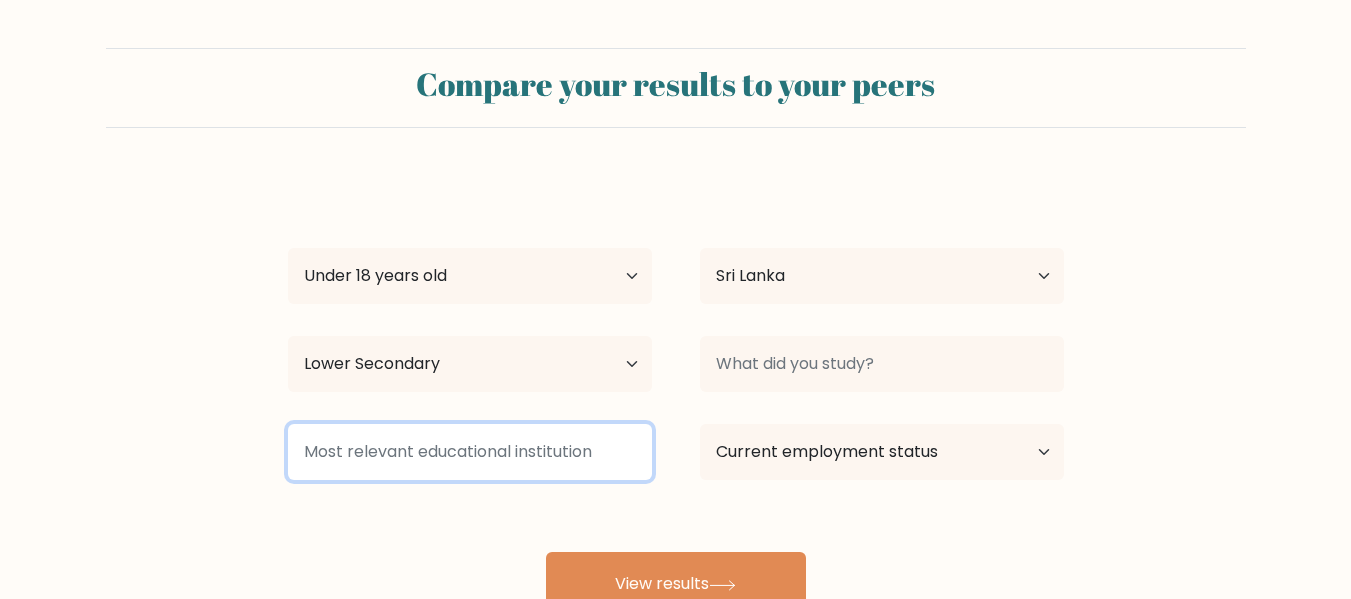 click at bounding box center [470, 452] 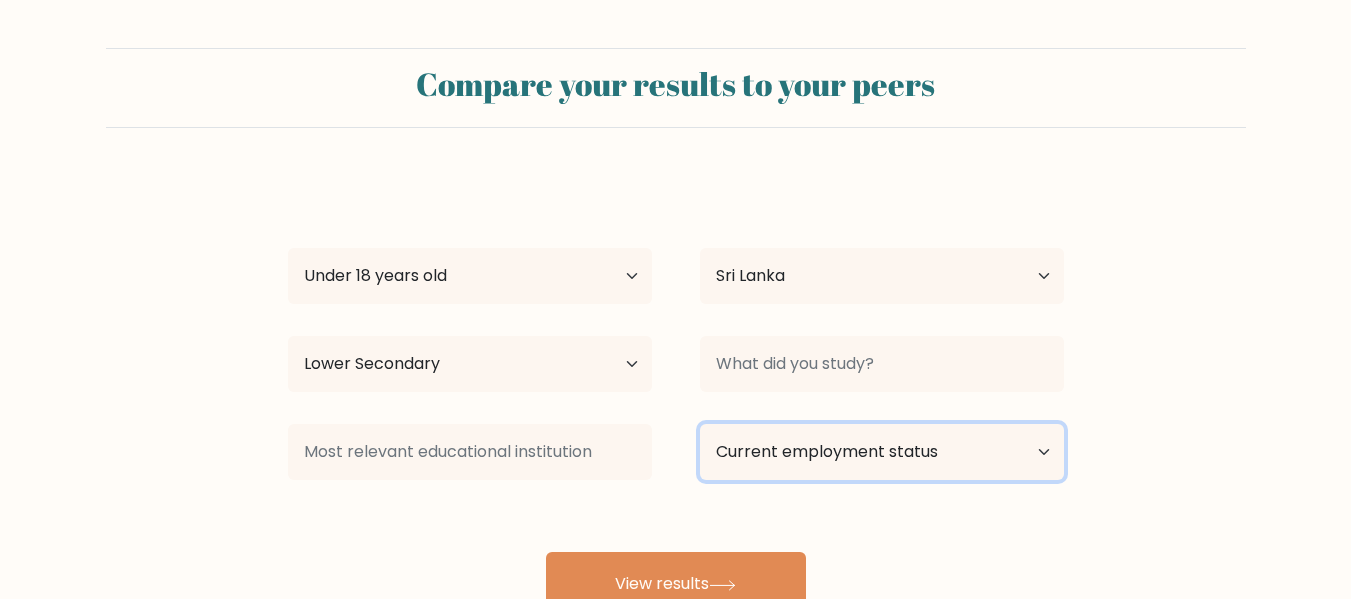 click on "Current employment status
Employed
Student
Retired
Other / prefer not to answer" at bounding box center [882, 452] 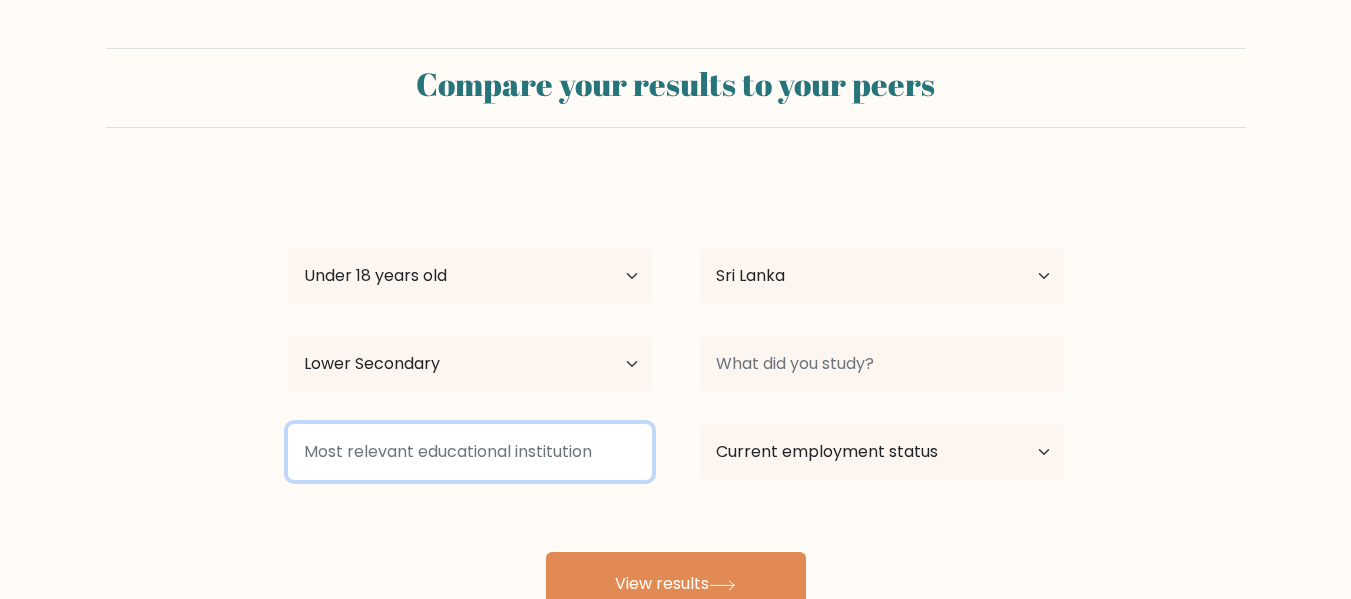 click at bounding box center [470, 452] 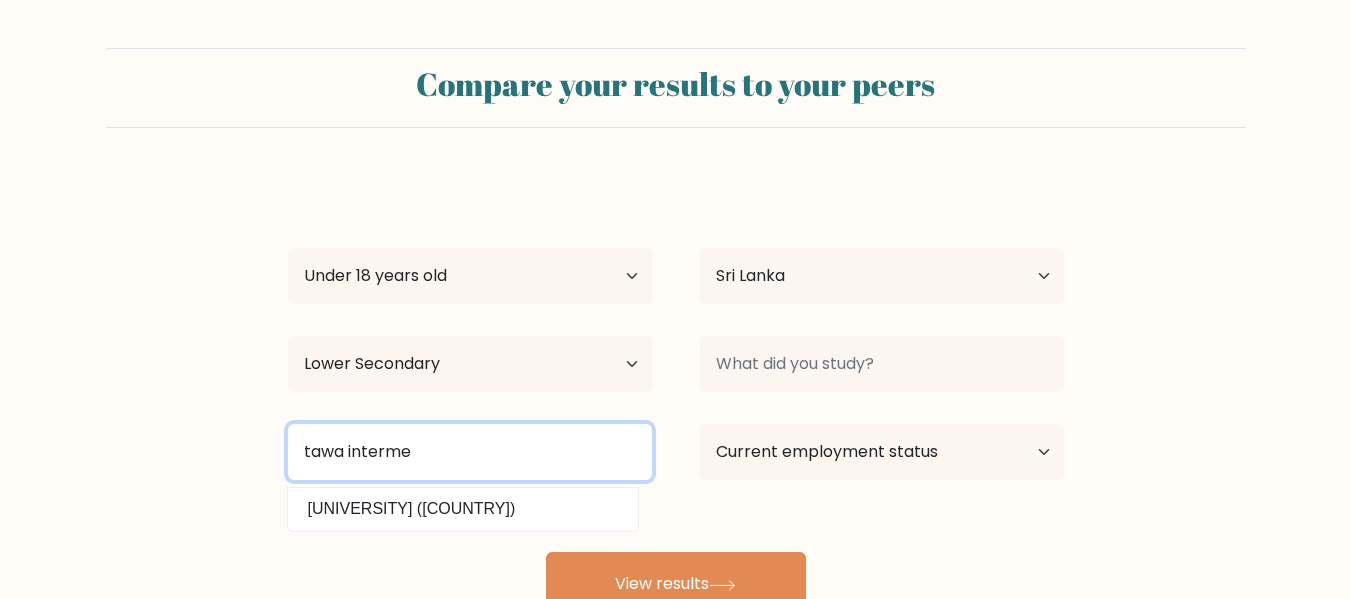 scroll, scrollTop: 0, scrollLeft: 0, axis: both 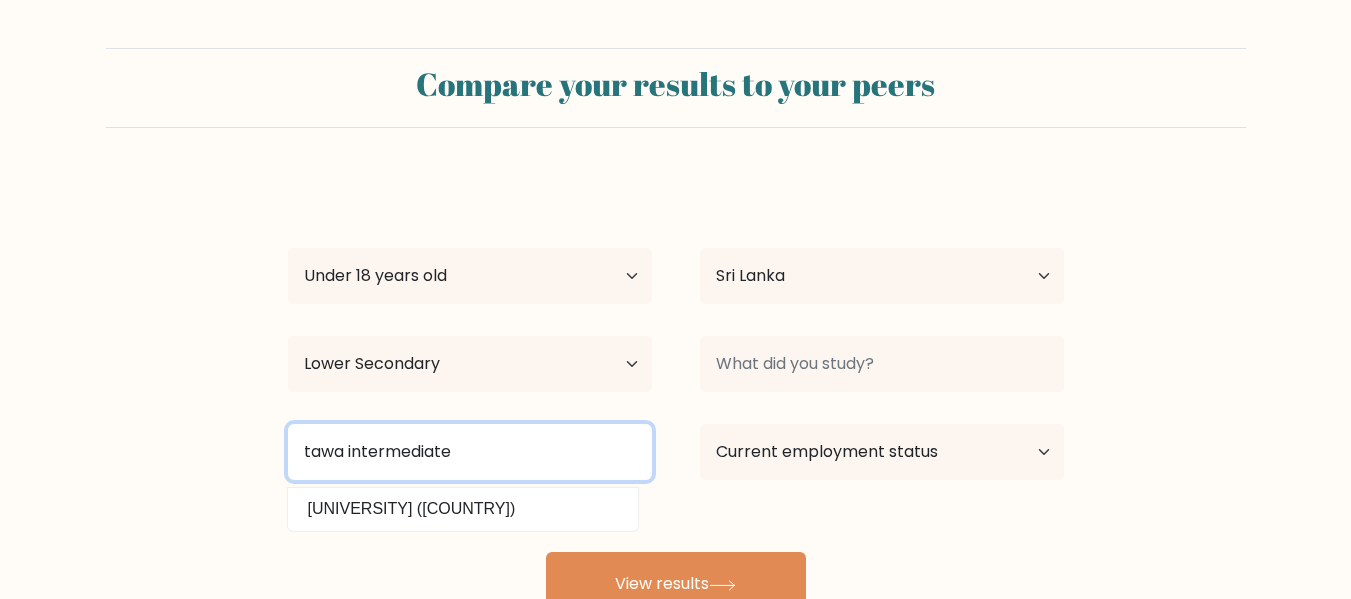 click on "tawa intermediate" at bounding box center (470, 452) 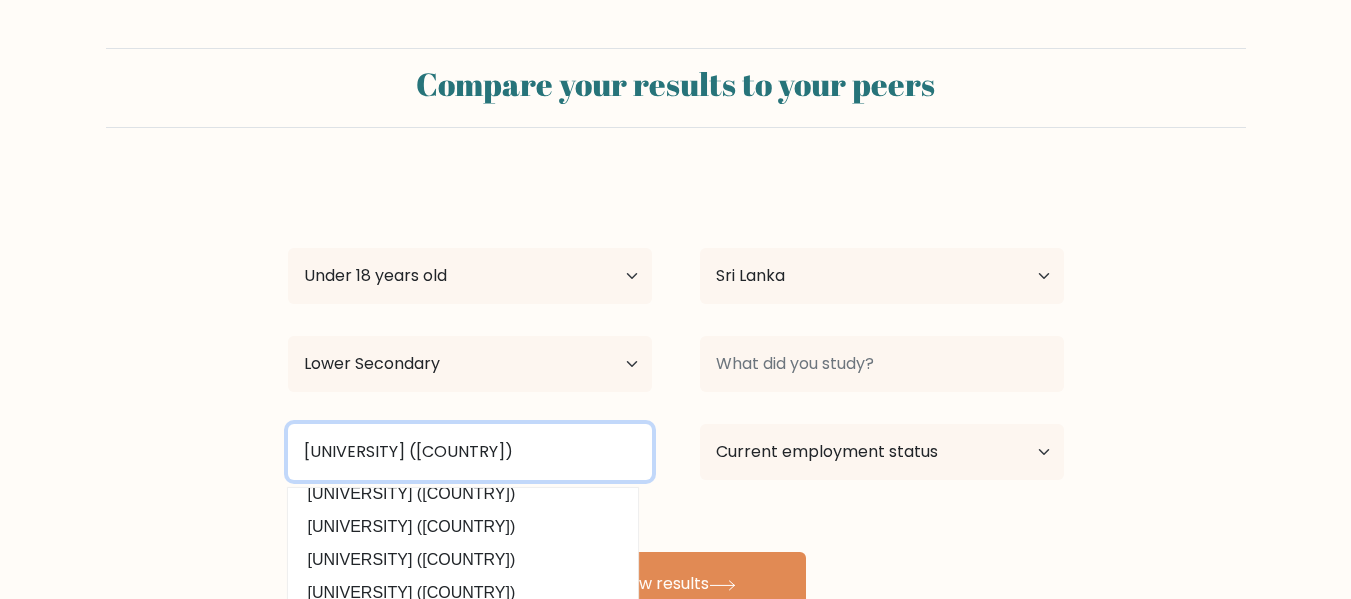 scroll, scrollTop: 195, scrollLeft: 90, axis: both 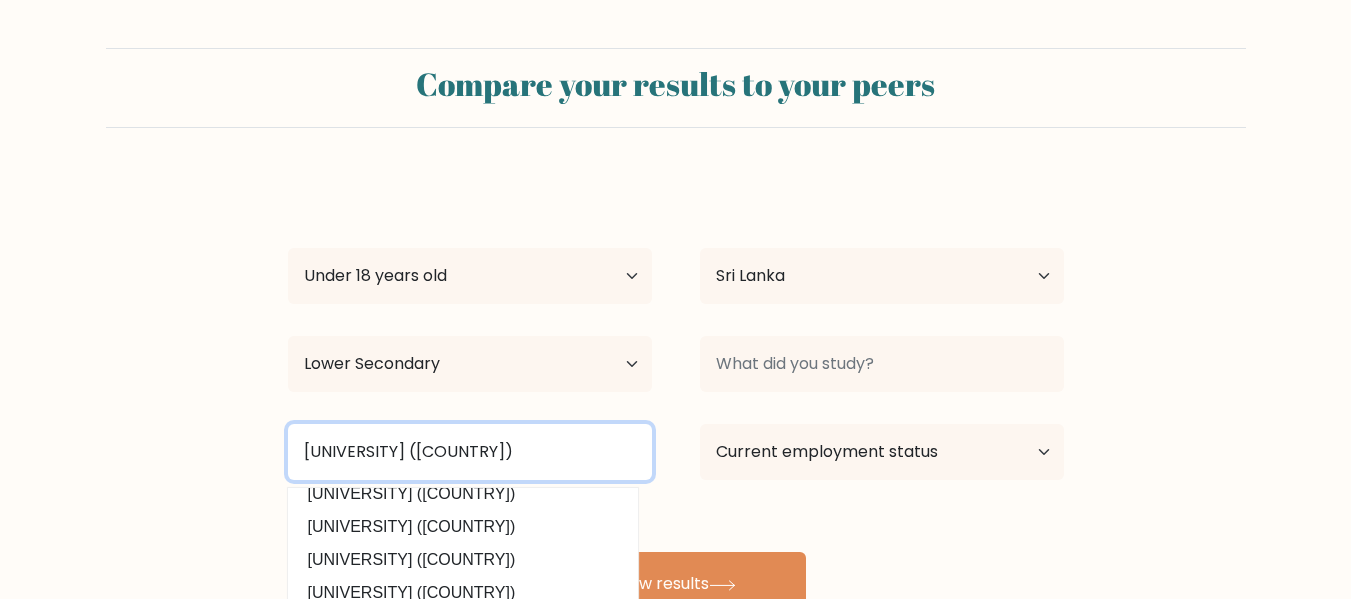 type on "[UNIVERSITY] ([COUNTRY])" 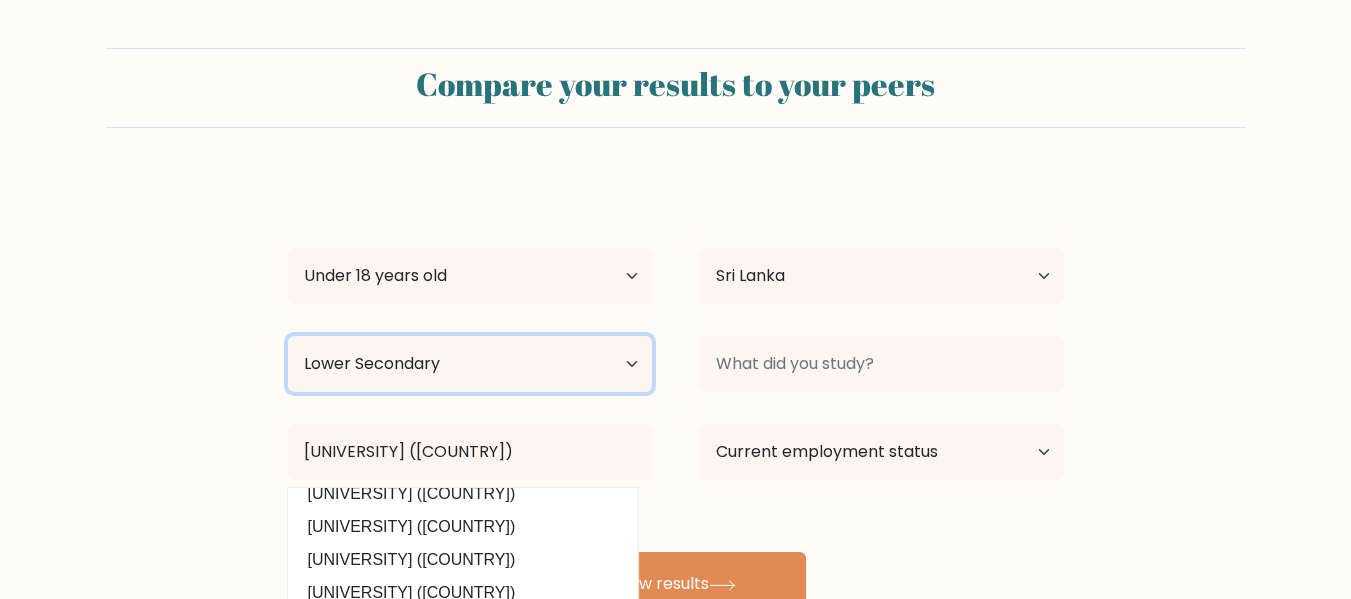 click on "Highest education level
No schooling
Primary
Lower Secondary
Upper Secondary
Occupation Specific
Bachelor's degree
Master's degree
Doctoral degree" at bounding box center (470, 364) 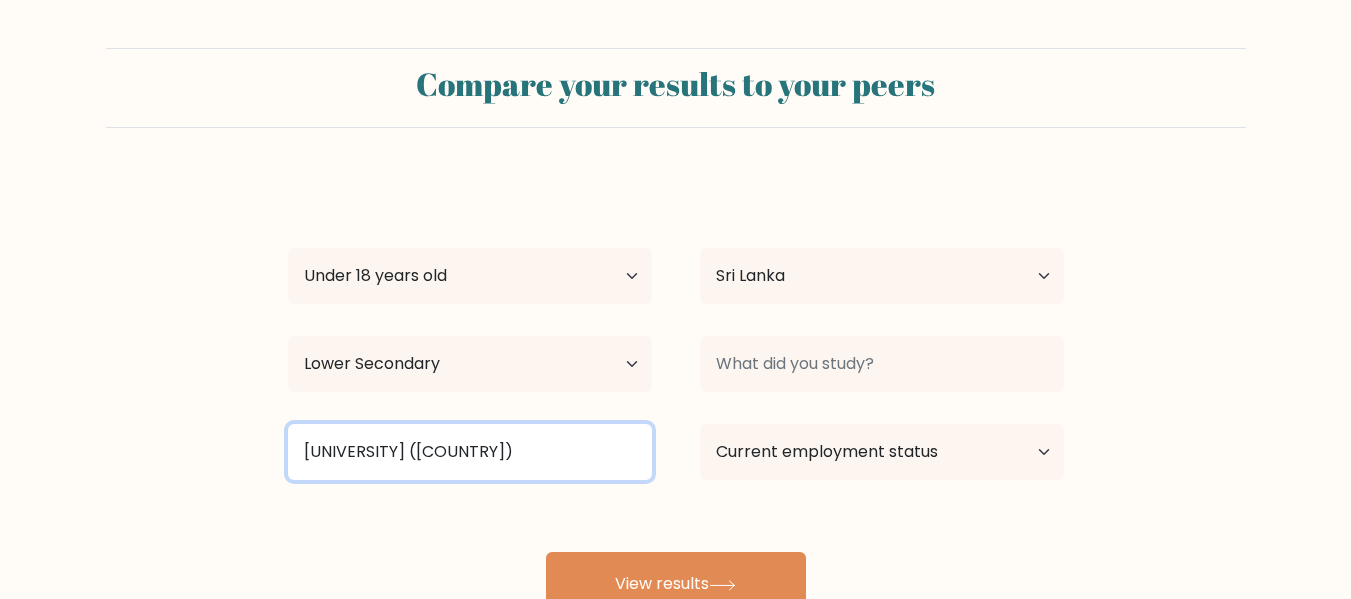 click on "[UNIVERSITY] ([COUNTRY])" at bounding box center (470, 452) 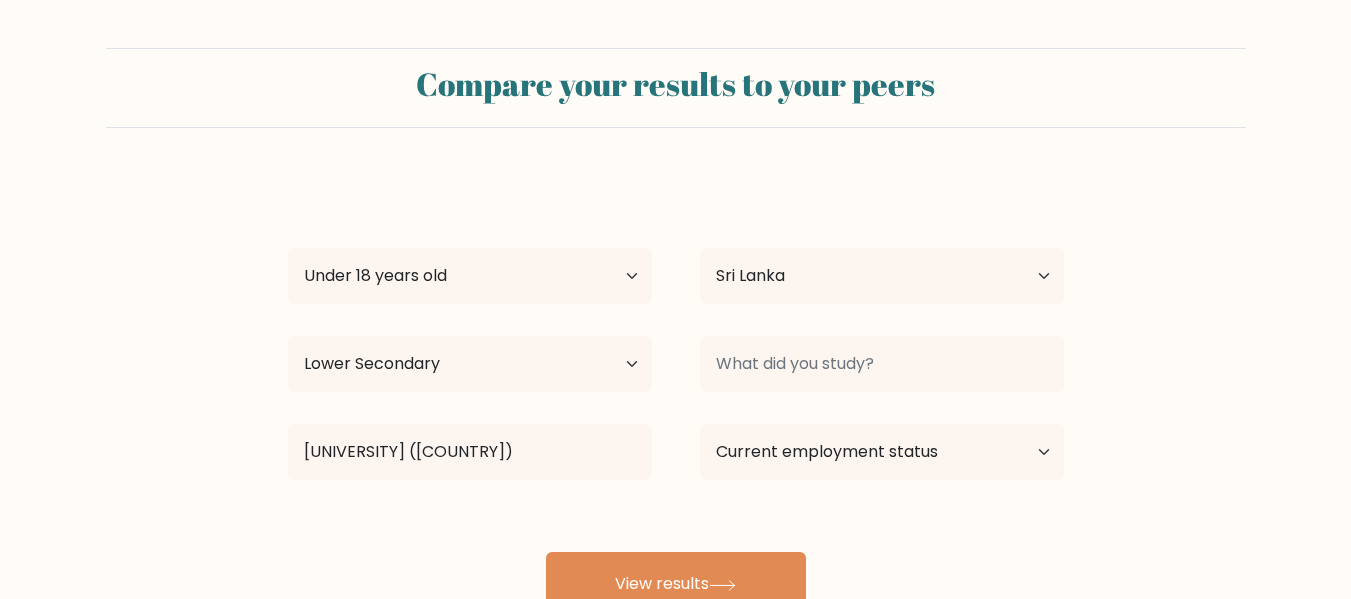 click on "[UNIVERSITY] ([COUNTRY]) [UNIVERSITY] ([COUNTRY]) [UNIVERSITY] ([COUNTRY]) [UNIVERSITY] ([COUNTRY]) [UNIVERSITY] ([COUNTRY]) [UNIVERSITY] ([COUNTRY]) [UNIVERSITY] ([COUNTRY]) [UNIVERSITY] ([COUNTRY]) [UNIVERSITY] ([COUNTRY]) [UNIVERSITY] ([COUNTRY])" at bounding box center (470, 276) 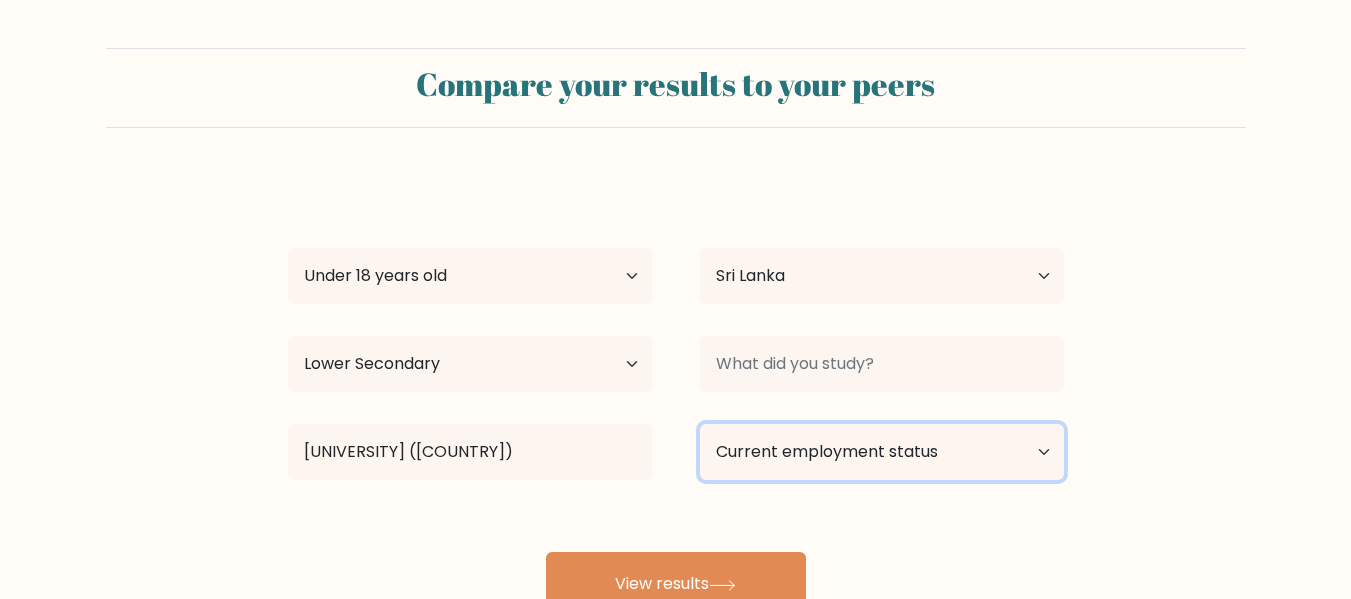 click on "Current employment status
Employed
Student
Retired
Other / prefer not to answer" at bounding box center (882, 452) 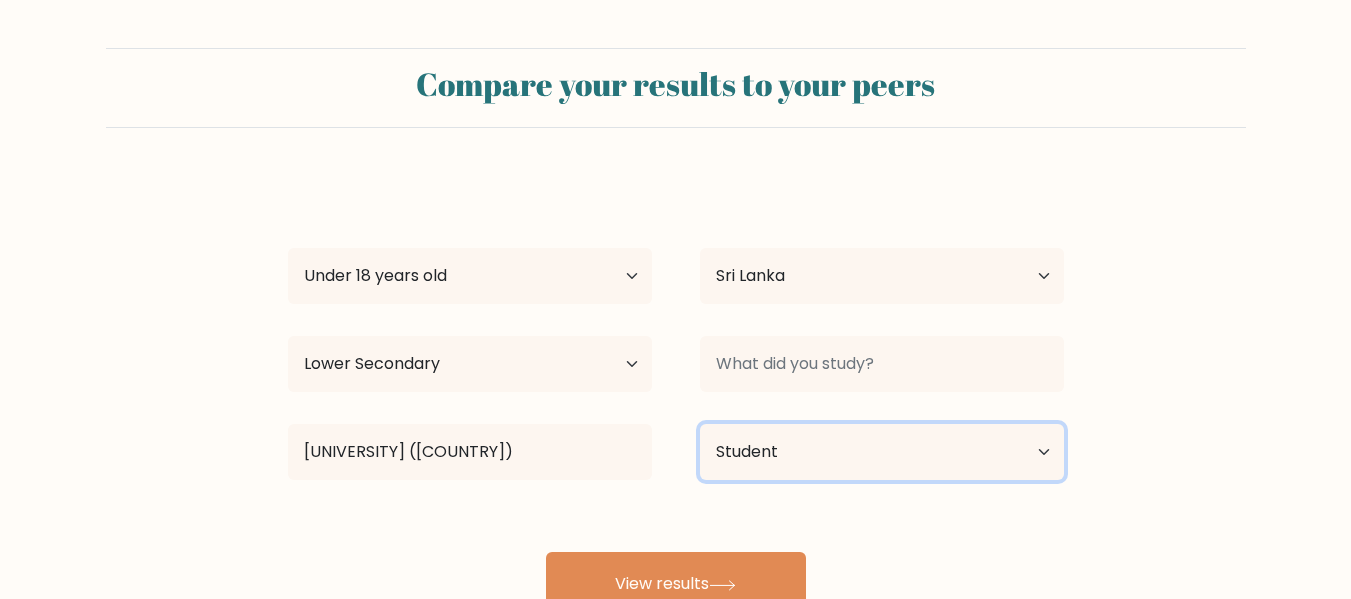 click on "Current employment status
Employed
Student
Retired
Other / prefer not to answer" at bounding box center [882, 452] 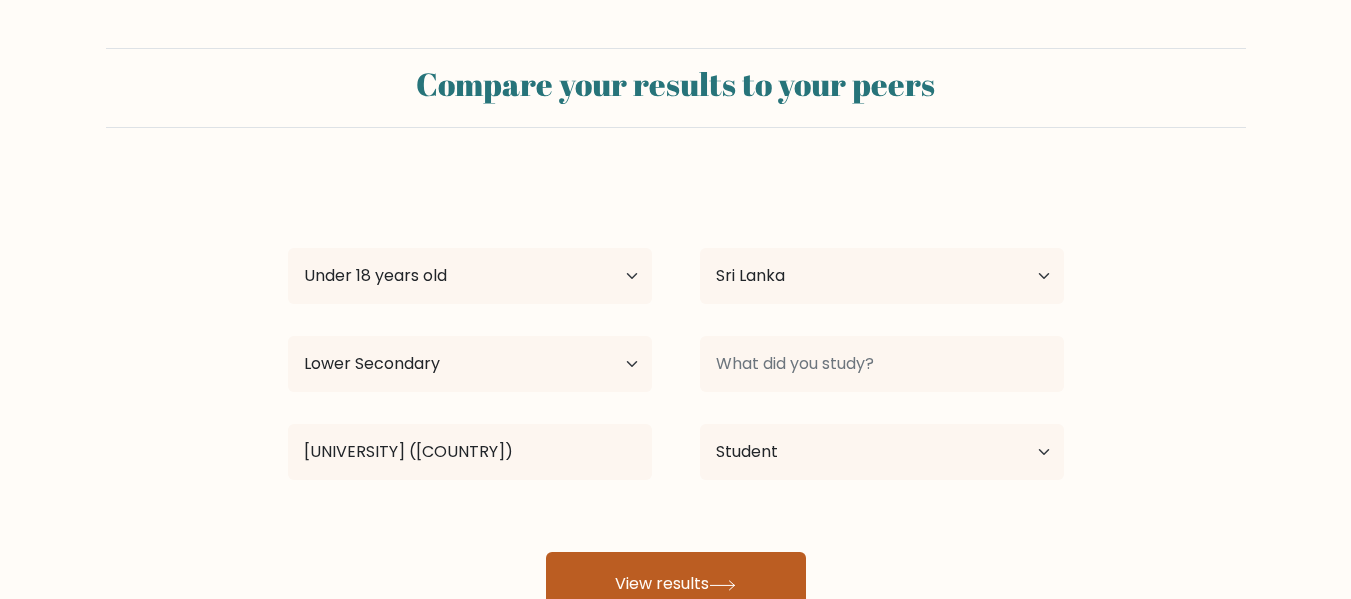 click on "View results" at bounding box center [676, 584] 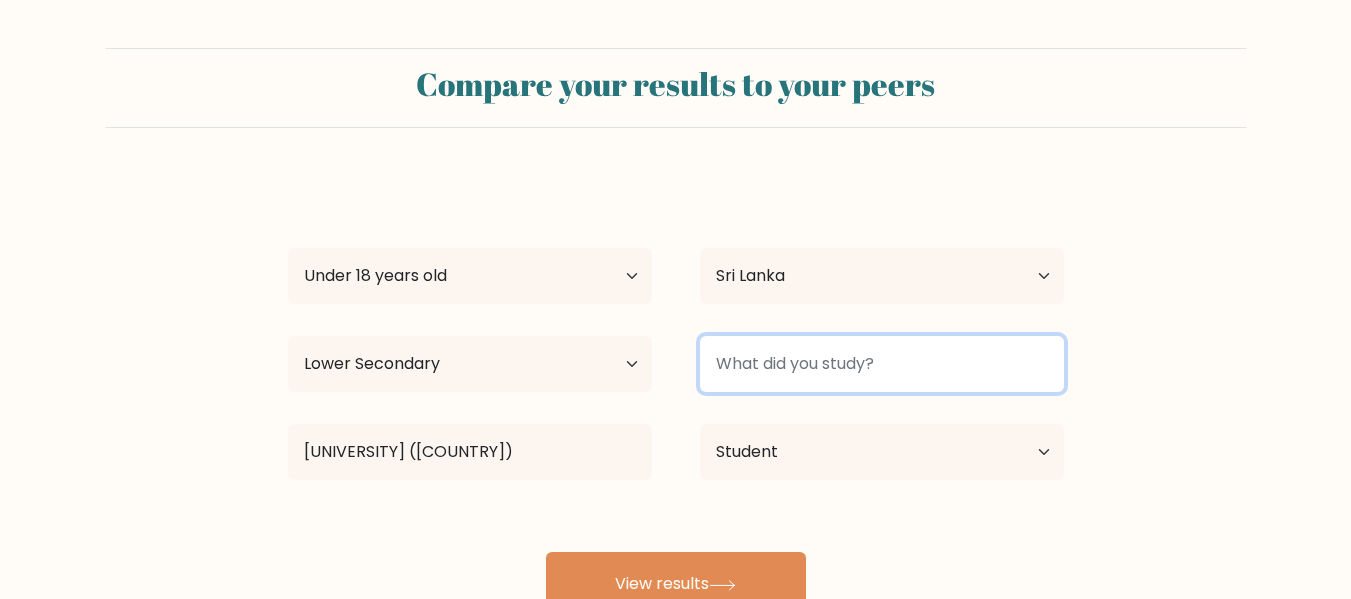 click at bounding box center (882, 364) 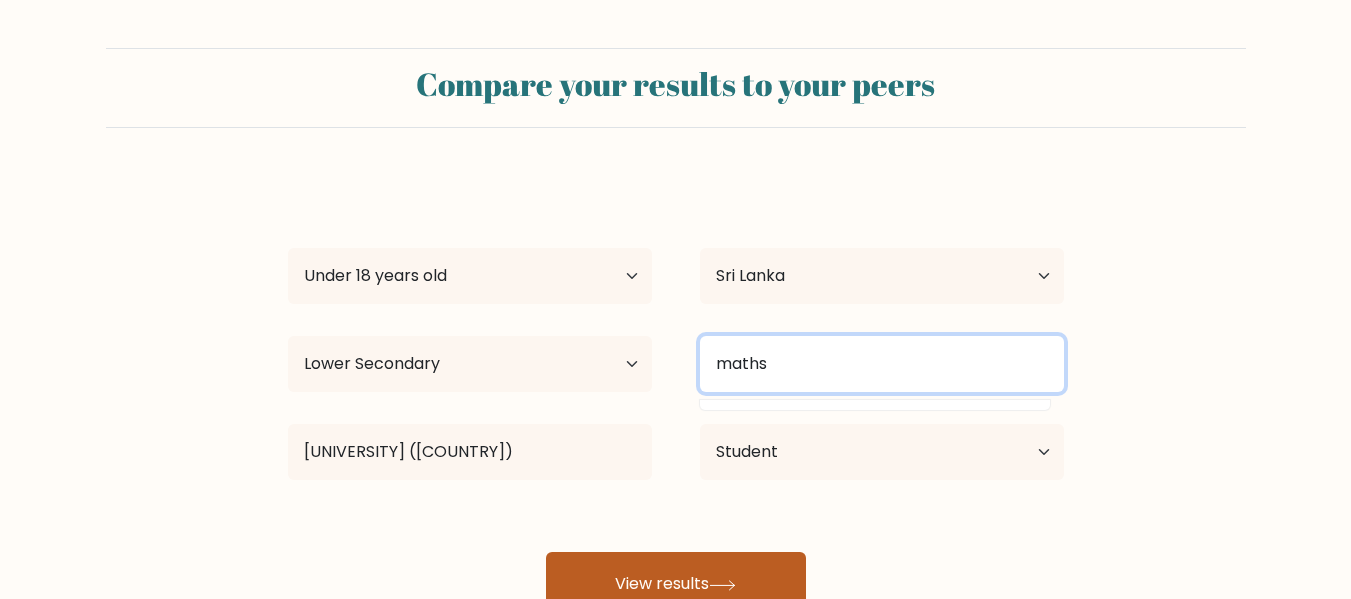 type on "maths" 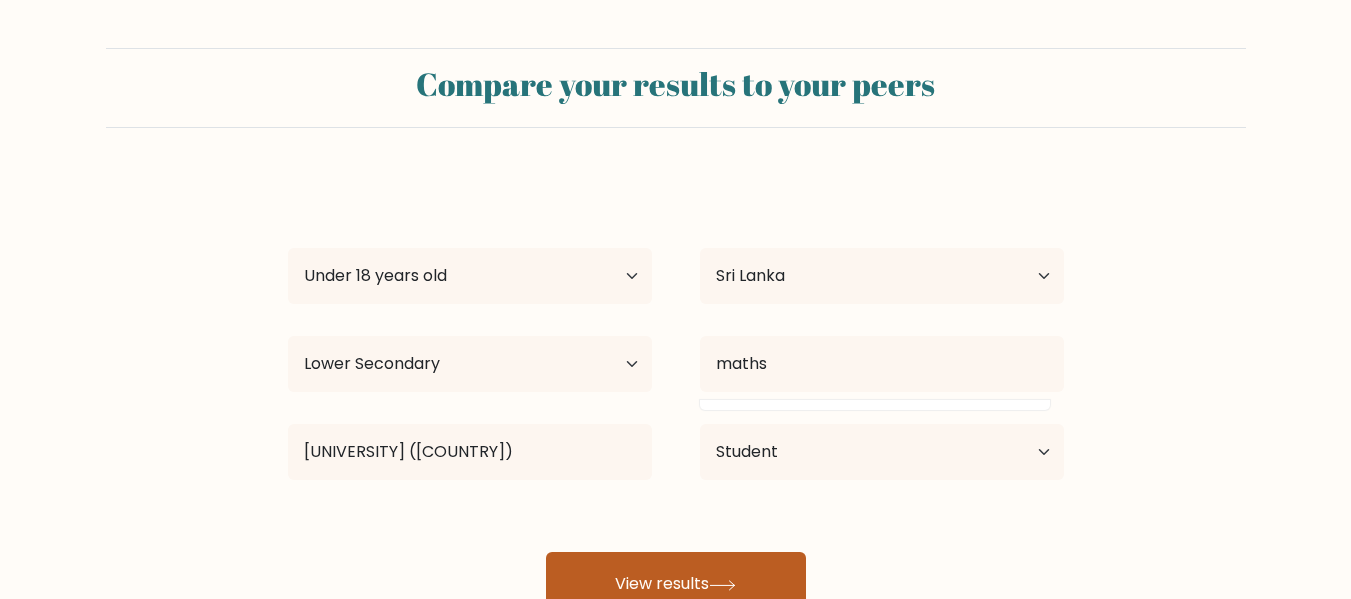 click at bounding box center (722, 585) 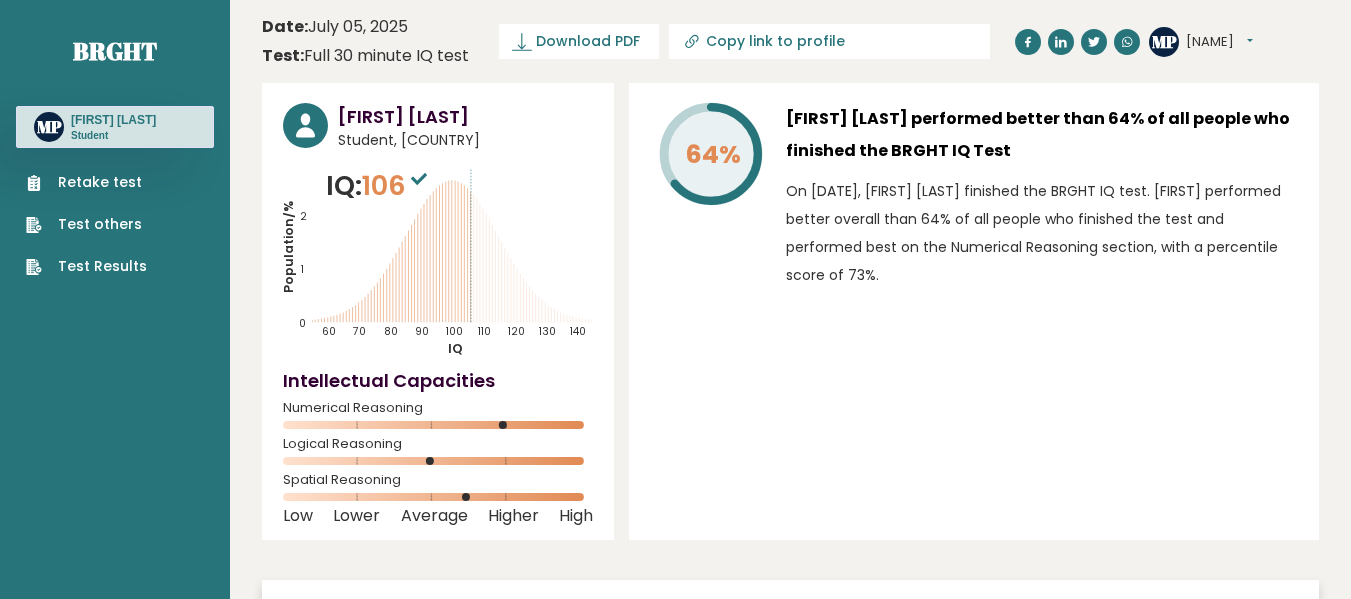 scroll, scrollTop: 0, scrollLeft: 0, axis: both 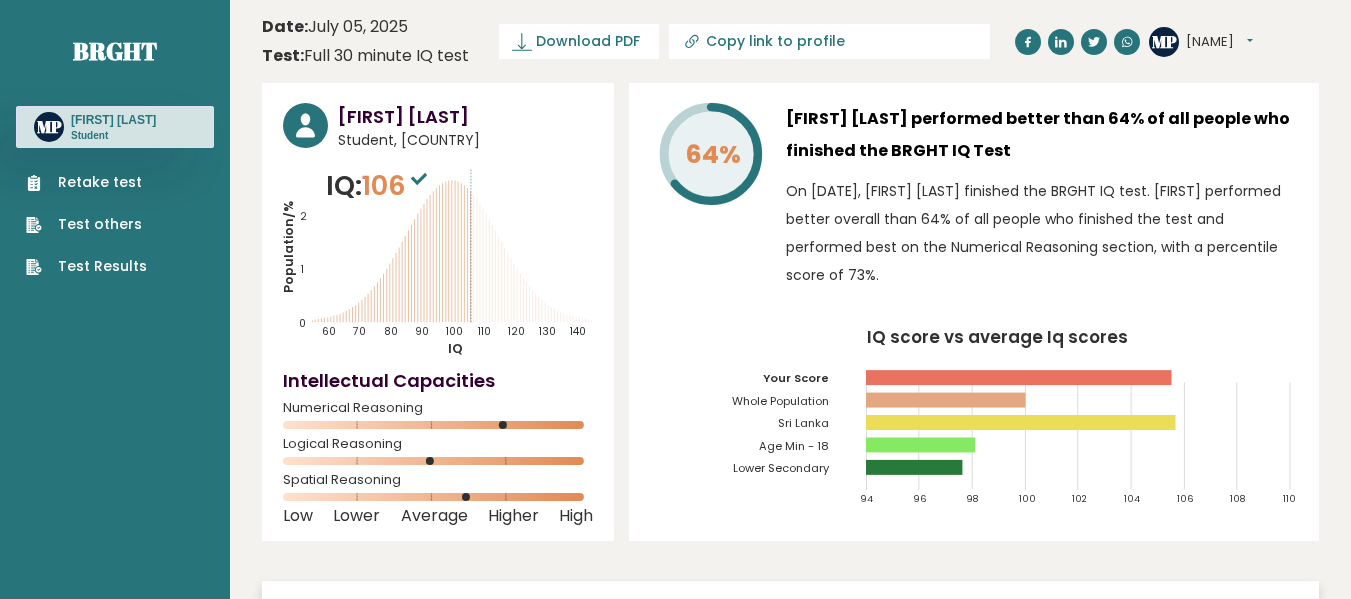 drag, startPoint x: 1170, startPoint y: 340, endPoint x: 1172, endPoint y: 374, distance: 34.058773 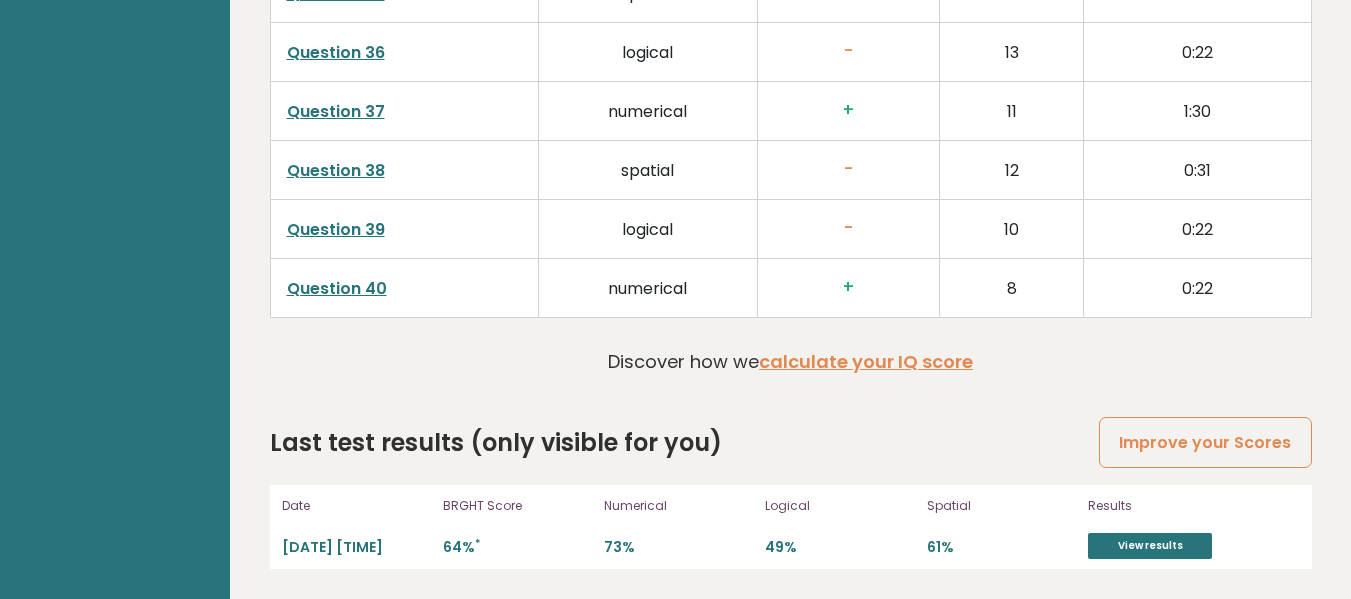 scroll, scrollTop: 5172, scrollLeft: 0, axis: vertical 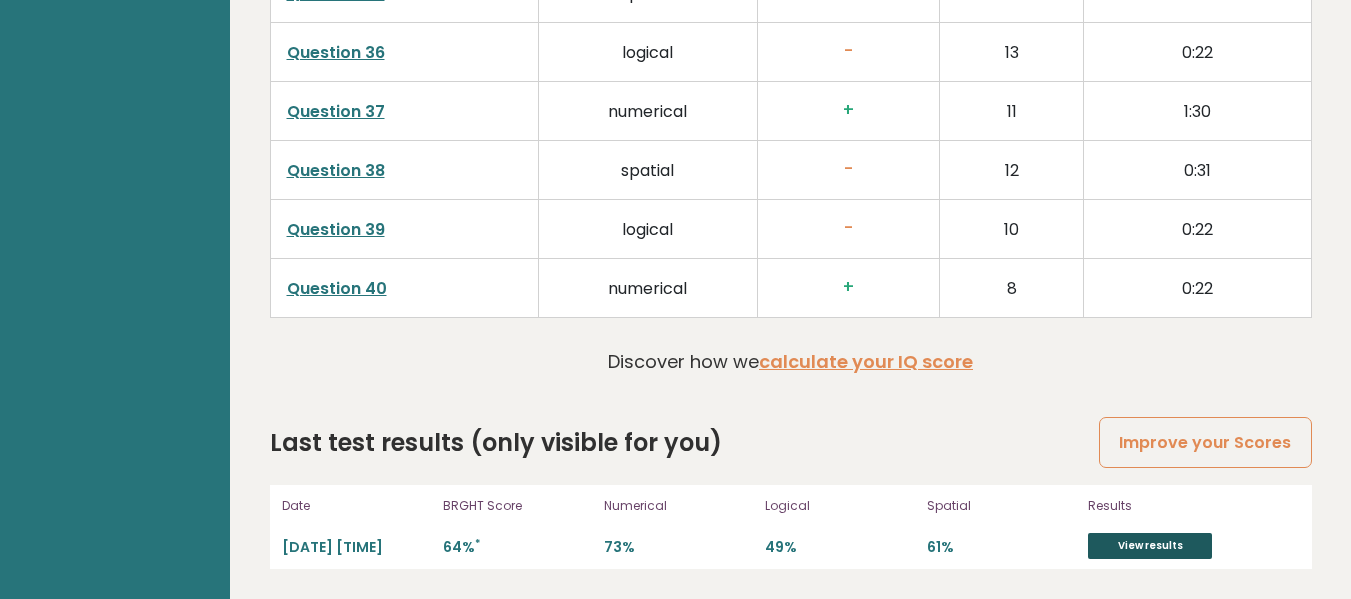 click on "View results" at bounding box center [1150, 546] 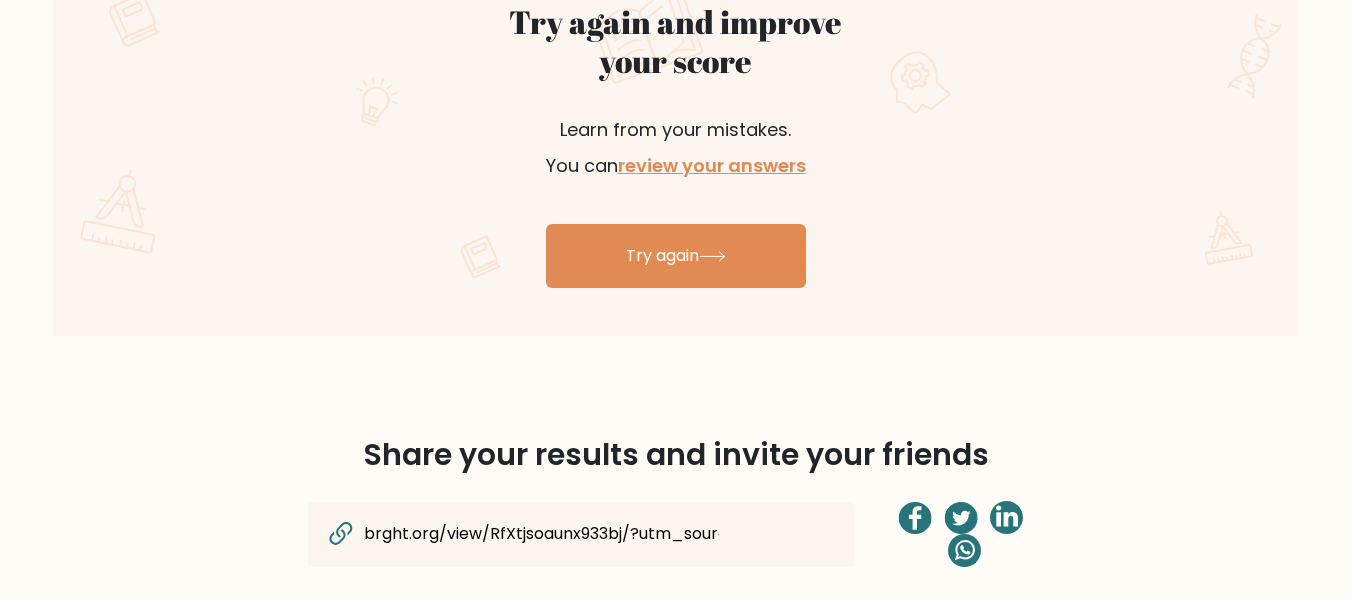 scroll, scrollTop: 1400, scrollLeft: 0, axis: vertical 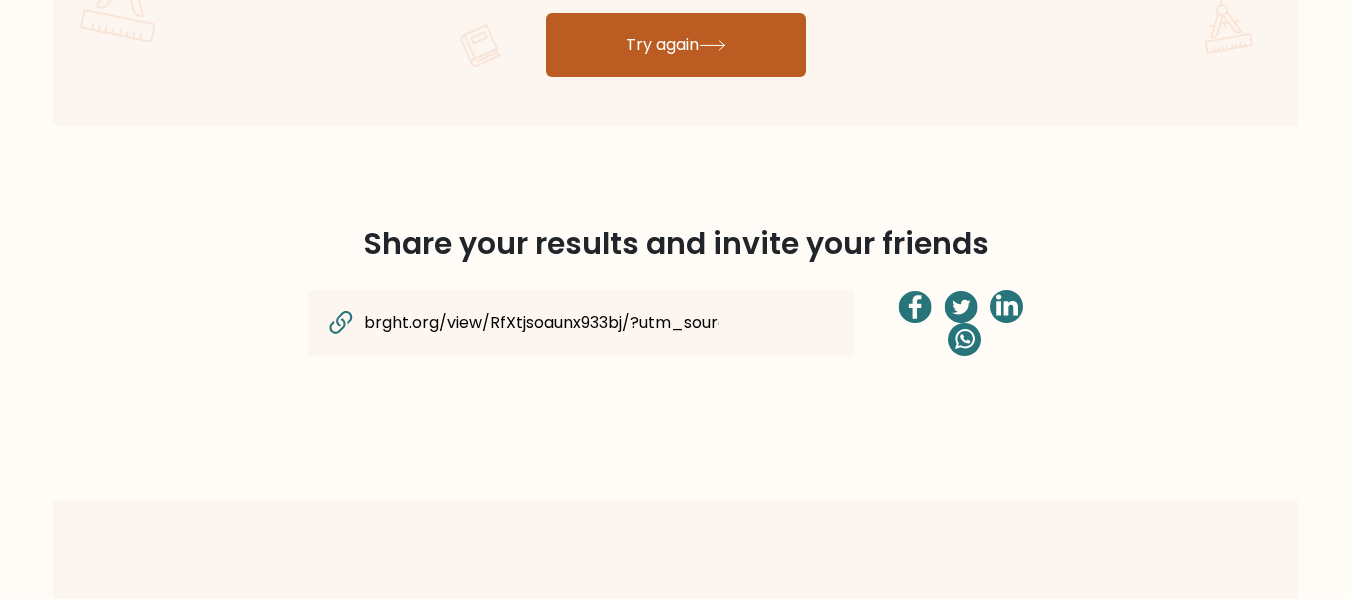 click on "Try again" at bounding box center (676, 45) 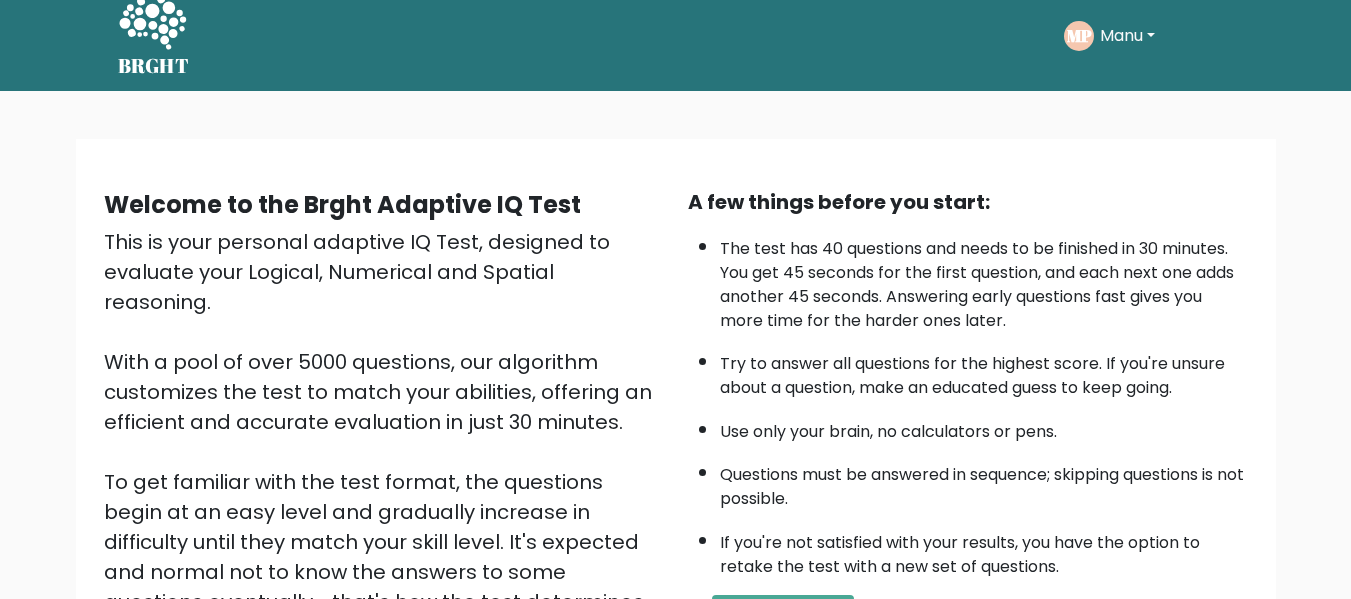 scroll, scrollTop: 0, scrollLeft: 0, axis: both 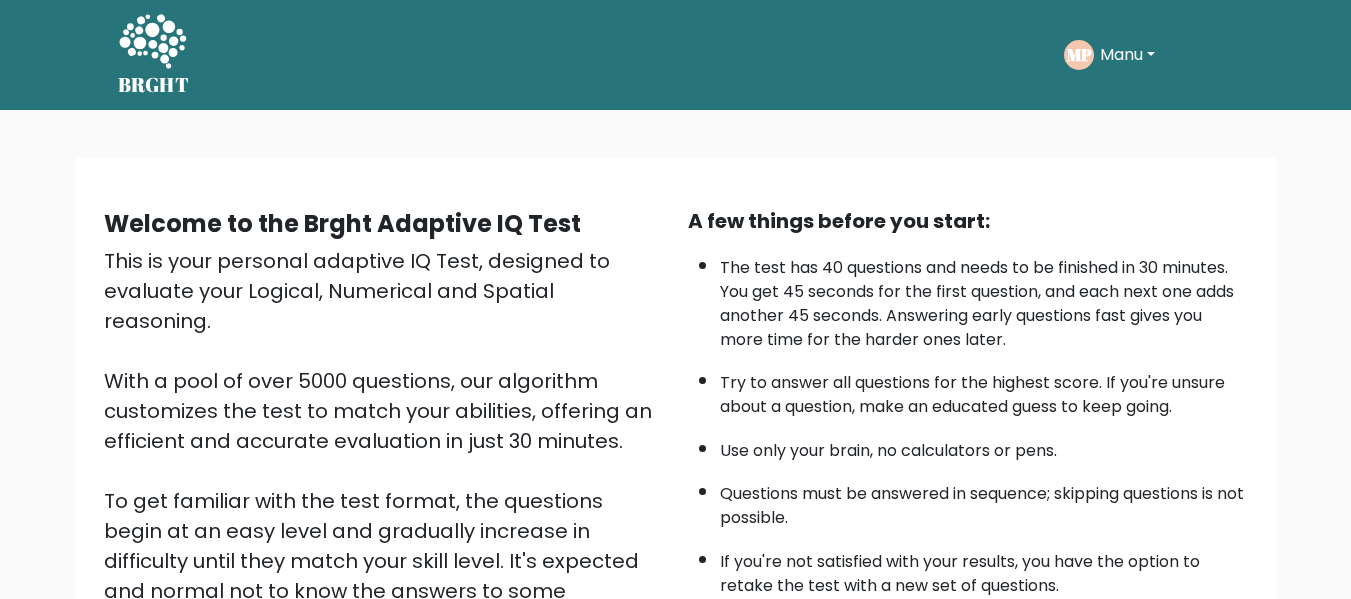 click on "Manu" at bounding box center [1127, 55] 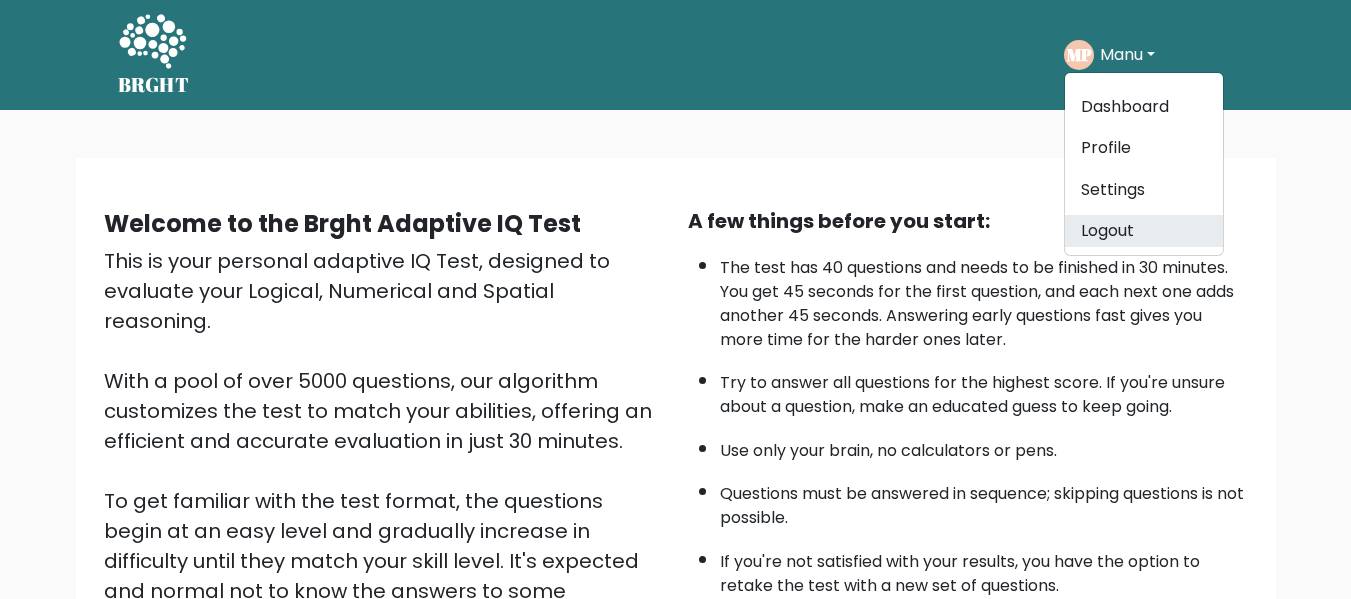 click on "Logout" at bounding box center [1144, 231] 